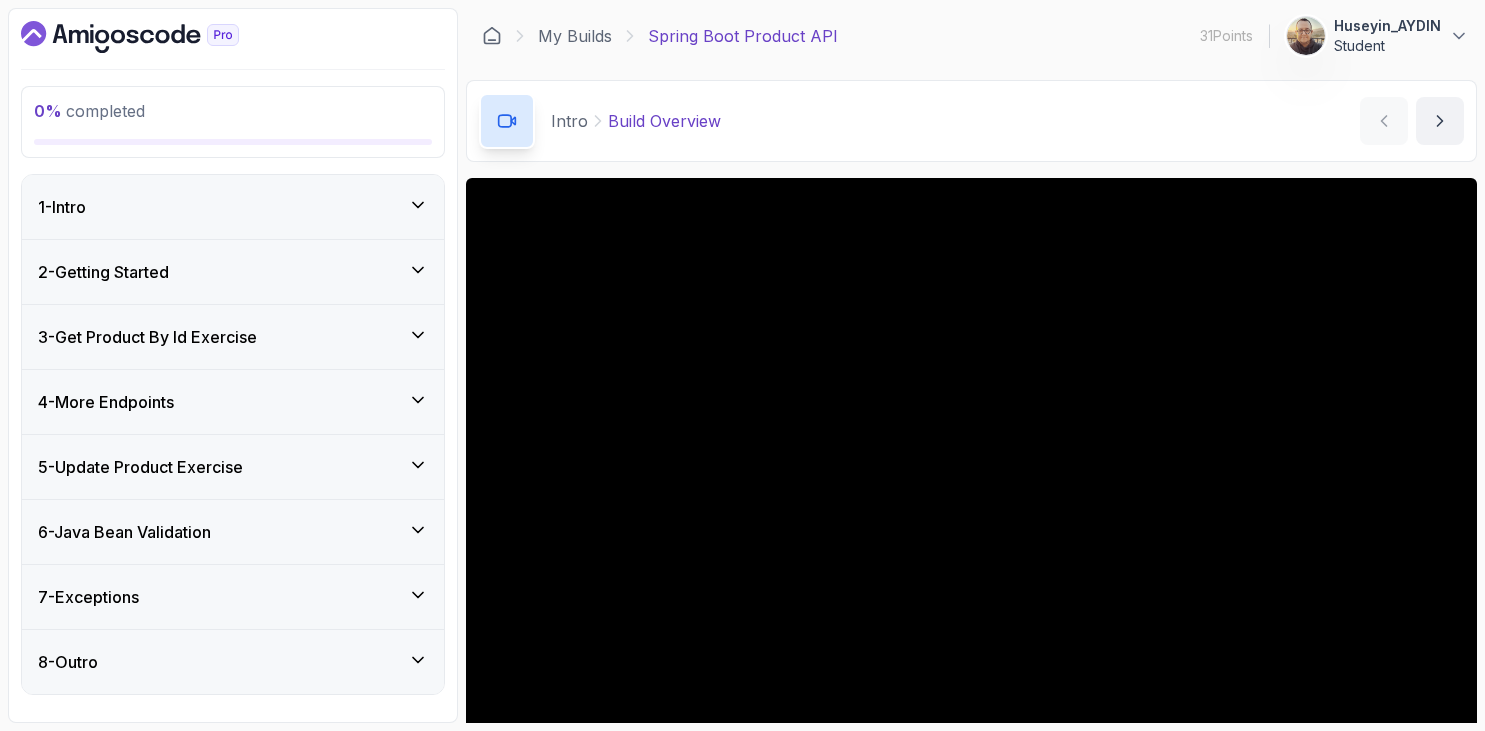 scroll, scrollTop: 0, scrollLeft: 0, axis: both 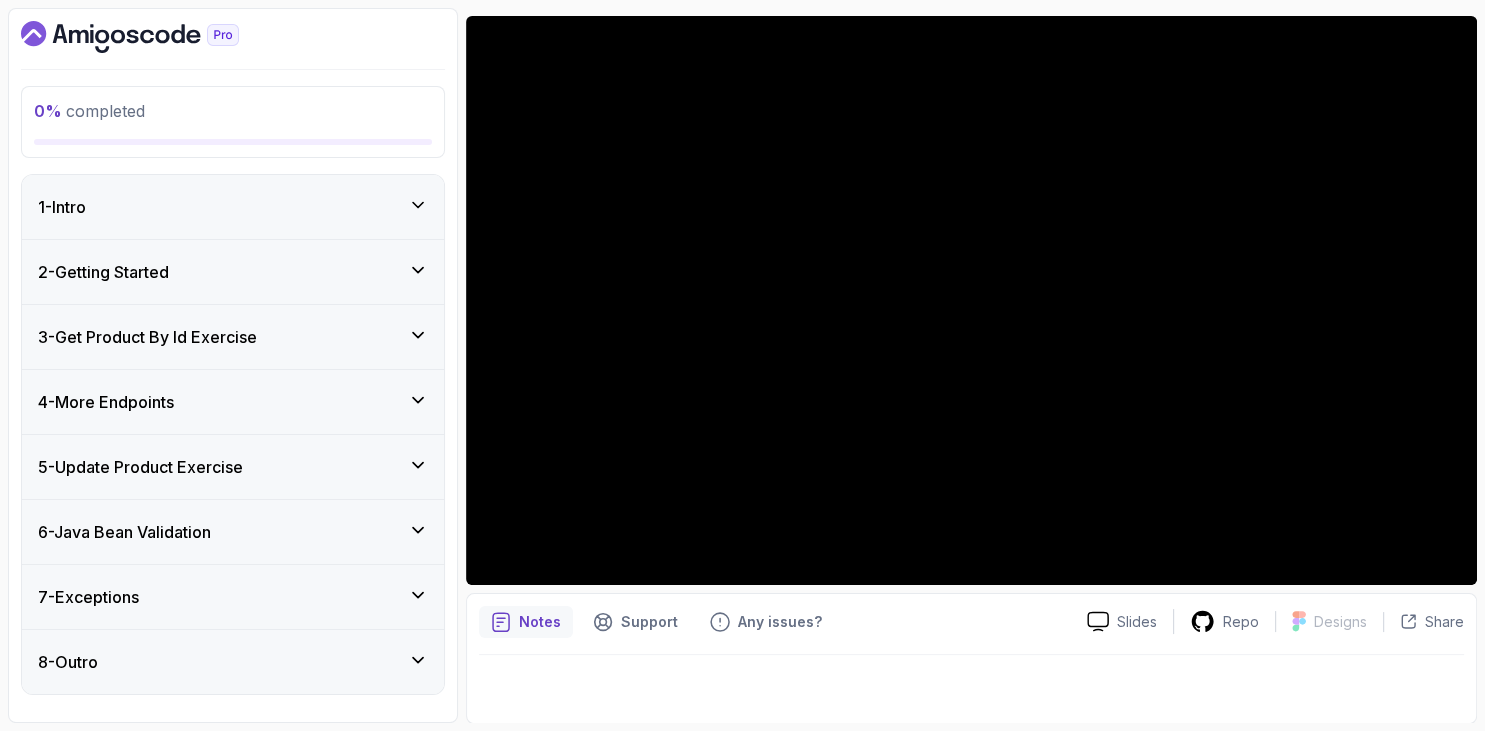 click at bounding box center [233, 37] 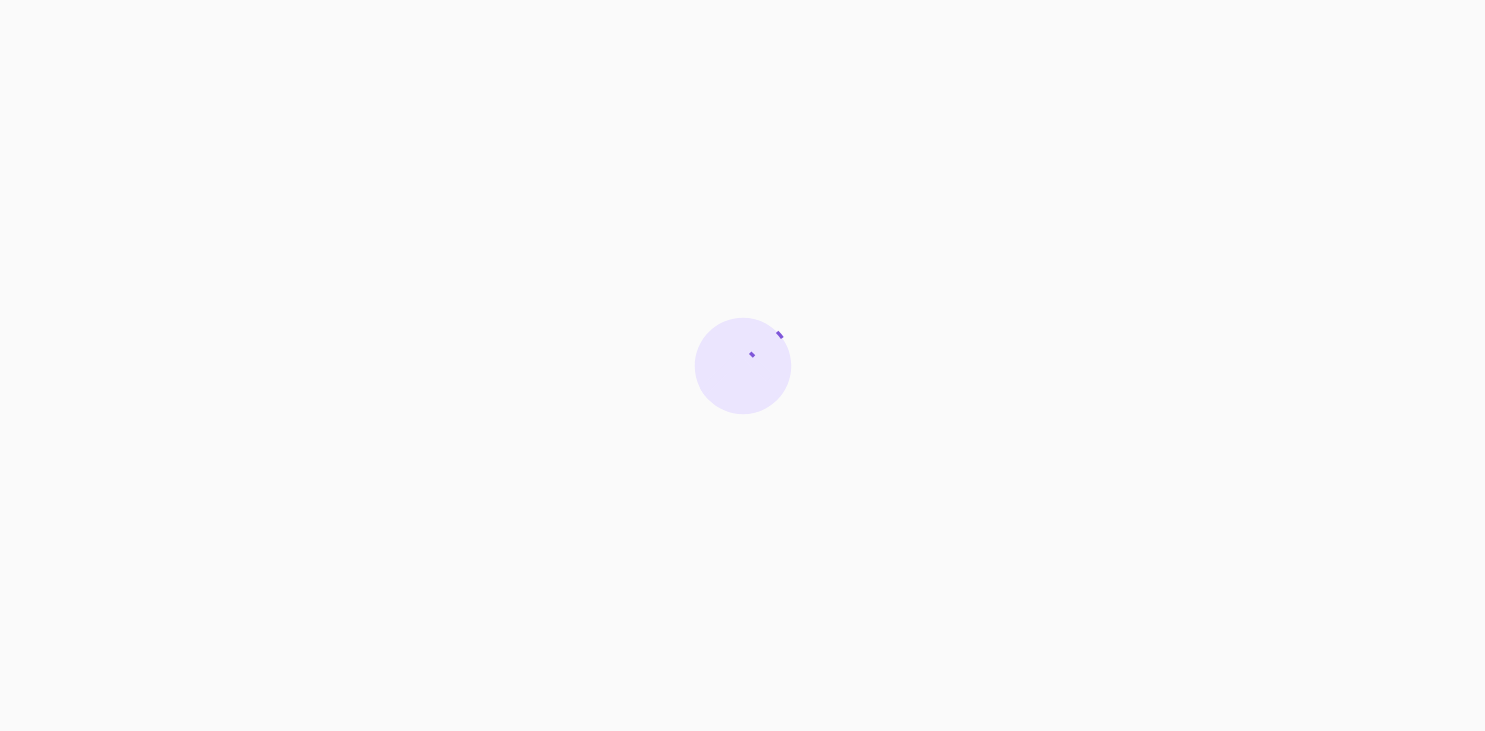 scroll, scrollTop: 0, scrollLeft: 0, axis: both 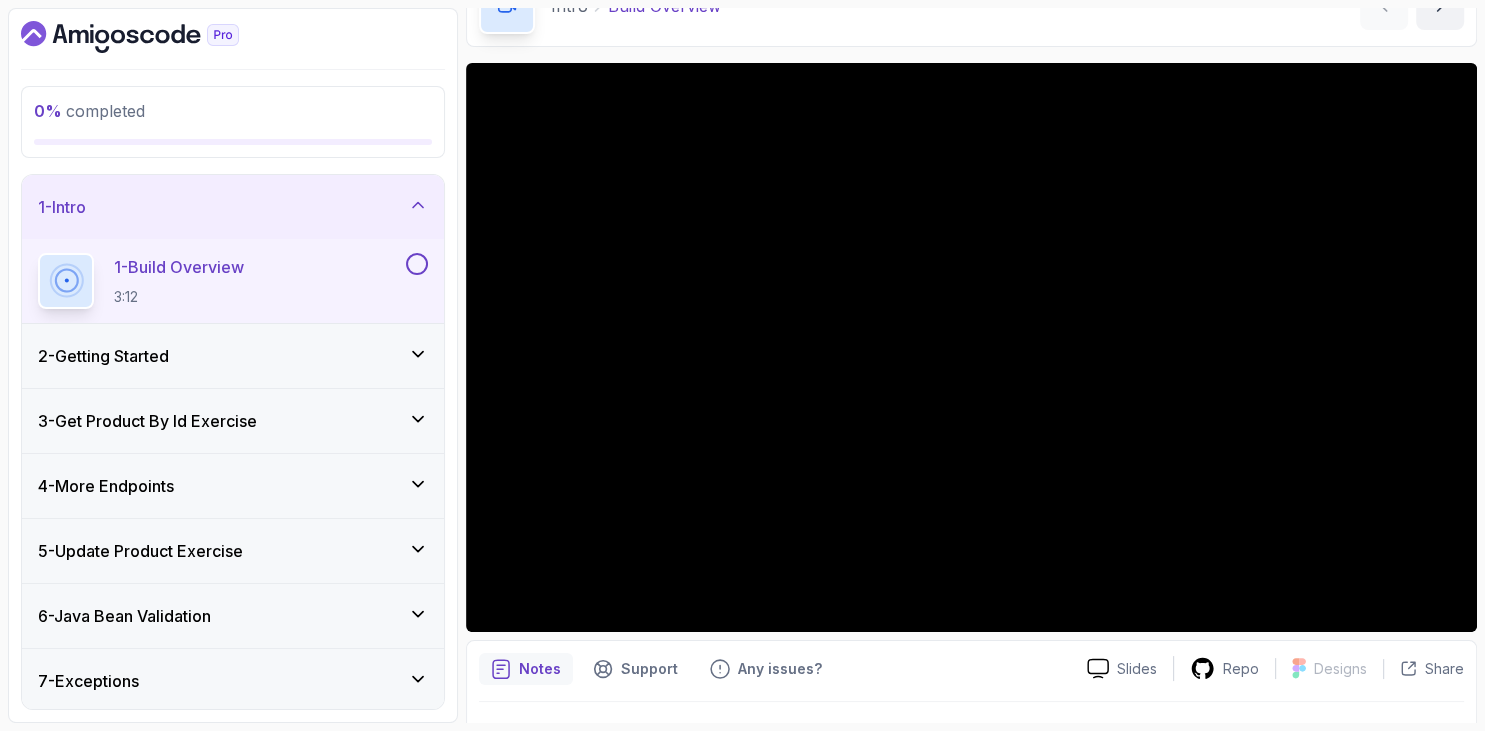 click on "2  -  Getting Started" at bounding box center [103, 356] 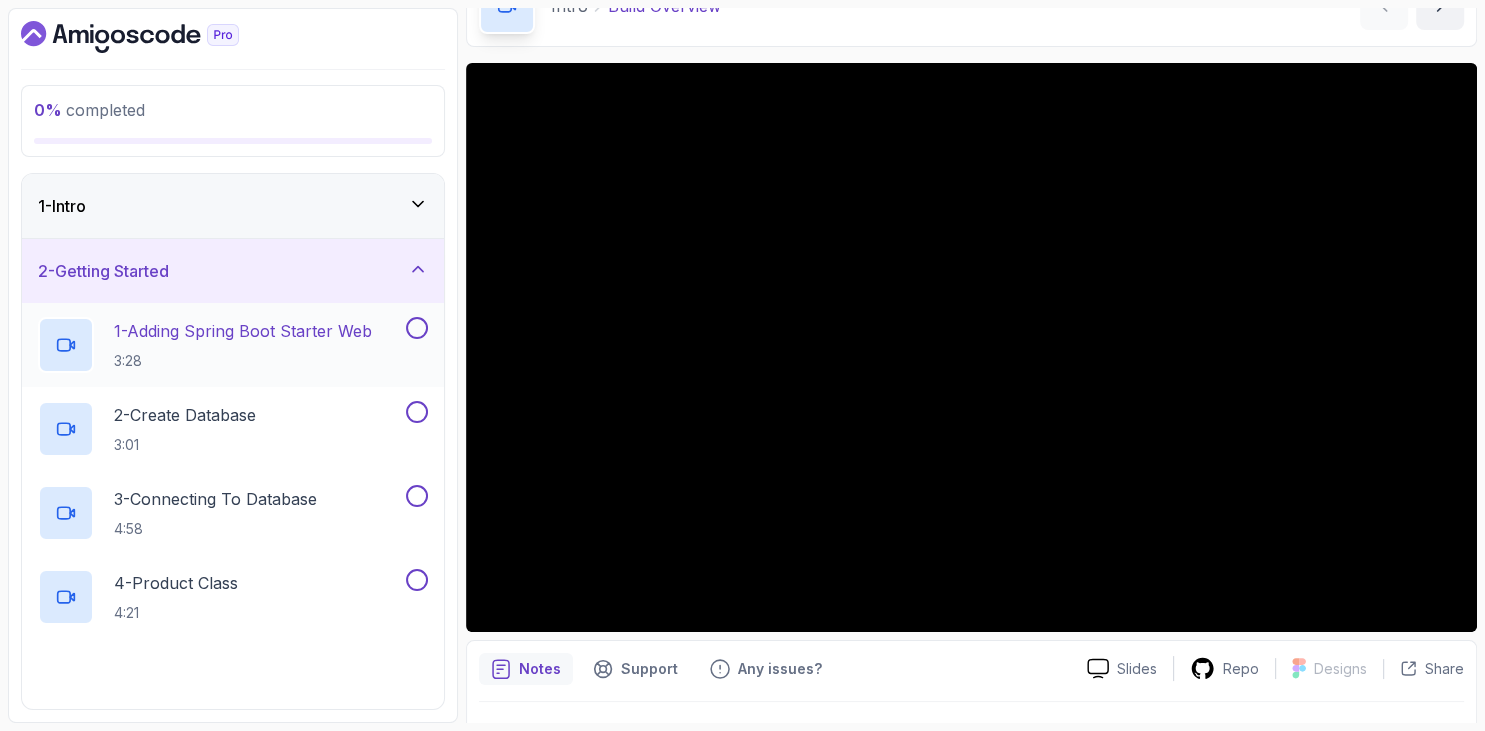 click on "1  -  Adding Spring Boot Starter Web 3:28" at bounding box center (243, 345) 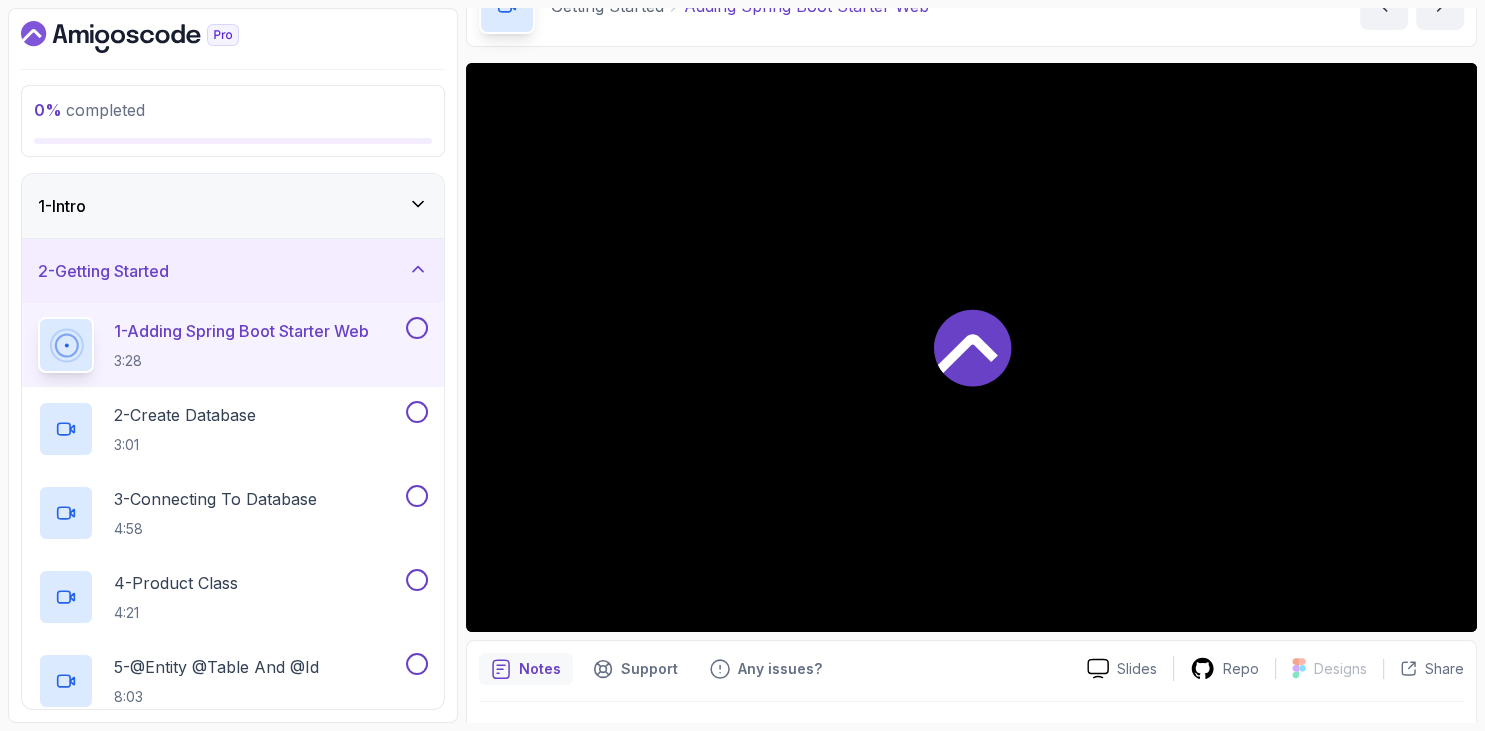 click on "0 % completed 1  -  Intro 2  -  Getting Started 1  -  Adding Spring Boot Starter Web 3:28 2  -  Create Database 3:01 3  -  Connecting To Database 4:58 4  -  Product Class 4:21 5  -  @Entity @Table And @Id 8:03 6  -  Adding Constraints 7:31 7  -  Product Repository 7:26 8  -  Get All Products Api 5:29 3  -  Get Product By Id Exercise 4  -  More Endpoints 5  -  Update Product Exercise 6  -  Java Bean Validation 7  -  Exceptions 8  -  Outro" at bounding box center [233, 365] 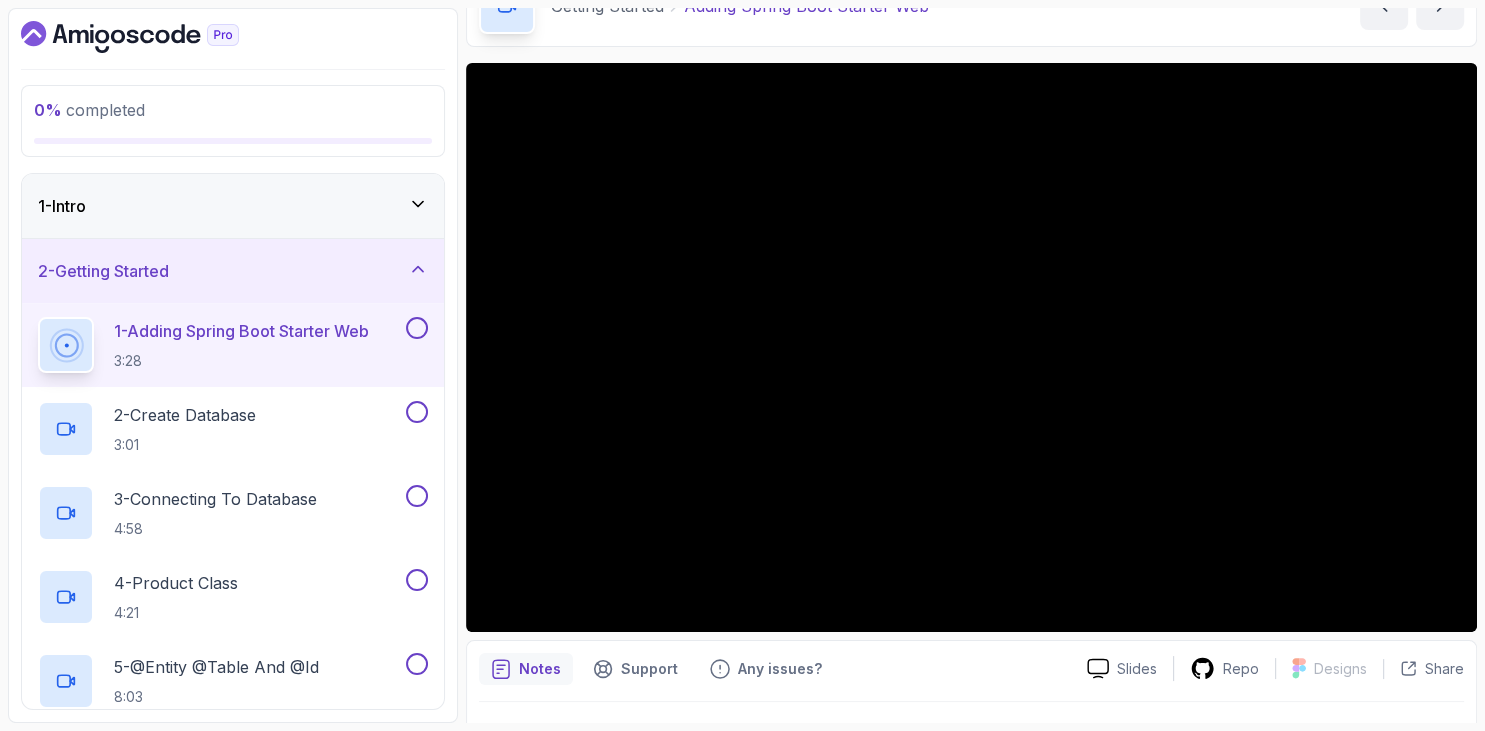scroll, scrollTop: 395, scrollLeft: 0, axis: vertical 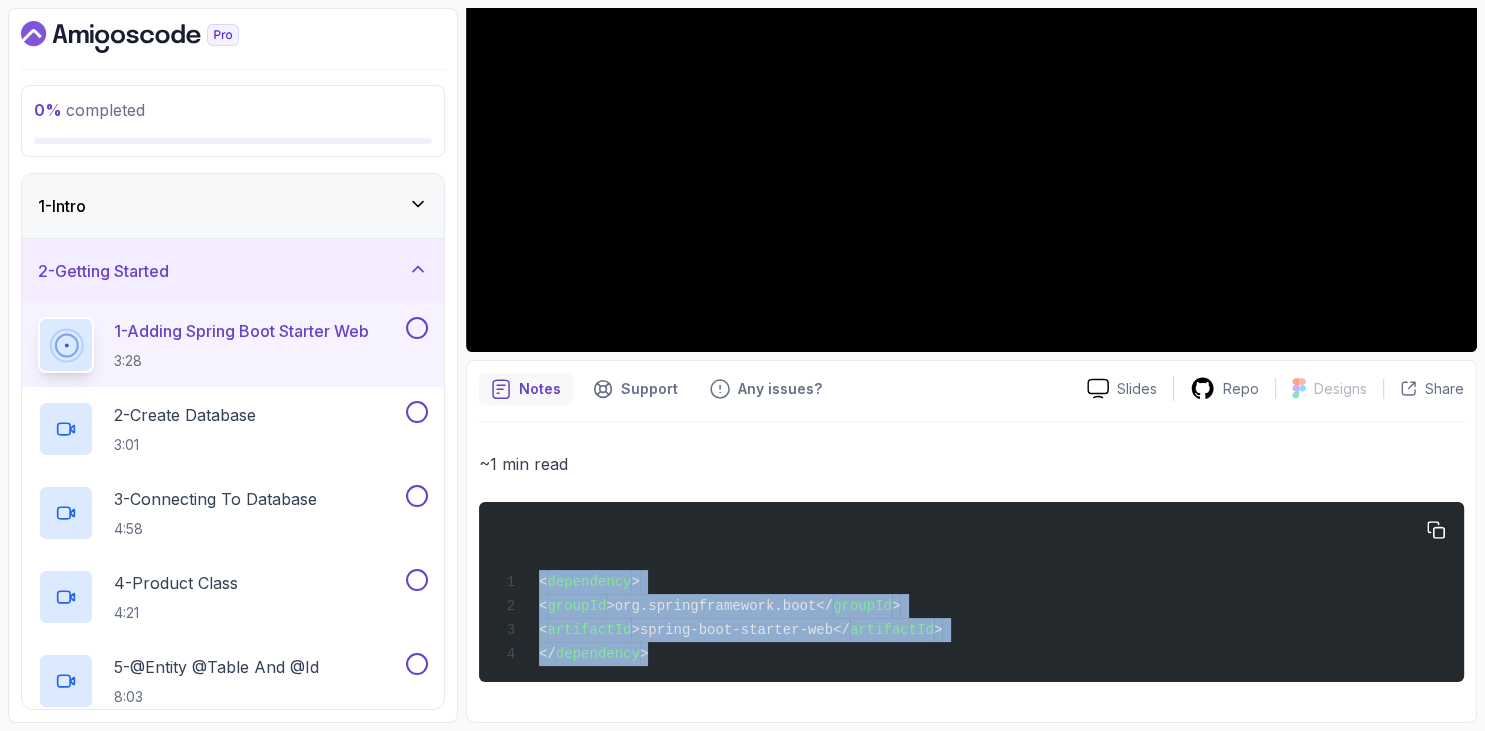 drag, startPoint x: 537, startPoint y: 585, endPoint x: 688, endPoint y: 678, distance: 177.34148 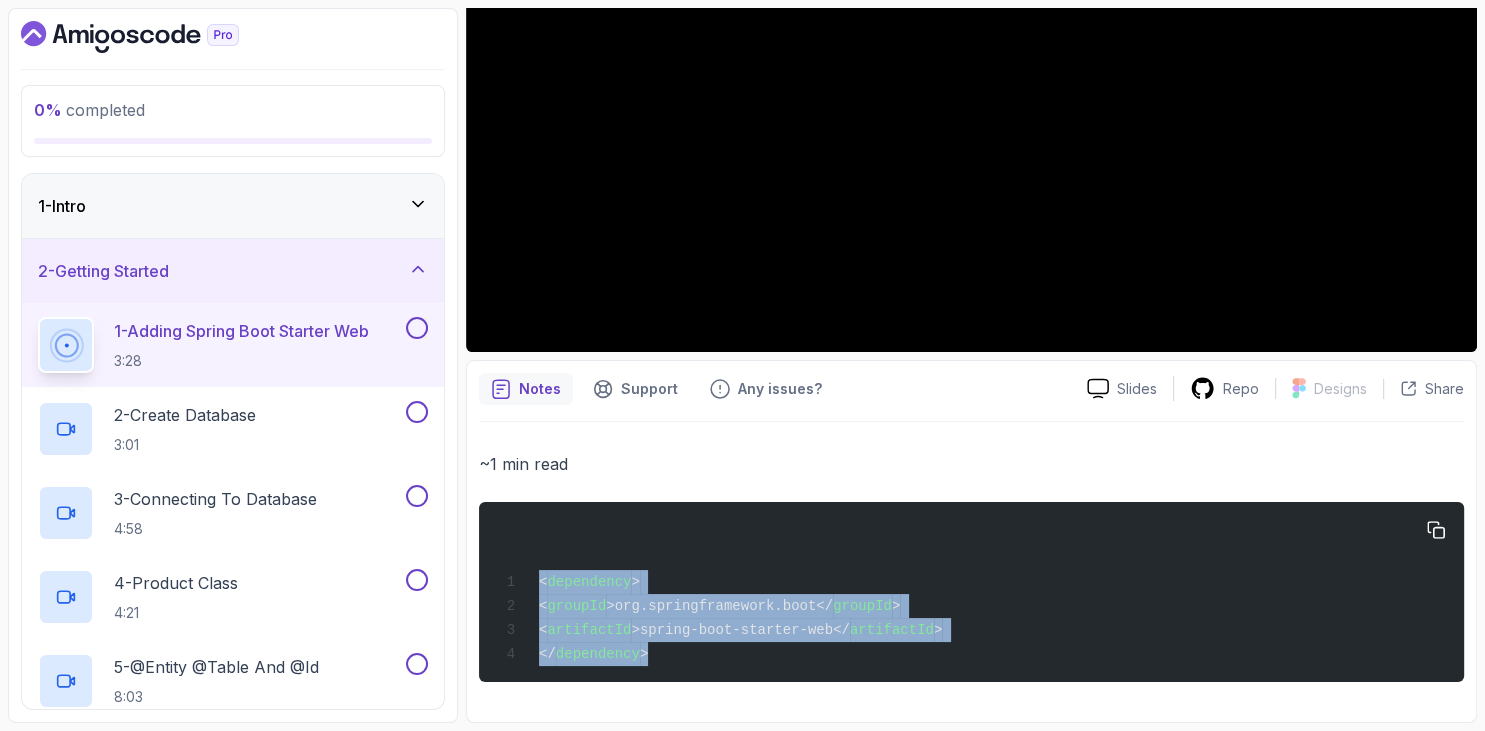 copy on "< dependency >
< groupId >org.springframework.boot</ groupId >
< artifactId >spring-boot-starter-web</ artifactId >
</ dependency >" 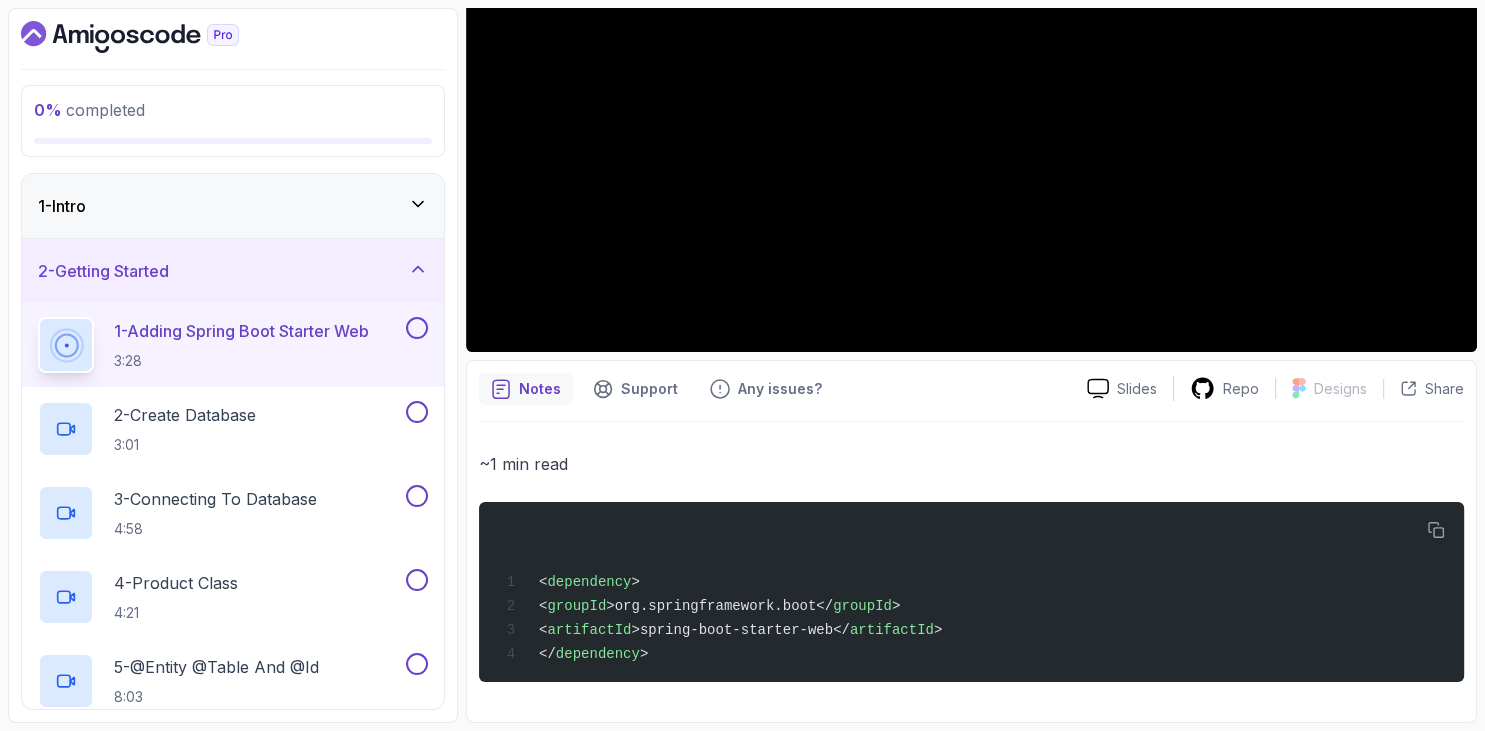 scroll, scrollTop: 0, scrollLeft: 0, axis: both 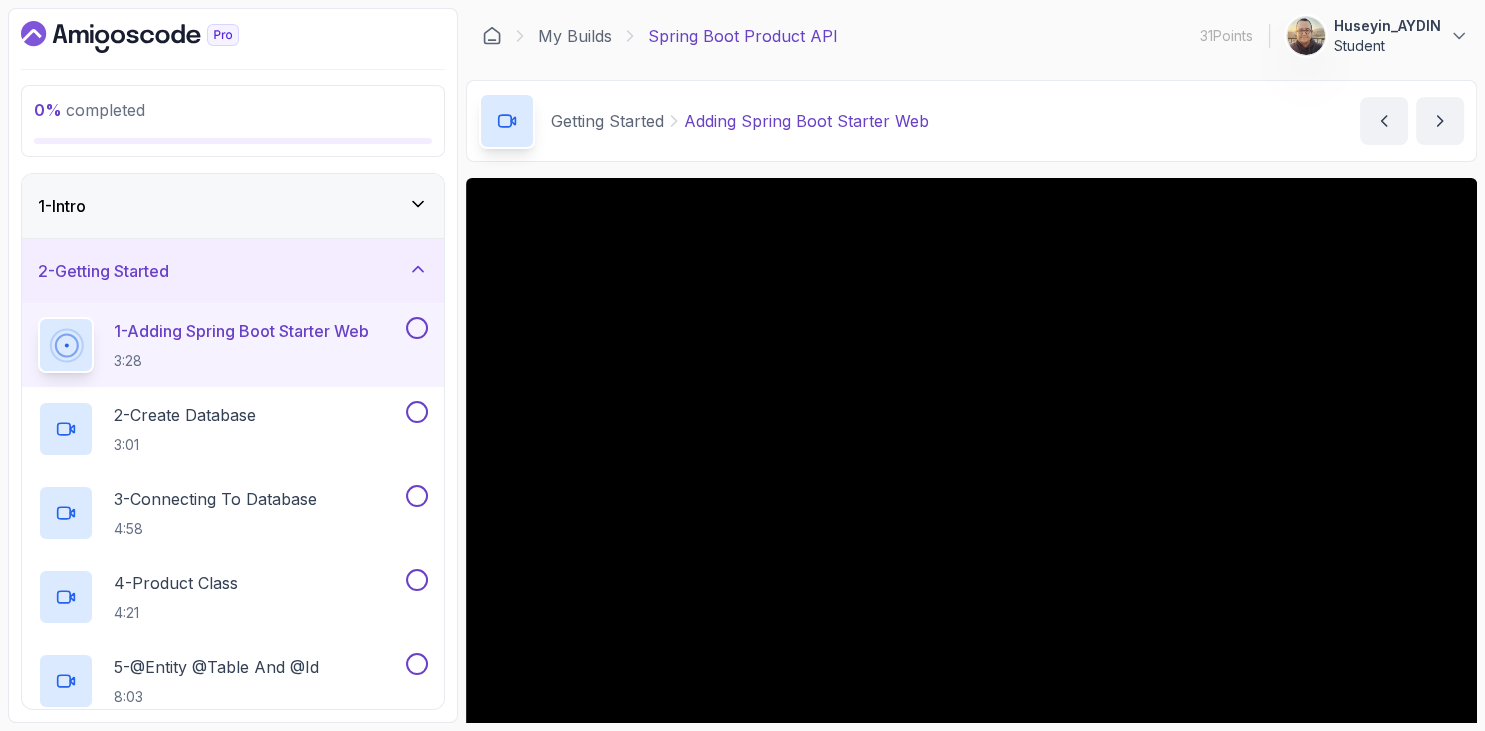 click on "0 % completed" at bounding box center (233, 110) 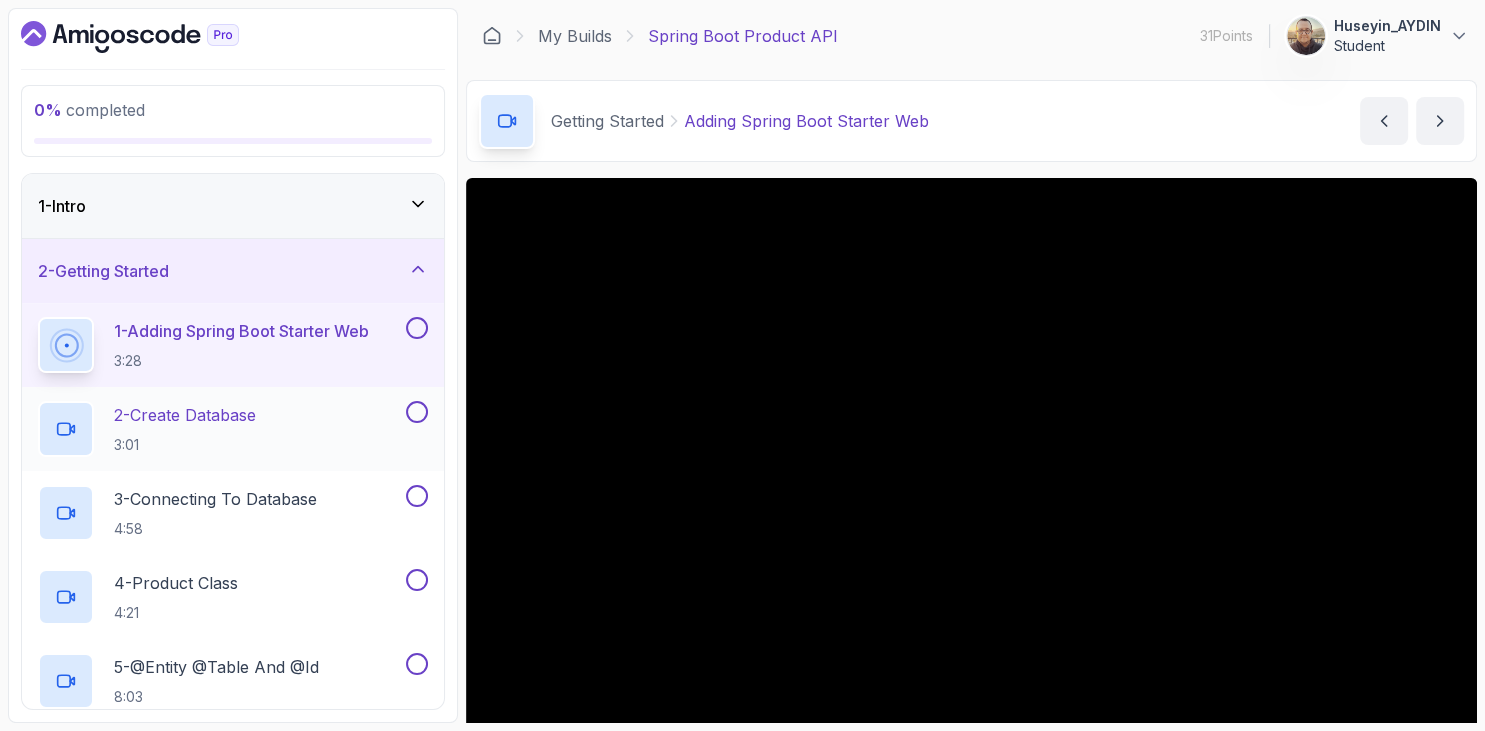 click on "3:01" at bounding box center (185, 445) 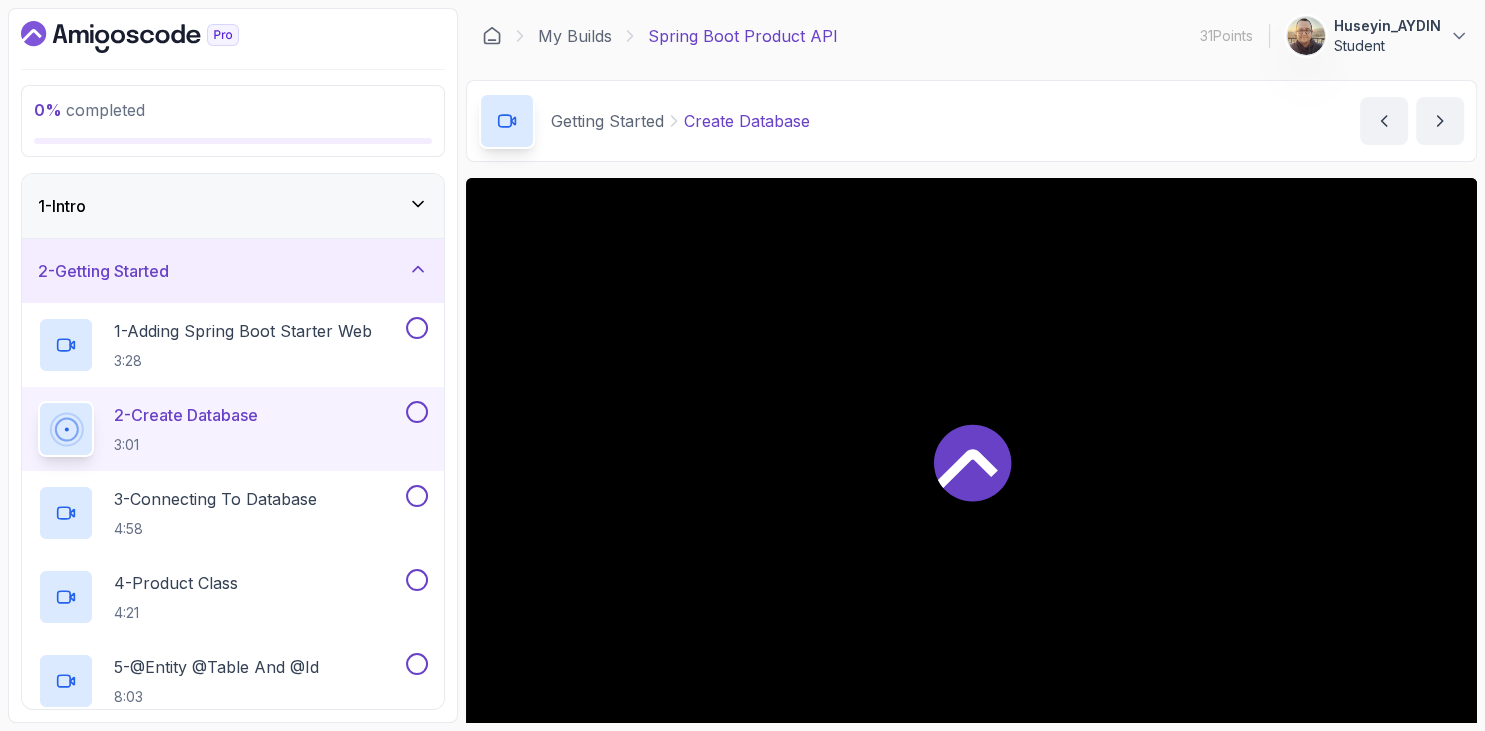 click on "0 % completed 1  -  Intro 2  -  Getting Started 1  -  Adding Spring Boot Starter Web 3:28 2  -  Create Database 3:01 3  -  Connecting To Database 4:58 4  -  Product Class 4:21 5  -  @Entity @Table And @Id 8:03 6  -  Adding Constraints 7:31 7  -  Product Repository 7:26 8  -  Get All Products Api 5:29 3  -  Get Product By Id Exercise 4  -  More Endpoints 5  -  Update Product Exercise 6  -  Java Bean Validation 7  -  Exceptions 8  -  Outro" at bounding box center [233, 365] 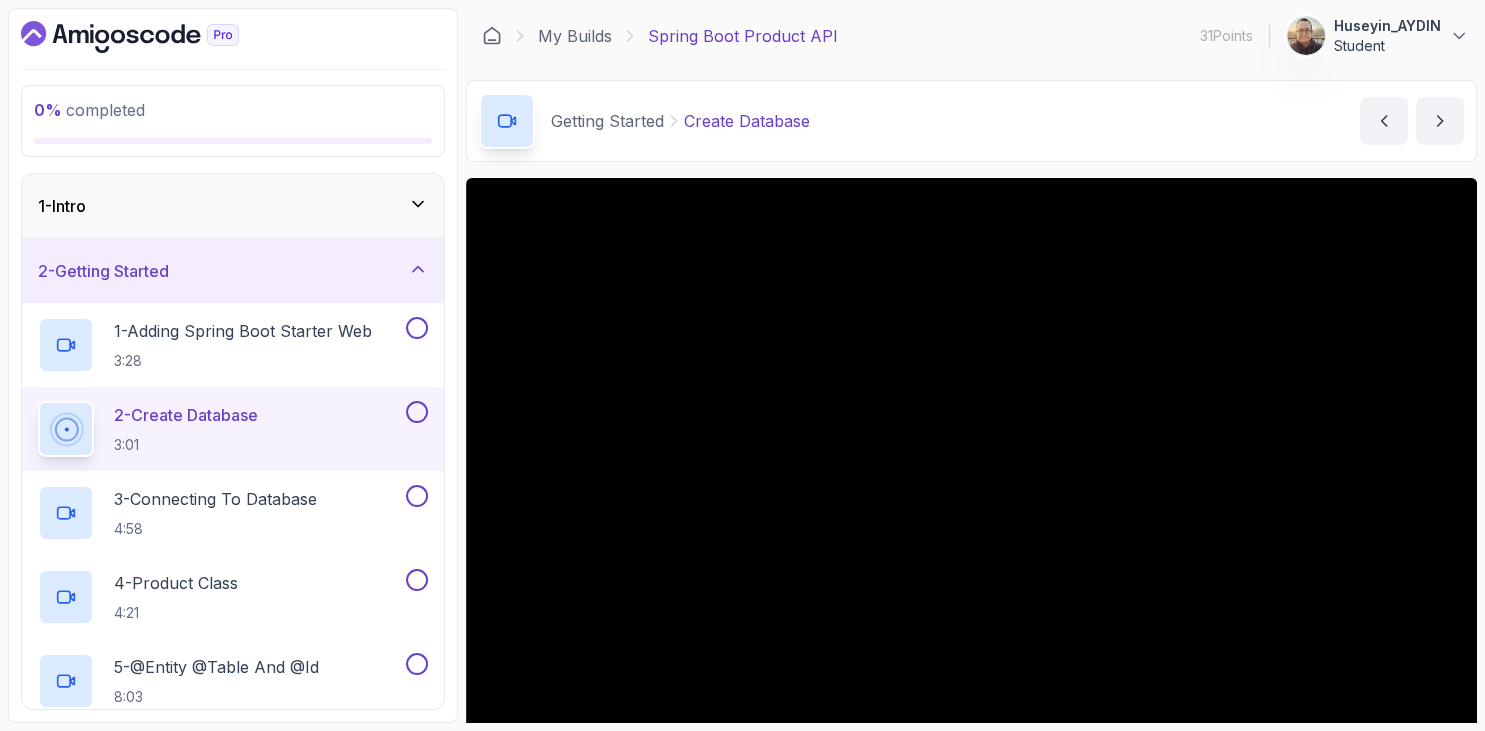 click at bounding box center (233, 37) 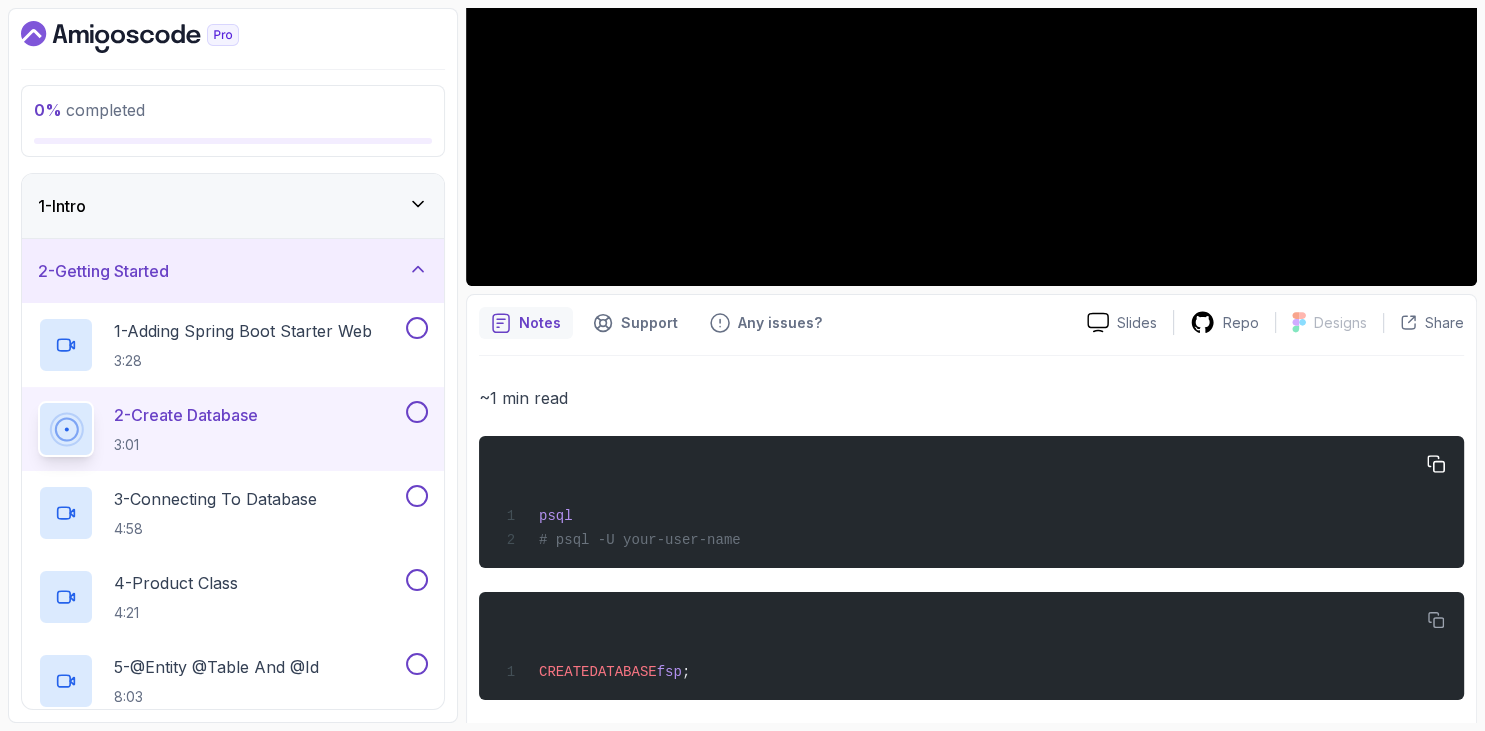 scroll, scrollTop: 611, scrollLeft: 0, axis: vertical 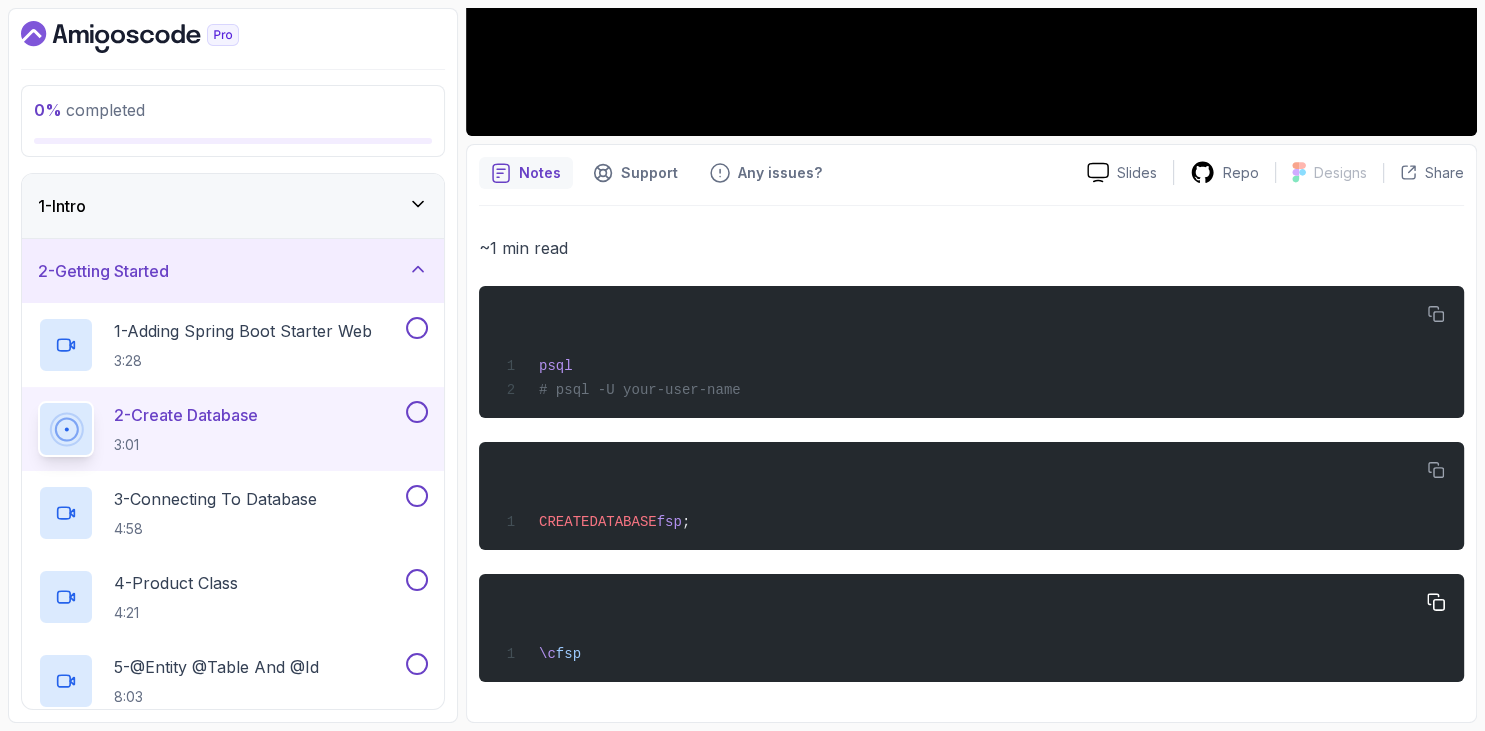 drag, startPoint x: 541, startPoint y: 363, endPoint x: 726, endPoint y: 612, distance: 310.20316 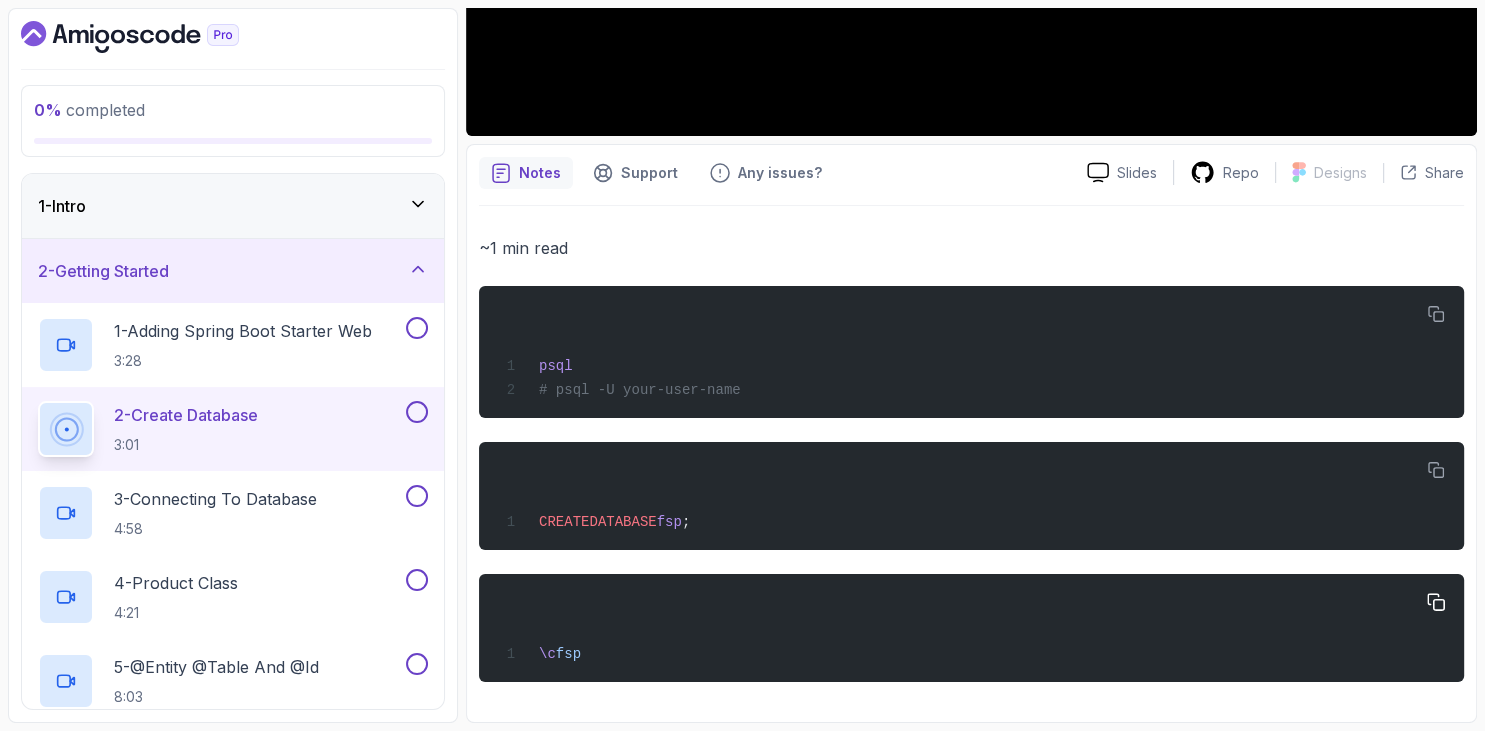 click on "psql
# psql -U your-user-name" at bounding box center [971, 352] 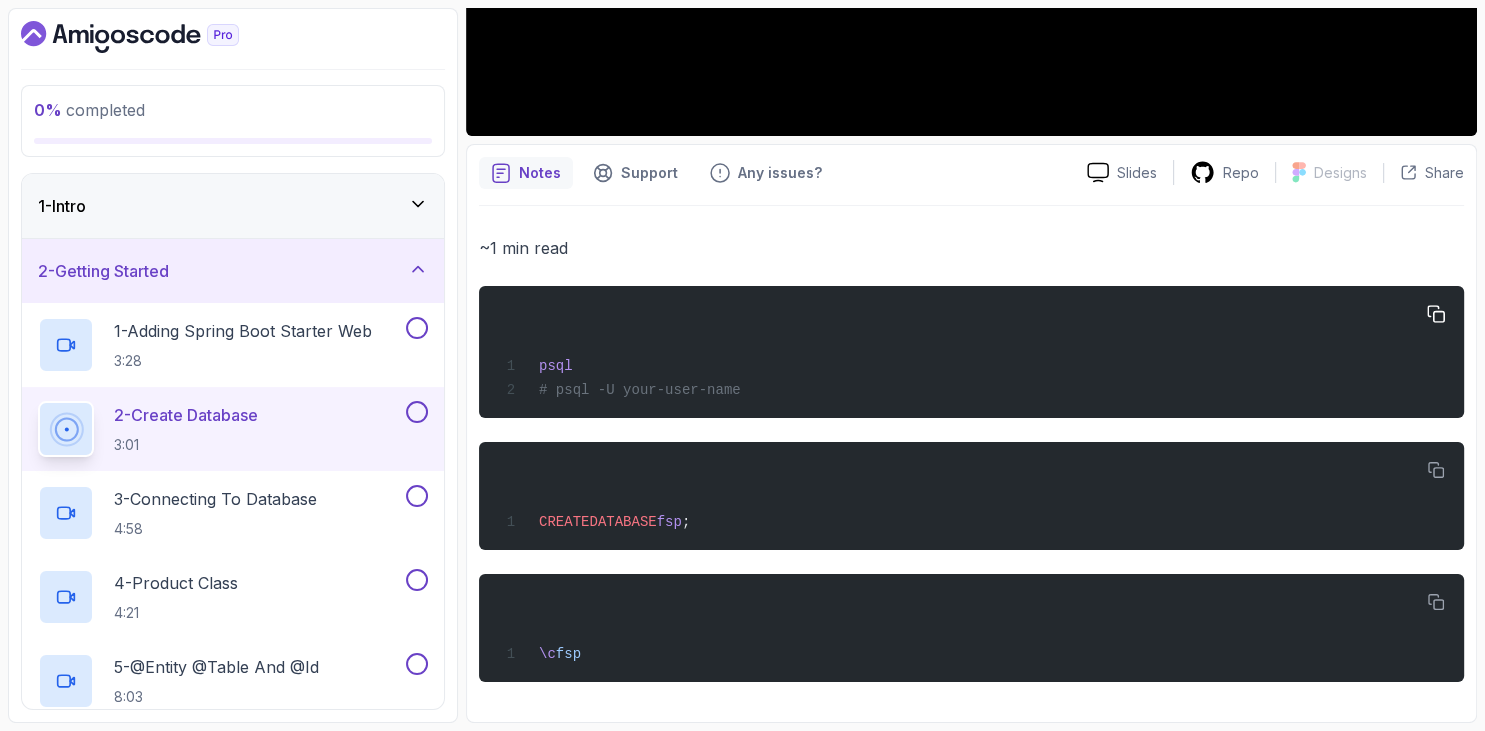 copy on "\c  fsp" 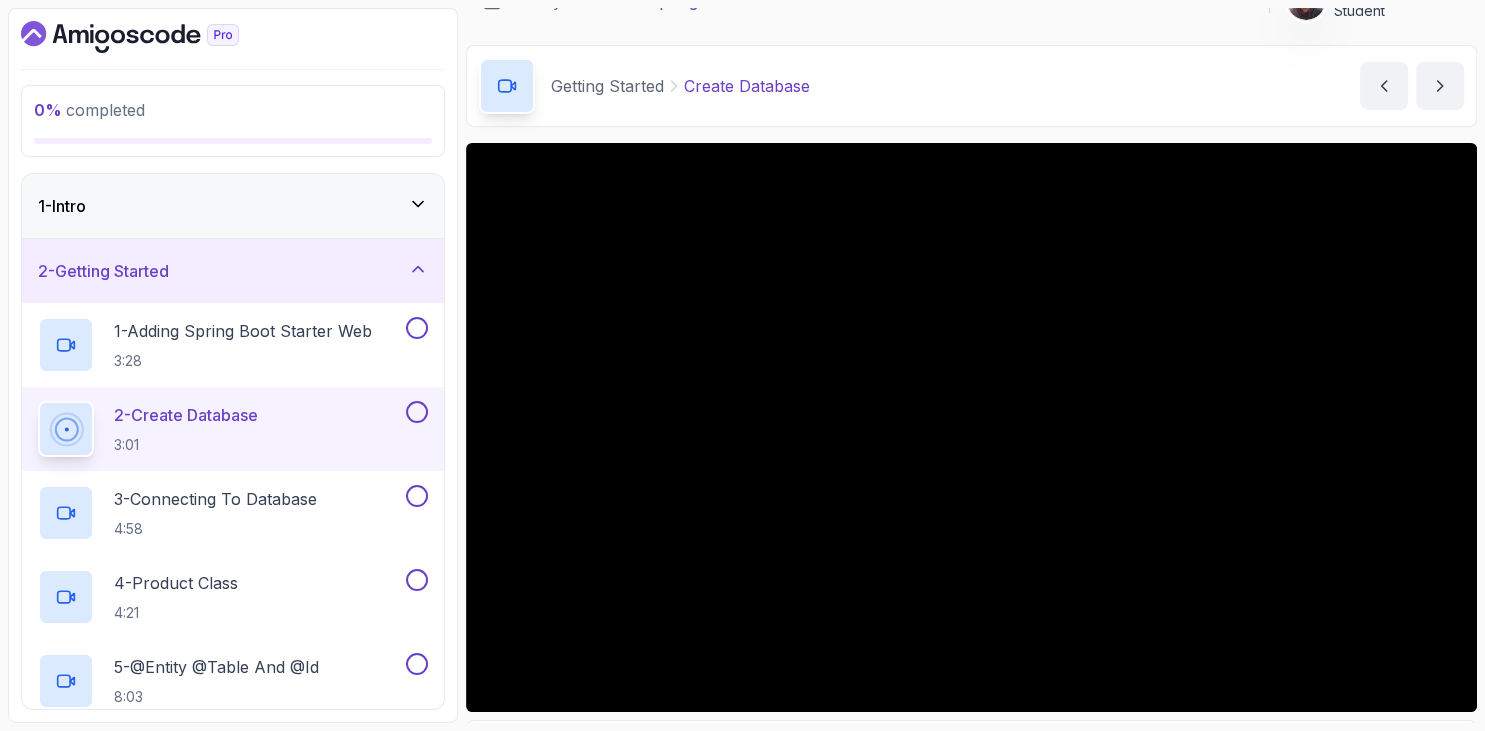 scroll, scrollTop: 150, scrollLeft: 0, axis: vertical 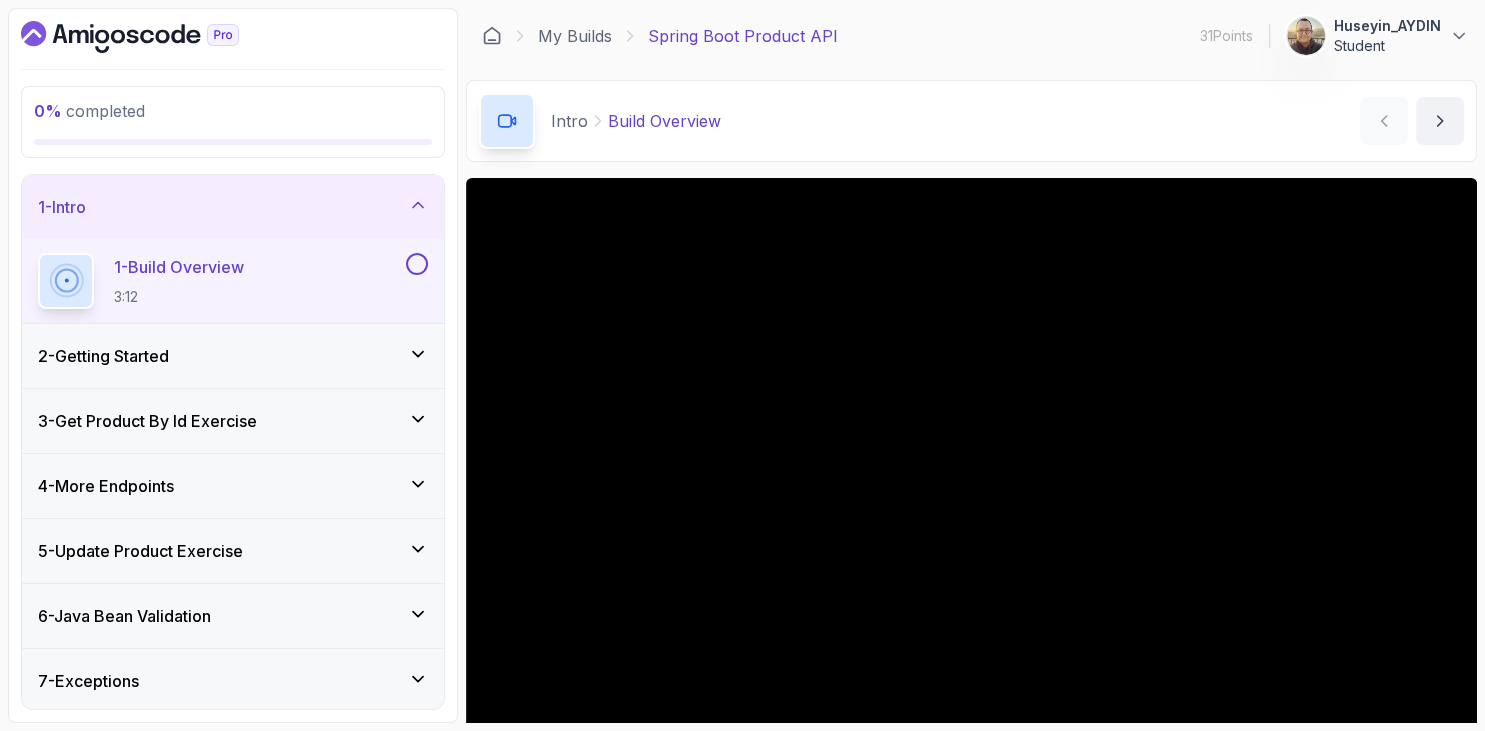 click on "2  -  Getting Started" at bounding box center [233, 356] 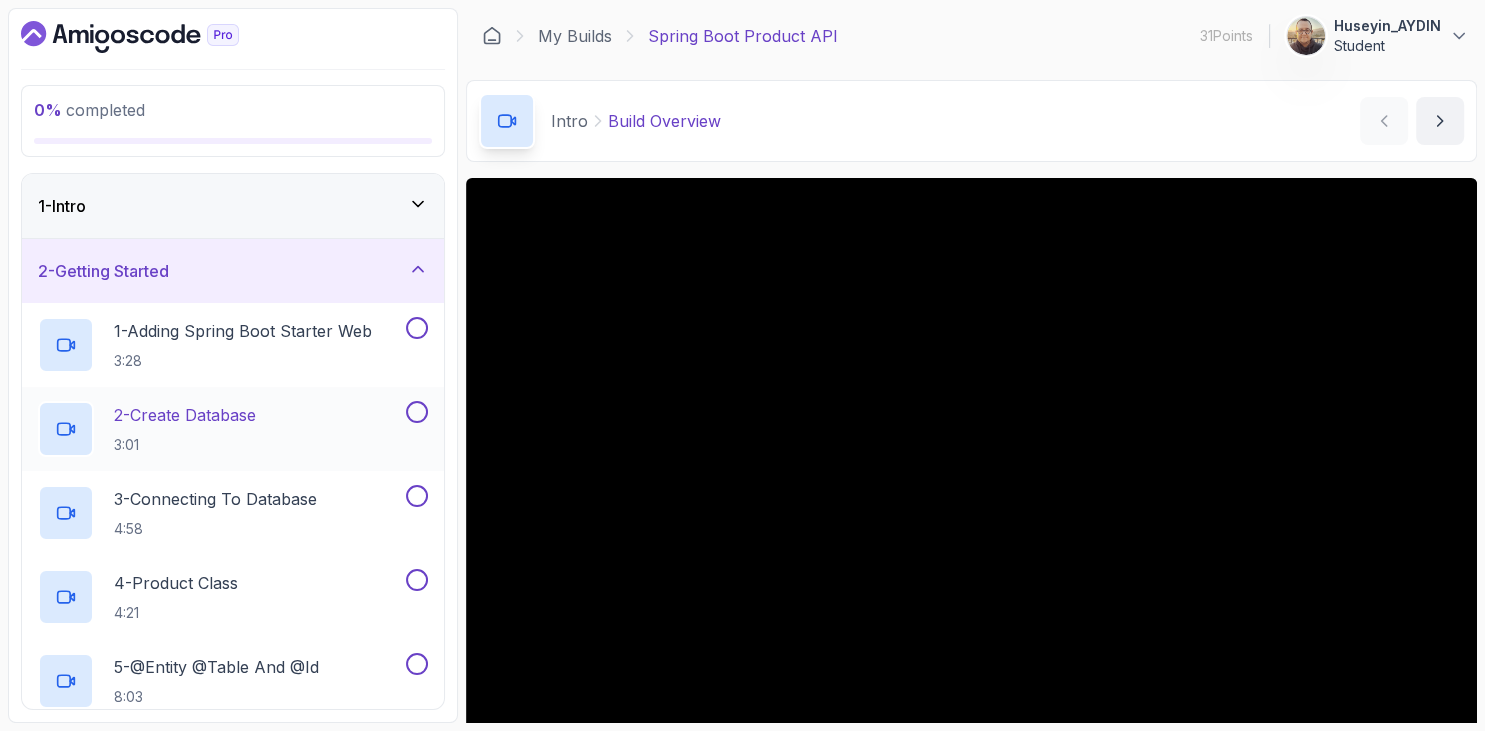 click on "2  -  Create Database" at bounding box center [185, 415] 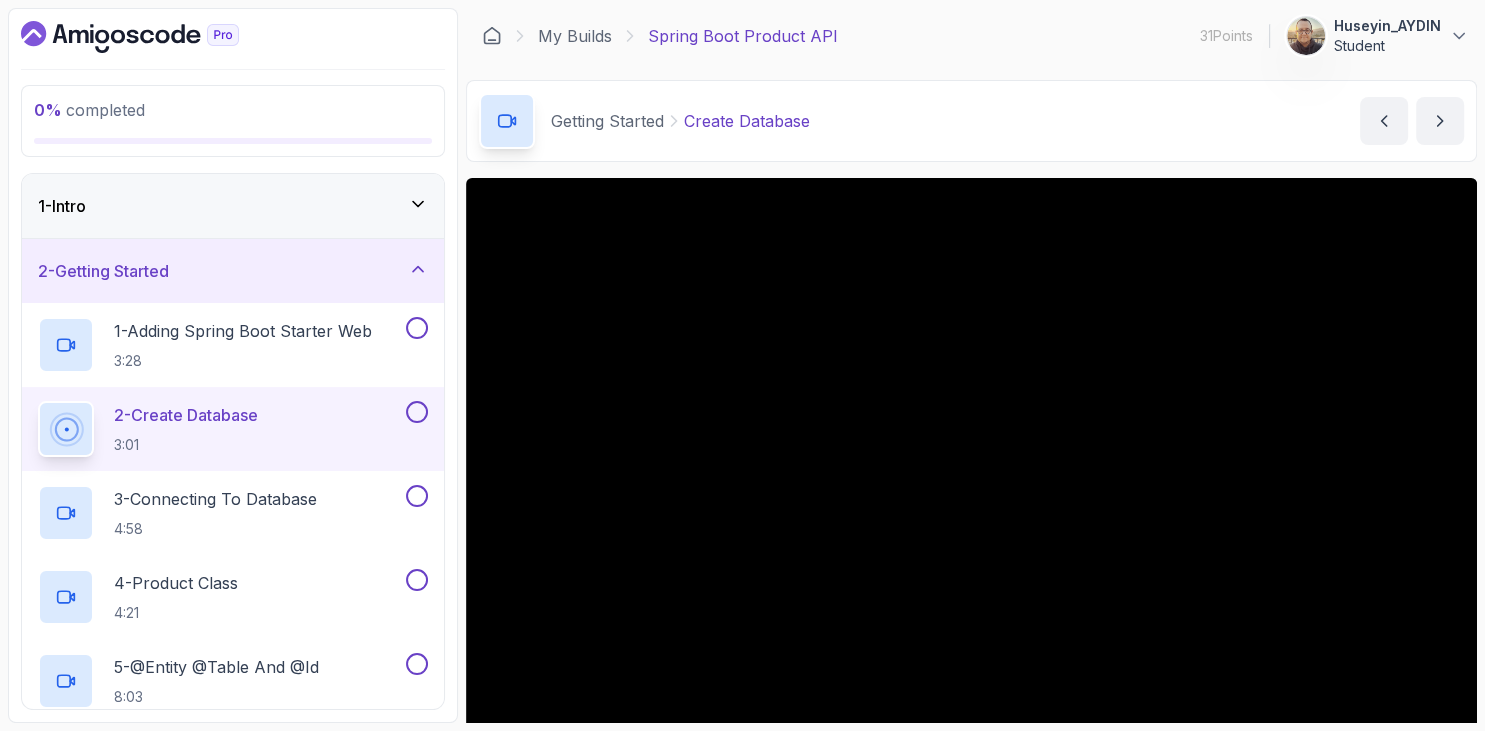 scroll, scrollTop: 230, scrollLeft: 0, axis: vertical 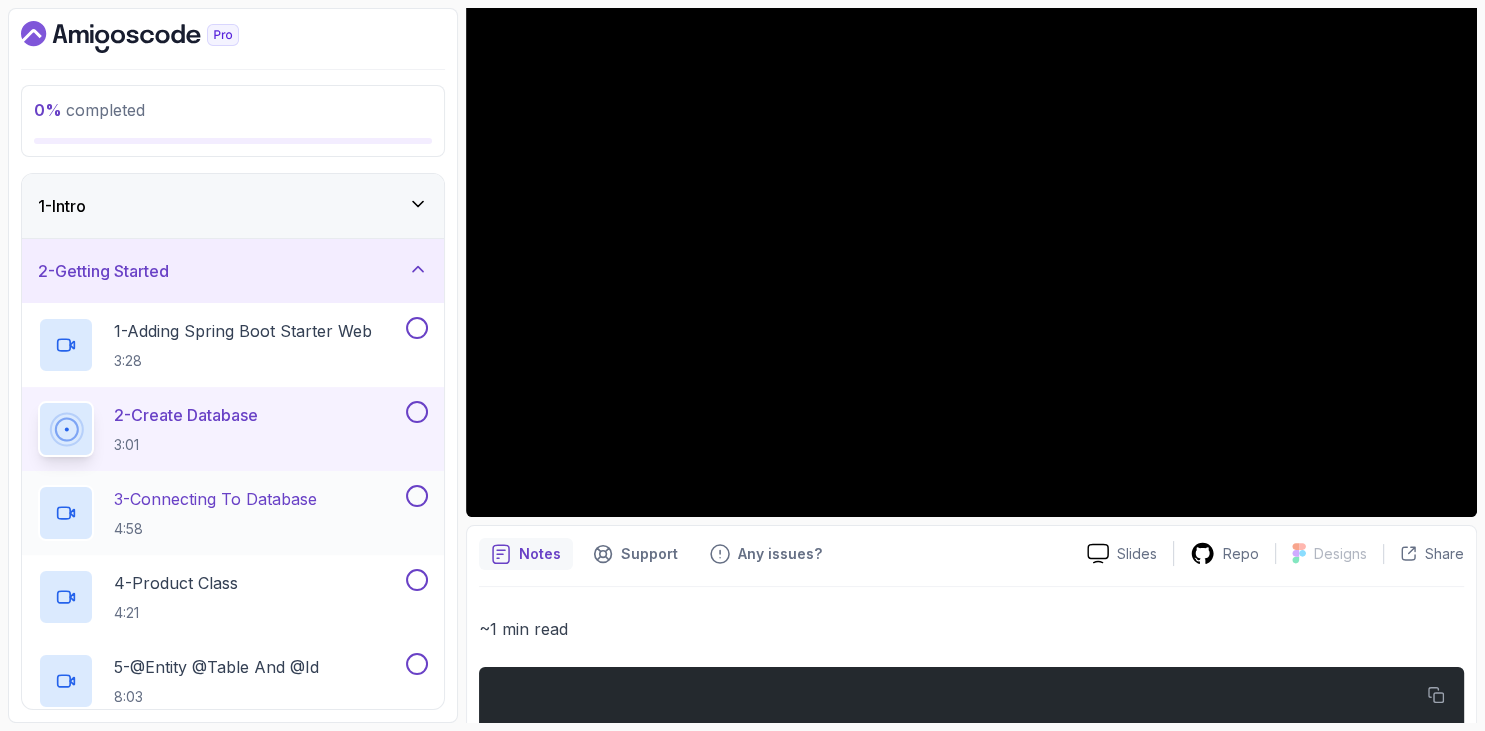 click on "3  -  Connecting To Database" at bounding box center [215, 499] 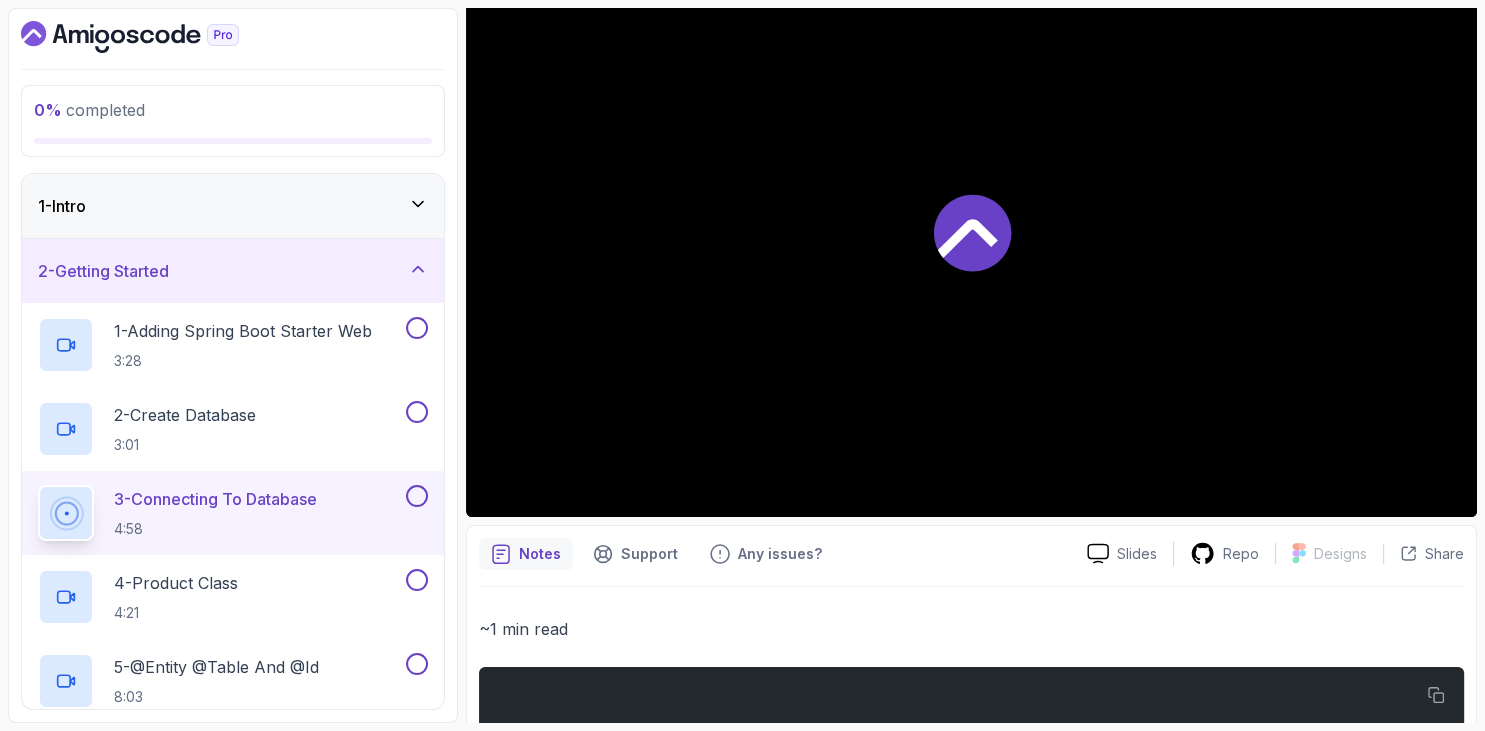 click at bounding box center (233, 37) 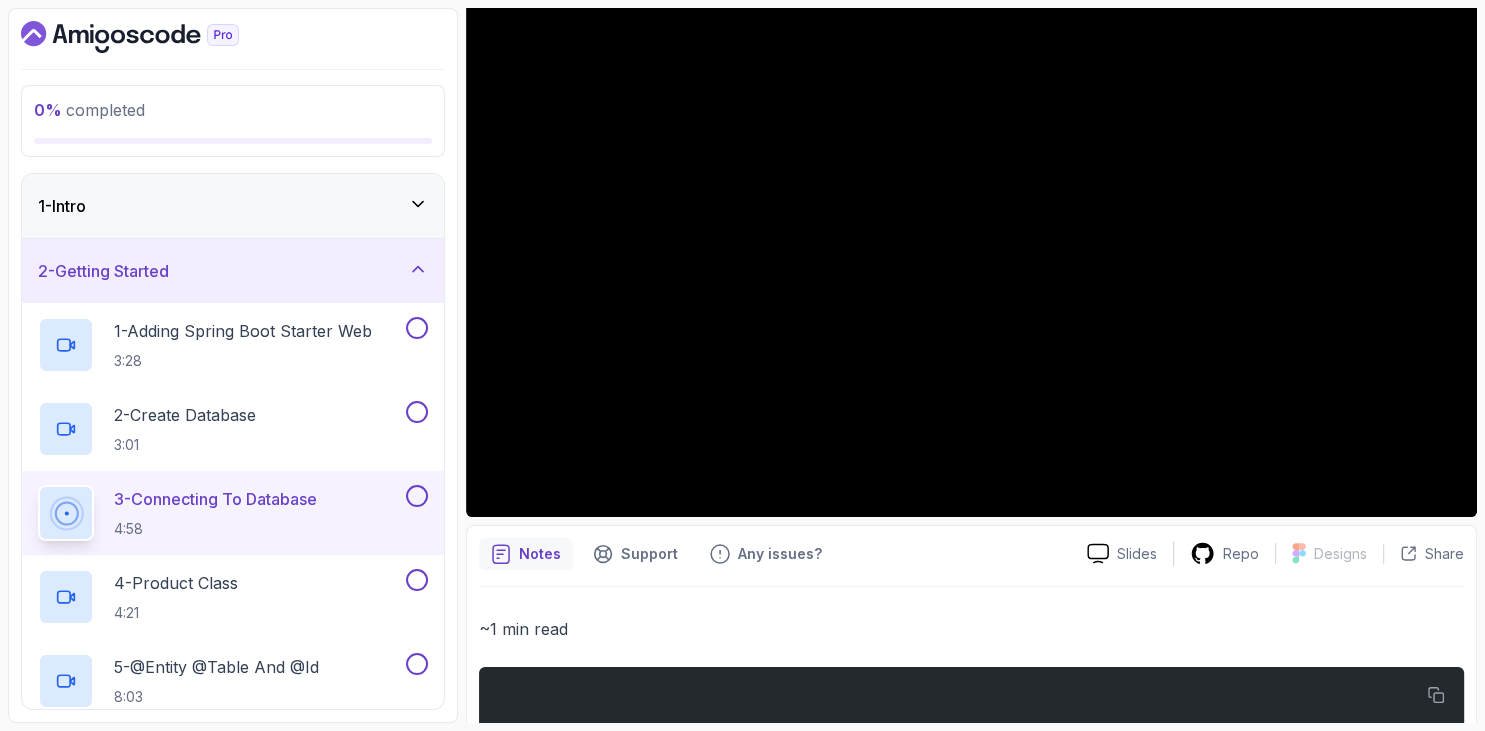 click on "0 % completed 1  -  Intro 2  -  Getting Started 1  -  Adding Spring Boot Starter Web 3:28 2  -  Create Database 3:01 3  -  Connecting To Database 4:58 4  -  Product Class 4:21 5  -  @Entity @Table And @Id 8:03 6  -  Adding Constraints 7:31 7  -  Product Repository 7:26 8  -  Get All Products Api 5:29 3  -  Get Product By Id Exercise 4  -  More Endpoints 5  -  Update Product Exercise 6  -  Java Bean Validation 7  -  Exceptions 8  -  Outro" at bounding box center [233, 365] 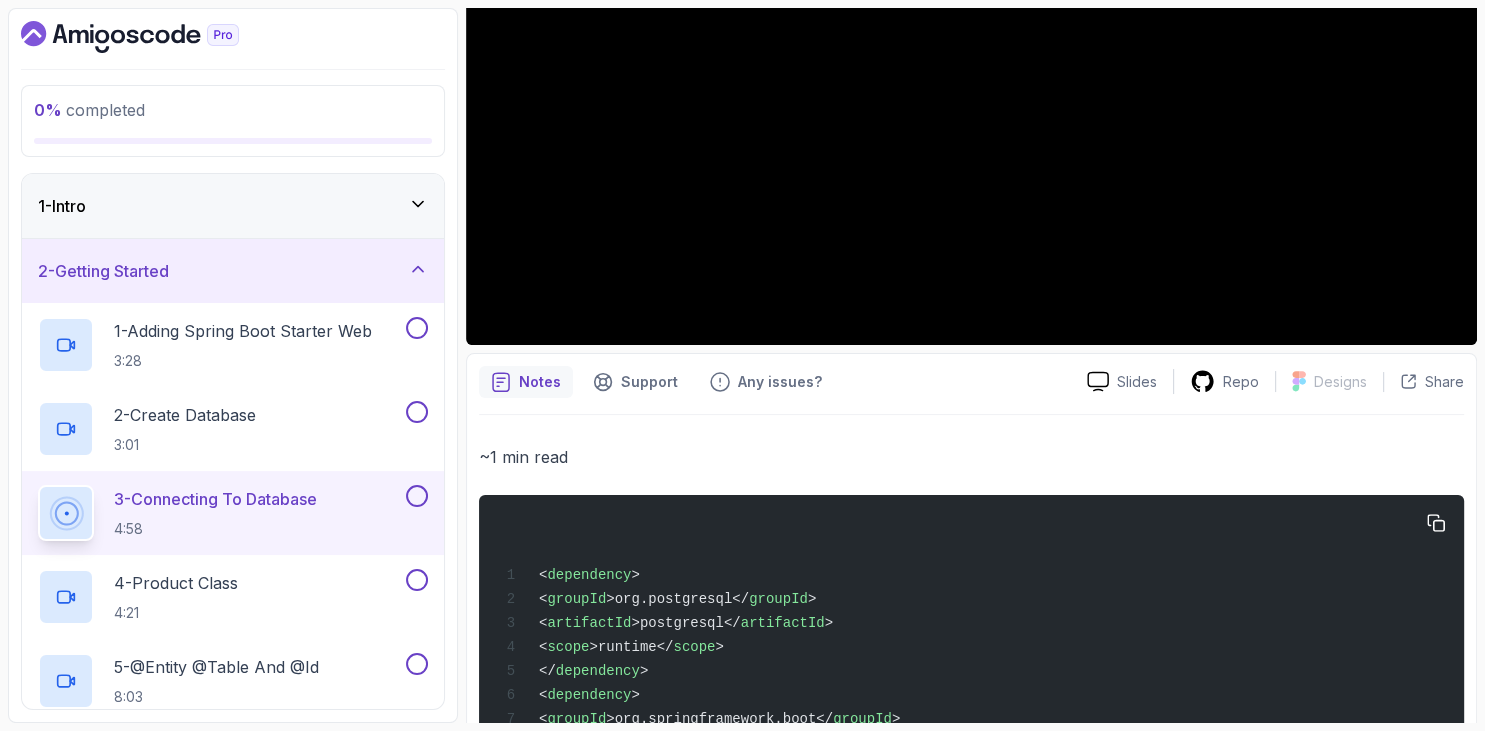 scroll, scrollTop: 747, scrollLeft: 0, axis: vertical 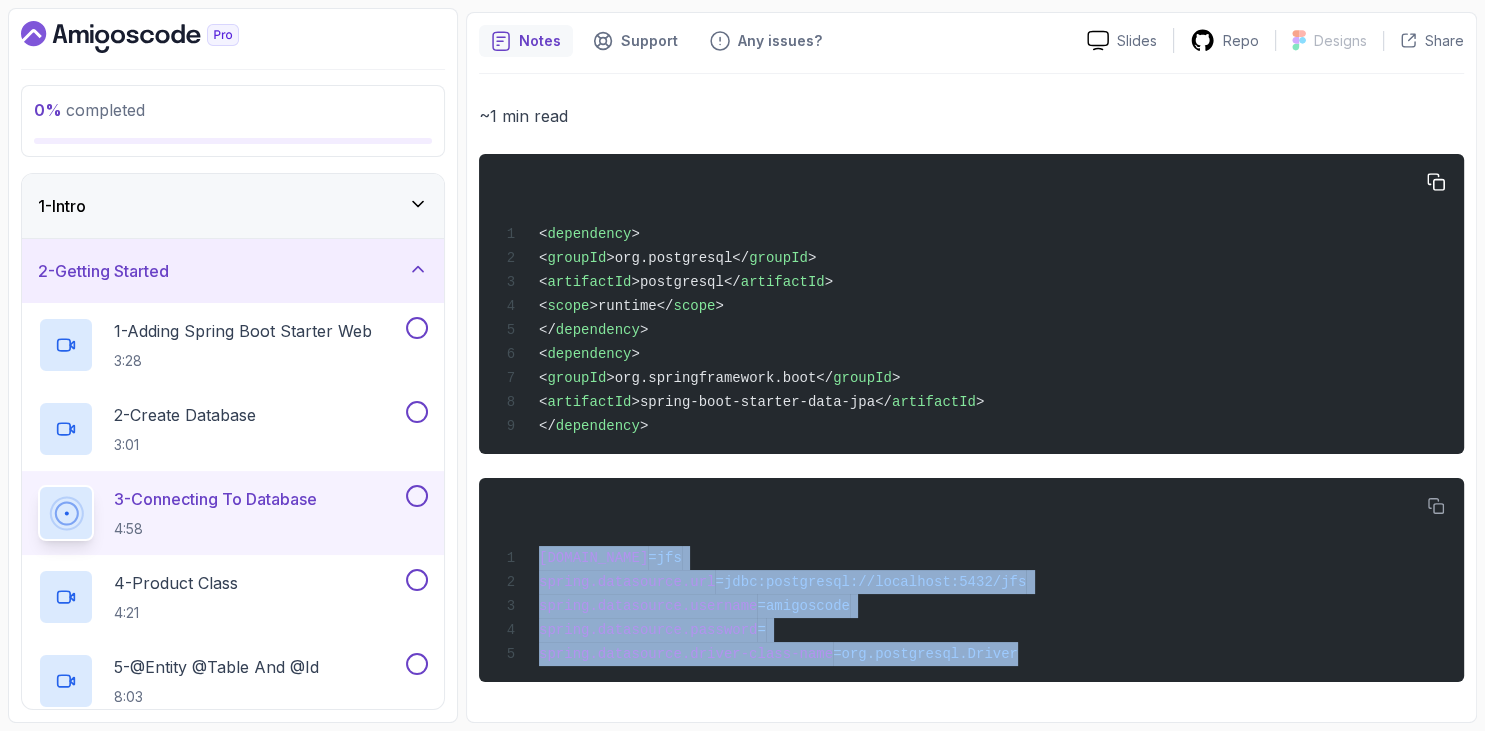 drag, startPoint x: 540, startPoint y: 232, endPoint x: 1006, endPoint y: 662, distance: 634.07886 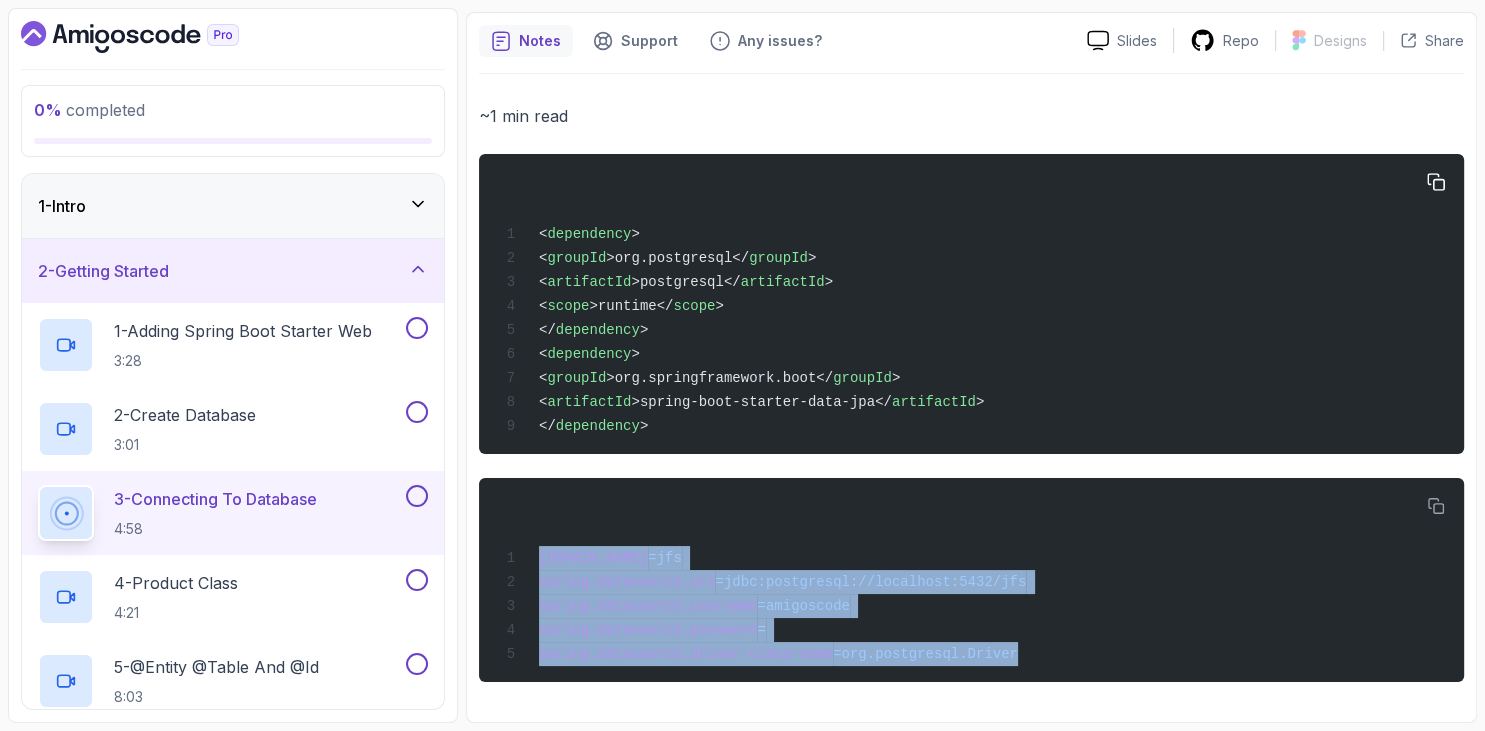 click on "< dependency >
< groupId >org.postgresql</ groupId >
< artifactId >postgresql</ artifactId >
< scope >runtime</ scope >
</ dependency >
< dependency >
< groupId >org.springframework.boot</ groupId >
< artifactId >spring-boot-starter-data-jpa</ artifactId >
</ dependency >" at bounding box center (971, 304) 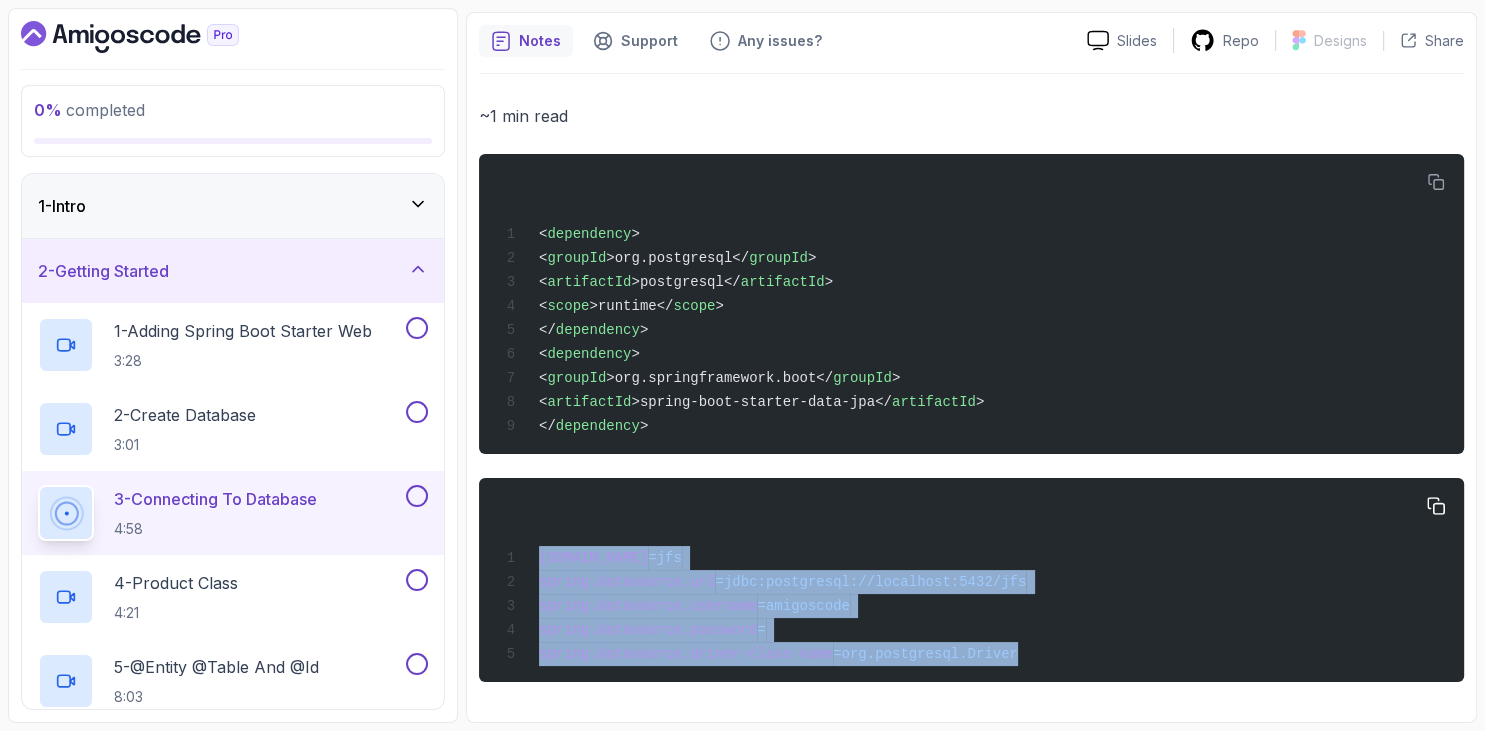 copy on "spring.application.name =jfs
spring.datasource.url =jdbc:postgresql://localhost:5432/jfs
spring.datasource.username =amigoscode
spring.datasource.password =
spring.datasource.driver-class-name =org.postgresql.Driver" 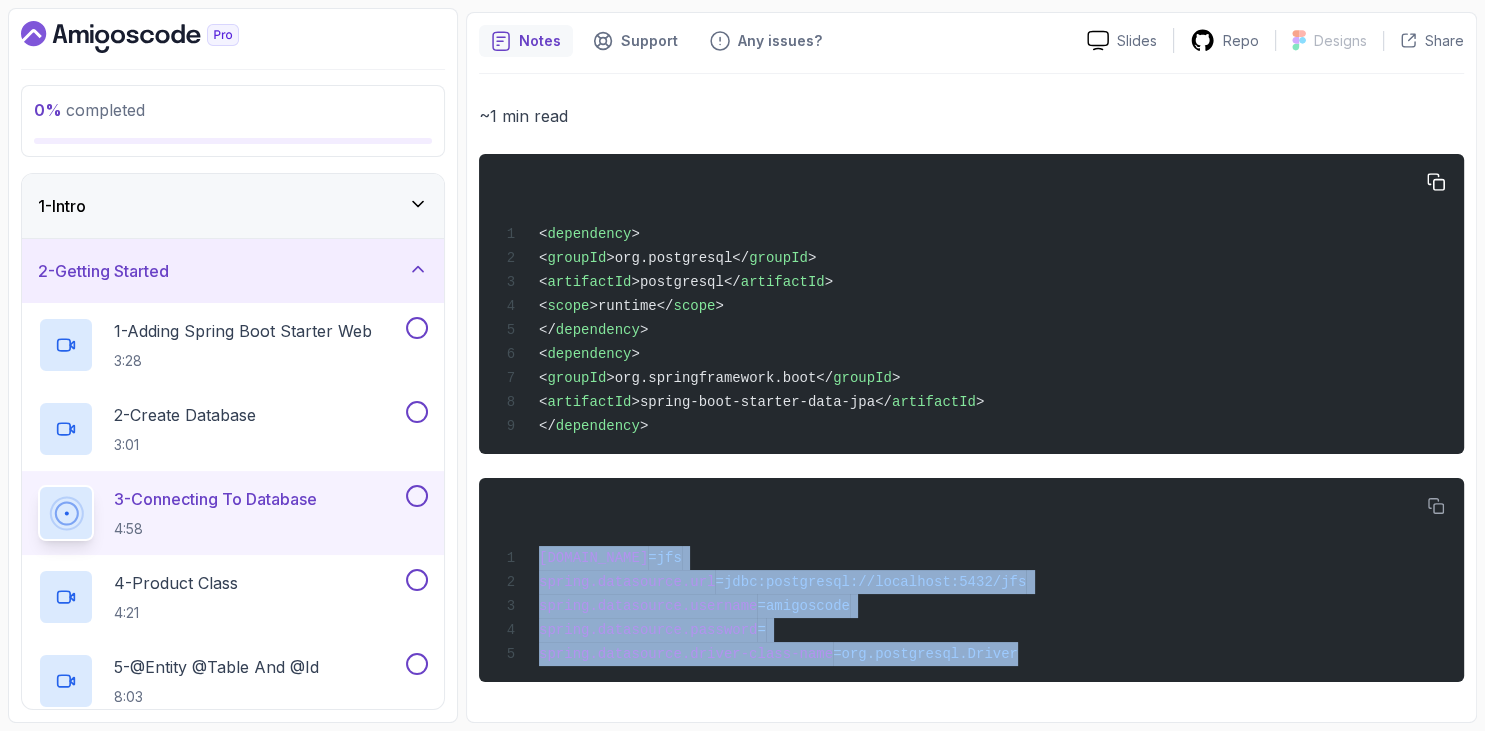 click on ">runtime</" at bounding box center (631, 306) 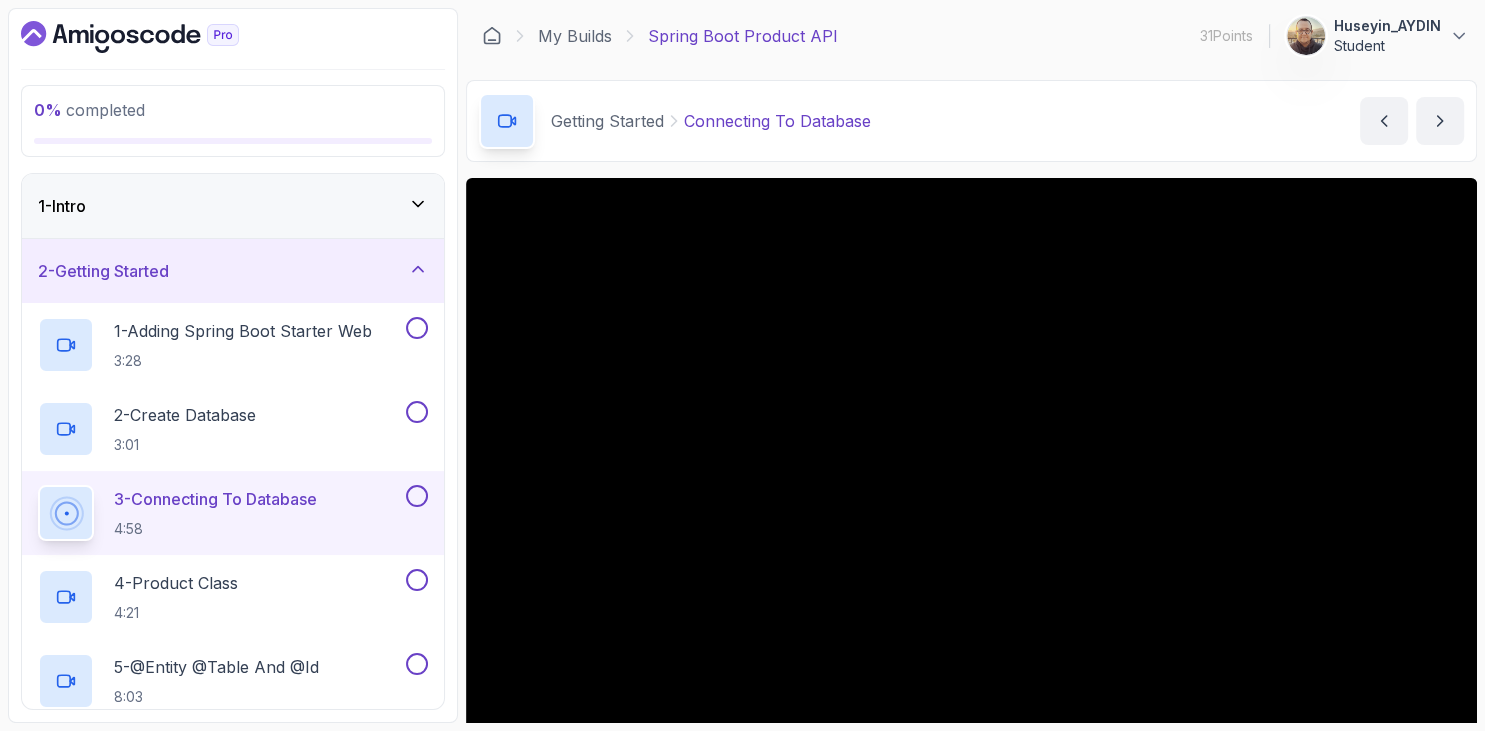 scroll, scrollTop: 576, scrollLeft: 0, axis: vertical 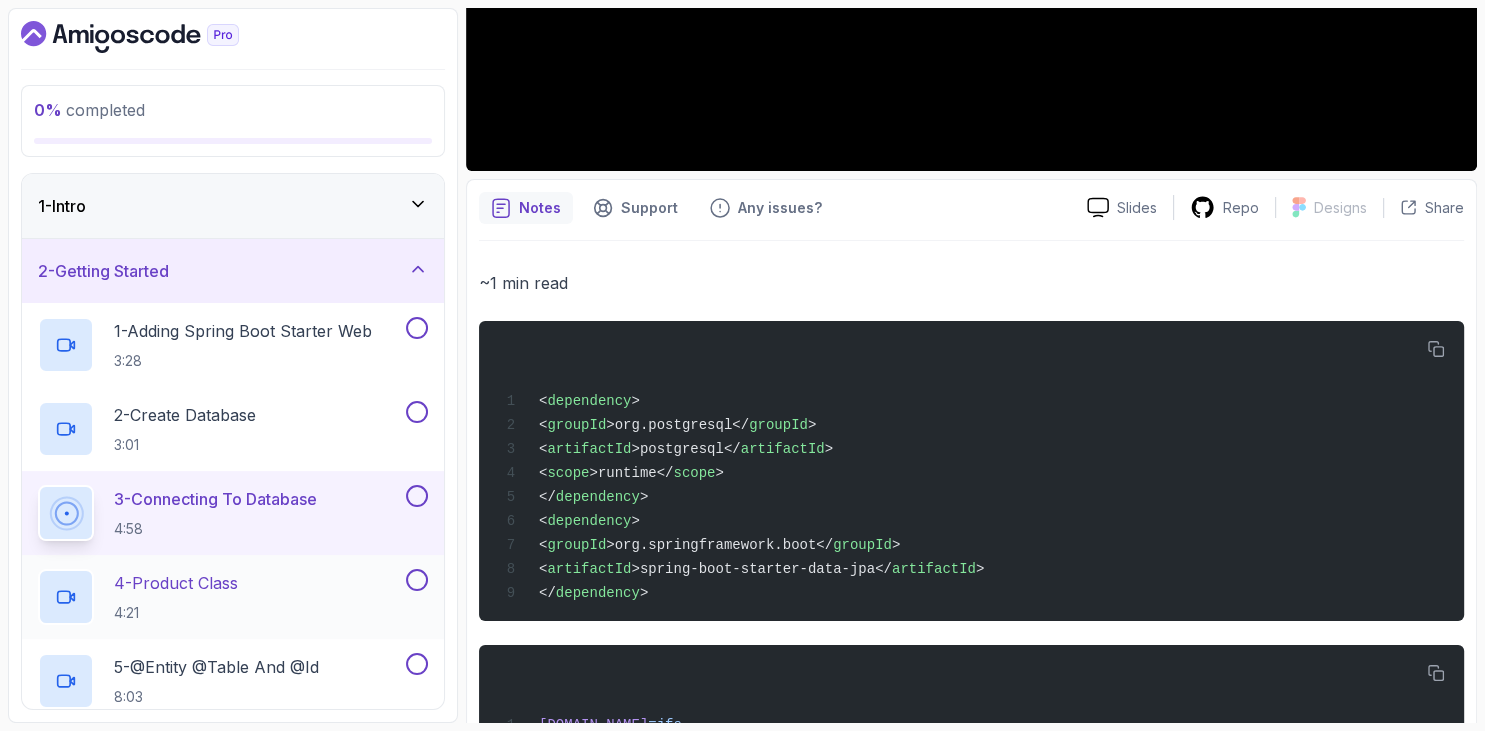 click on "4  -  Product Class" at bounding box center [176, 583] 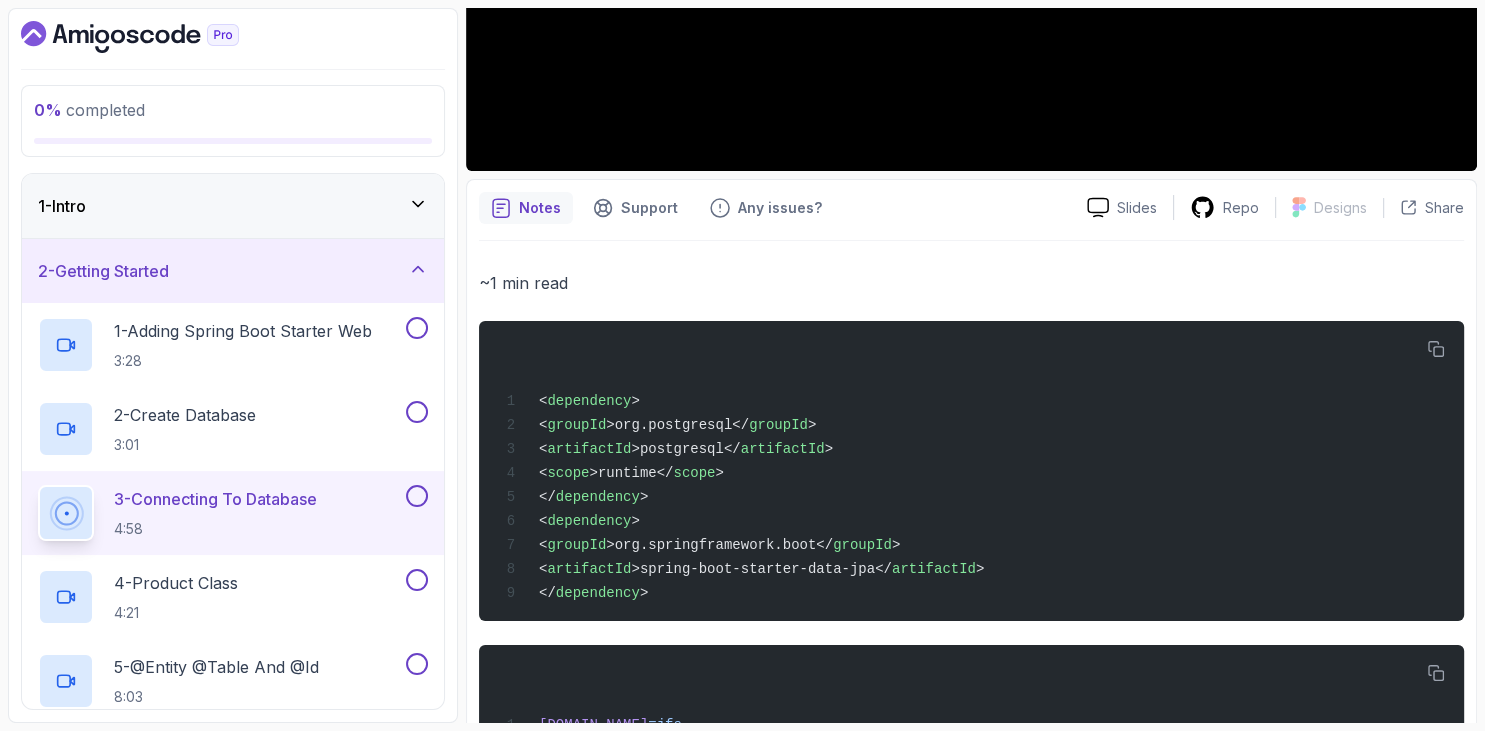 scroll, scrollTop: 162, scrollLeft: 0, axis: vertical 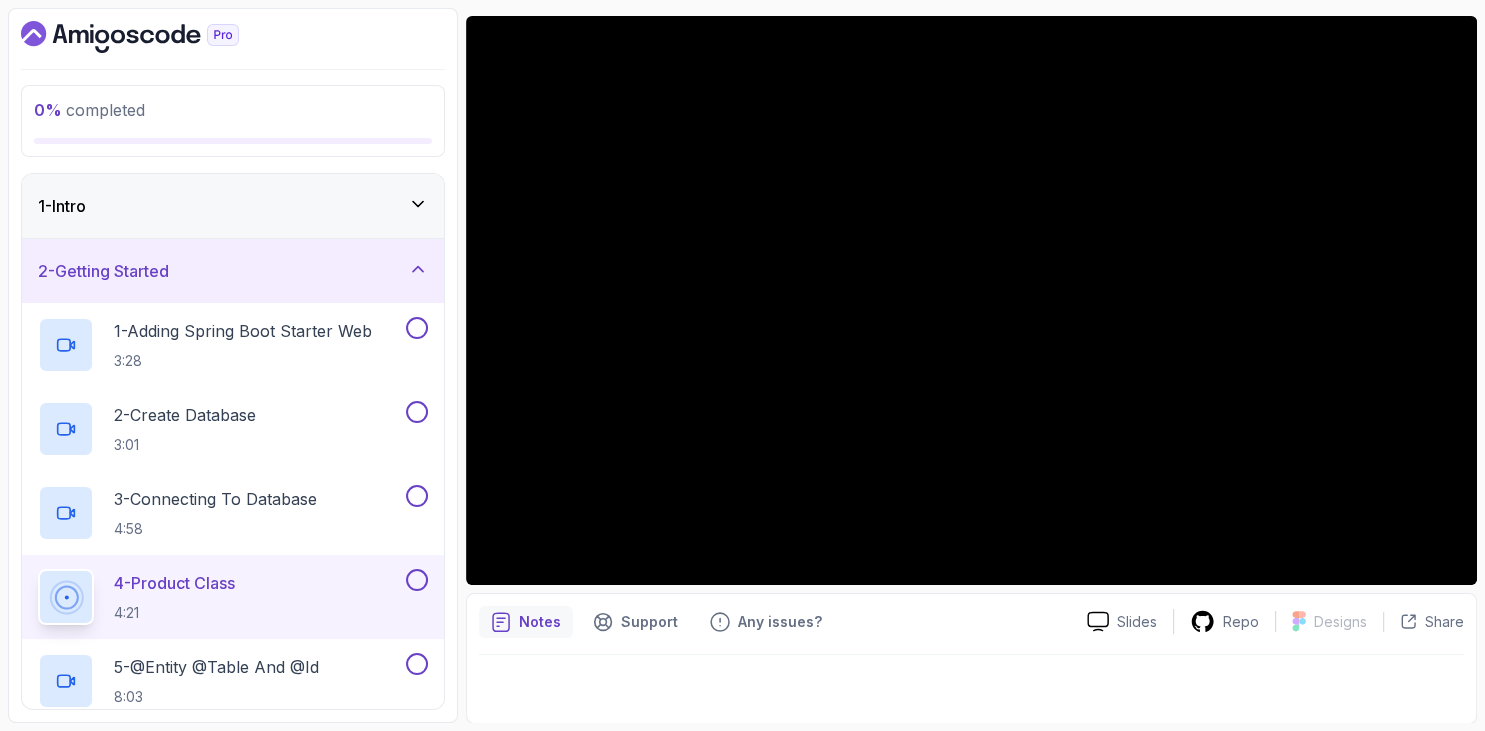 click at bounding box center [233, 37] 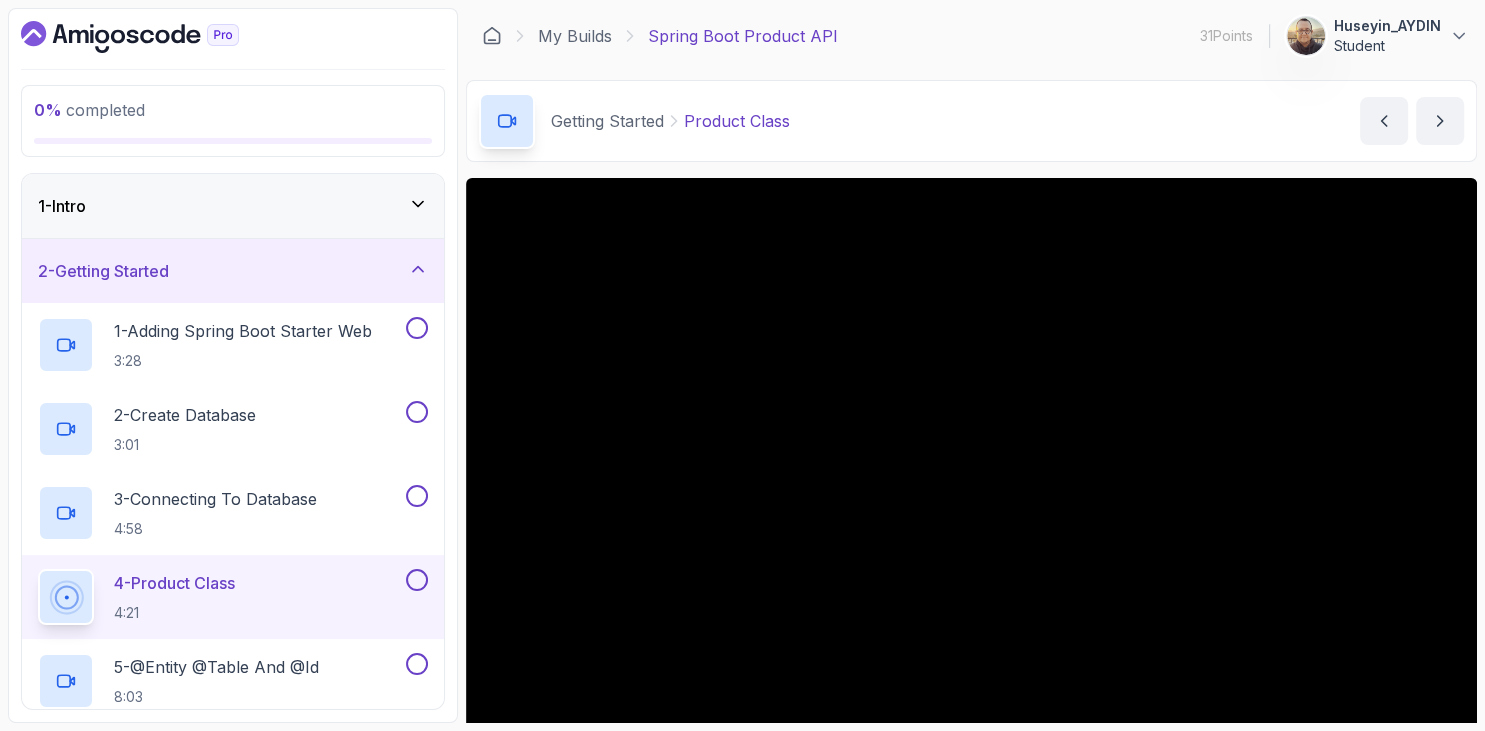 scroll, scrollTop: 162, scrollLeft: 0, axis: vertical 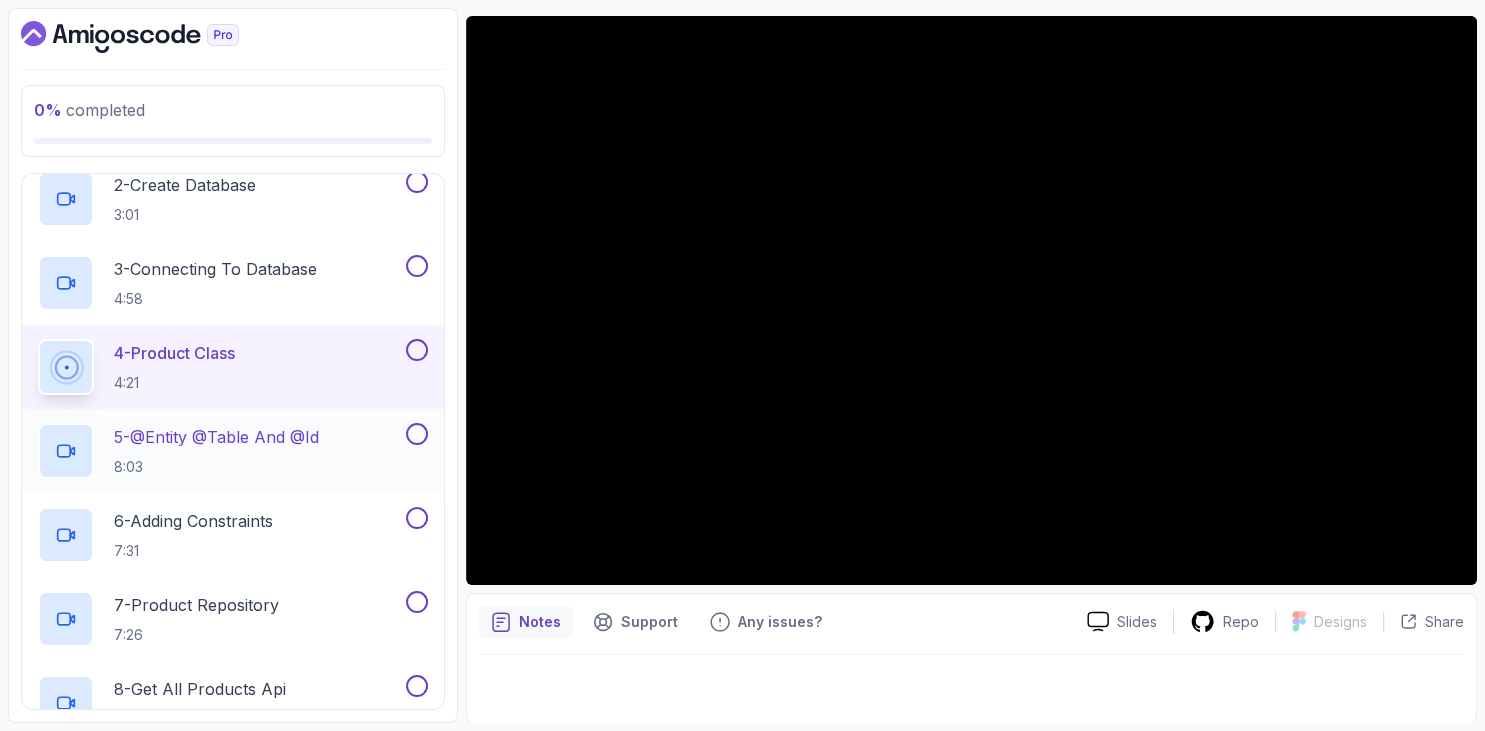 click on "5  -  @Entity @Table And @Id 8:03" at bounding box center [216, 451] 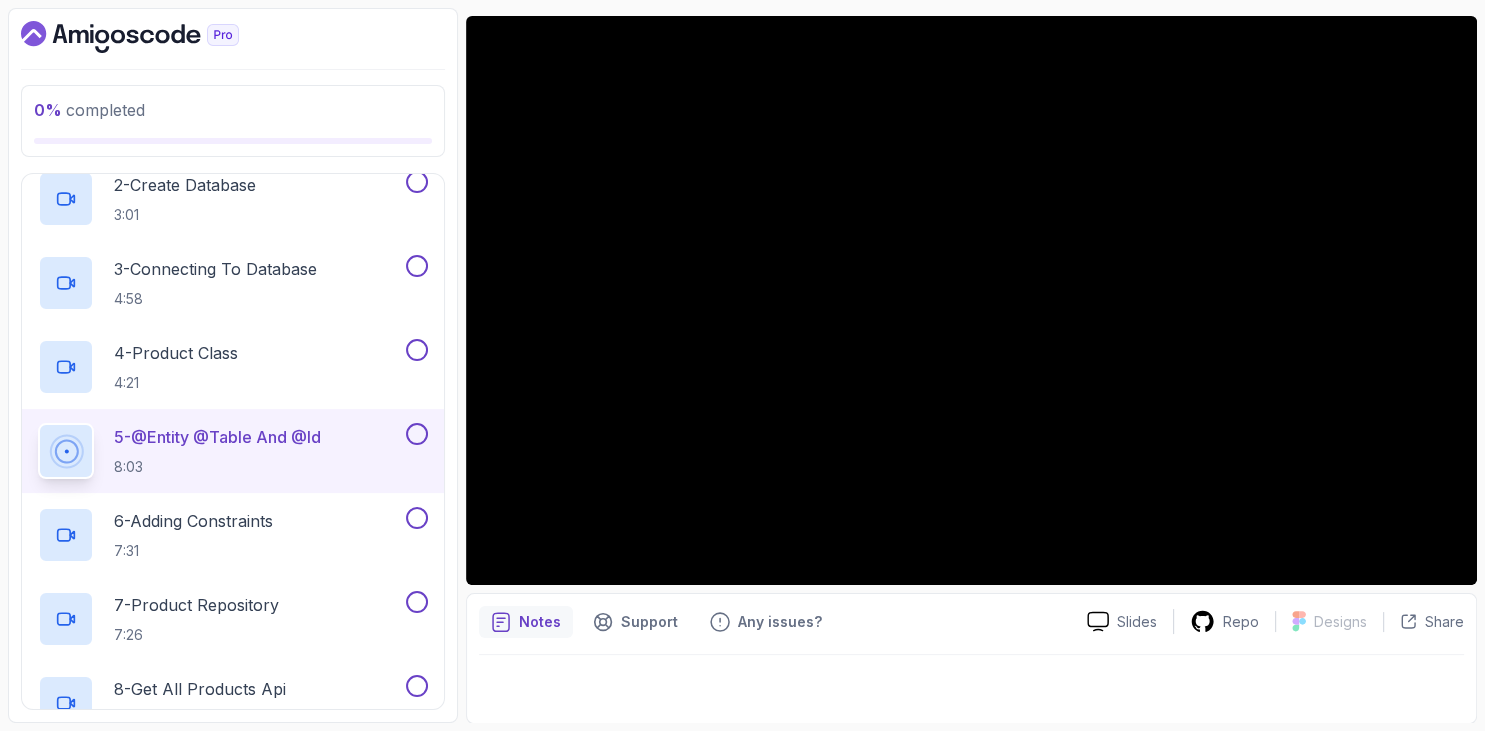 click at bounding box center [233, 37] 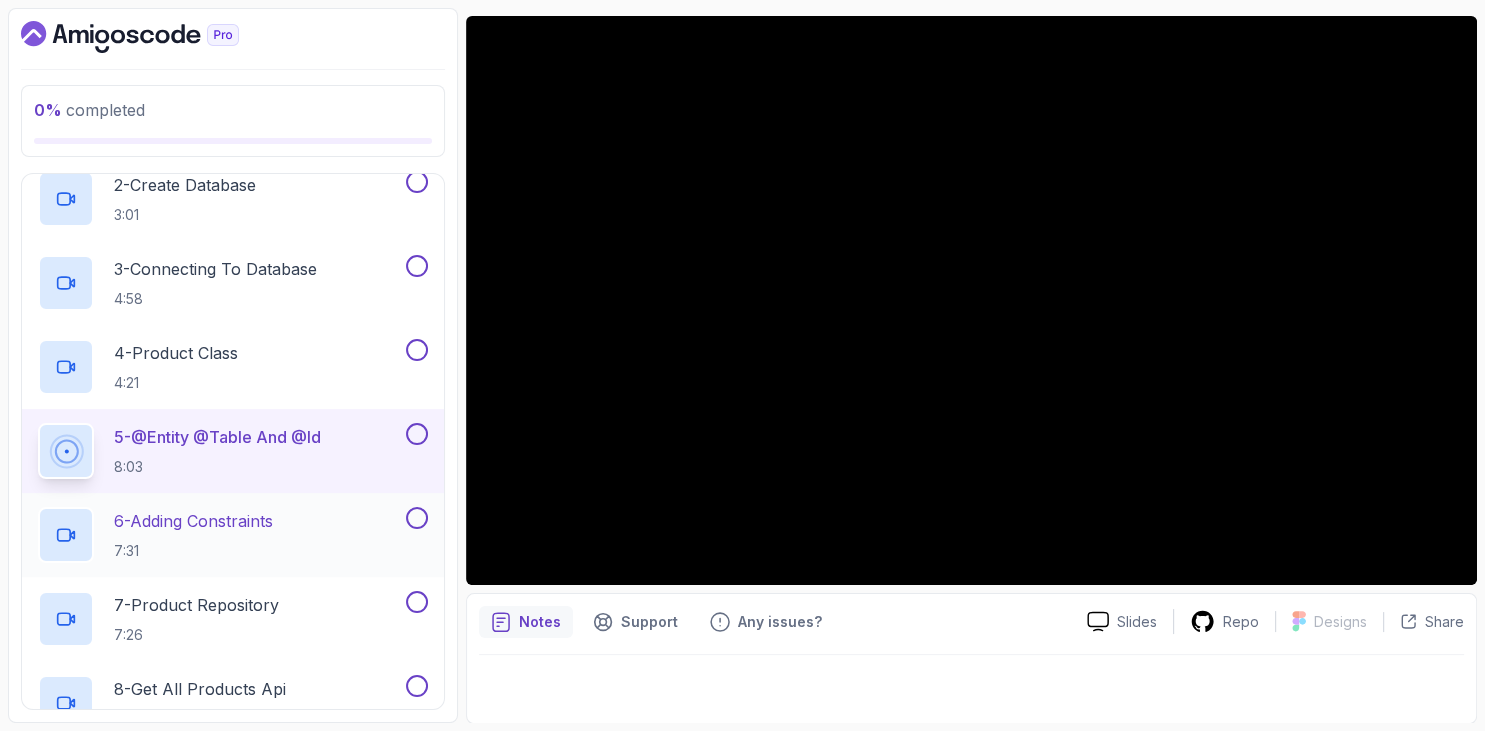 click on "6  -  Adding Constraints 7:31" at bounding box center (220, 535) 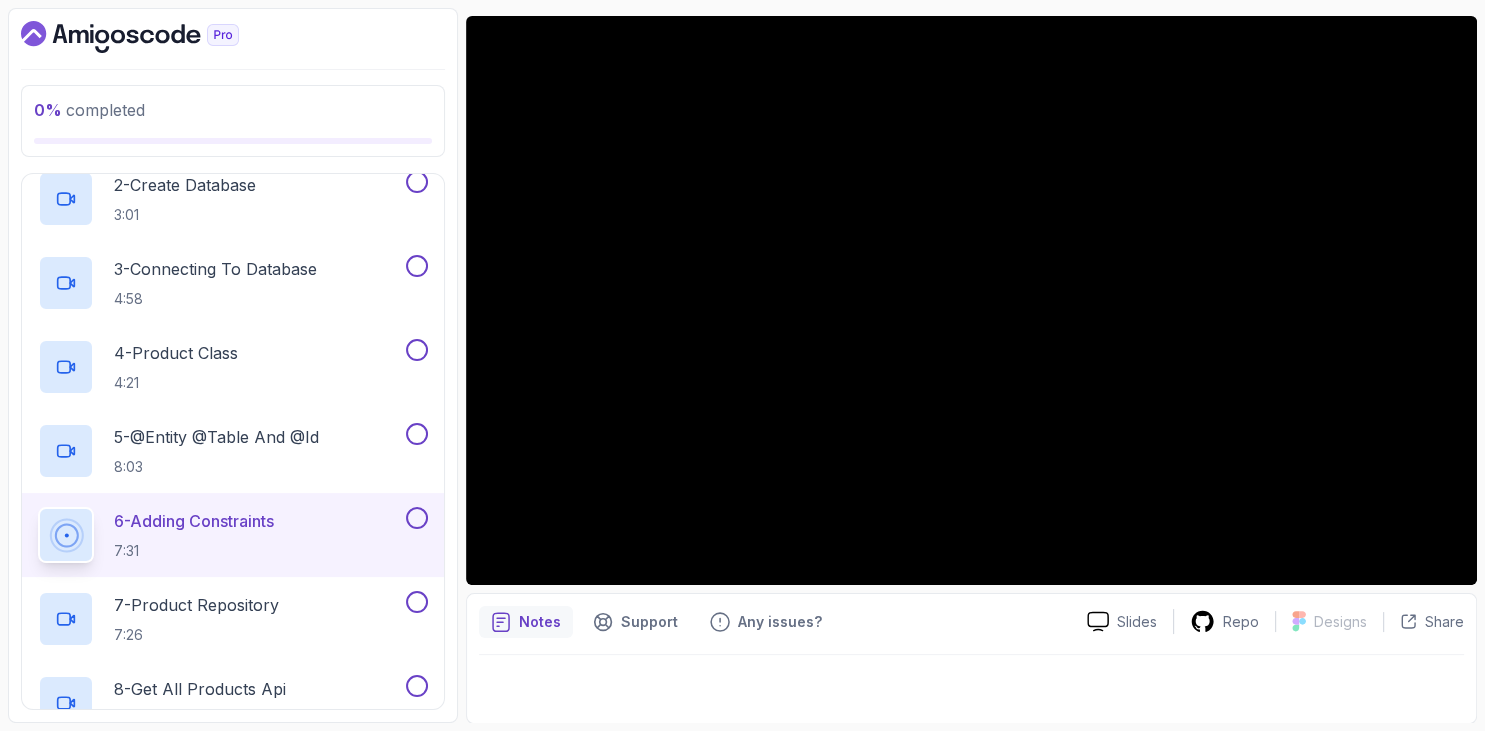 click on "0 % completed 1  -  Intro 2  -  Getting Started 1  -  Adding Spring Boot Starter Web 3:28 2  -  Create Database 3:01 3  -  Connecting To Database 4:58 4  -  Product Class 4:21 5  -  @Entity @Table And @Id 8:03 6  -  Adding Constraints 7:31 7  -  Product Repository 7:26 8  -  Get All Products Api 5:29 3  -  Get Product By Id Exercise 4  -  More Endpoints 5  -  Update Product Exercise 6  -  Java Bean Validation 7  -  Exceptions 8  -  Outro" at bounding box center (233, 365) 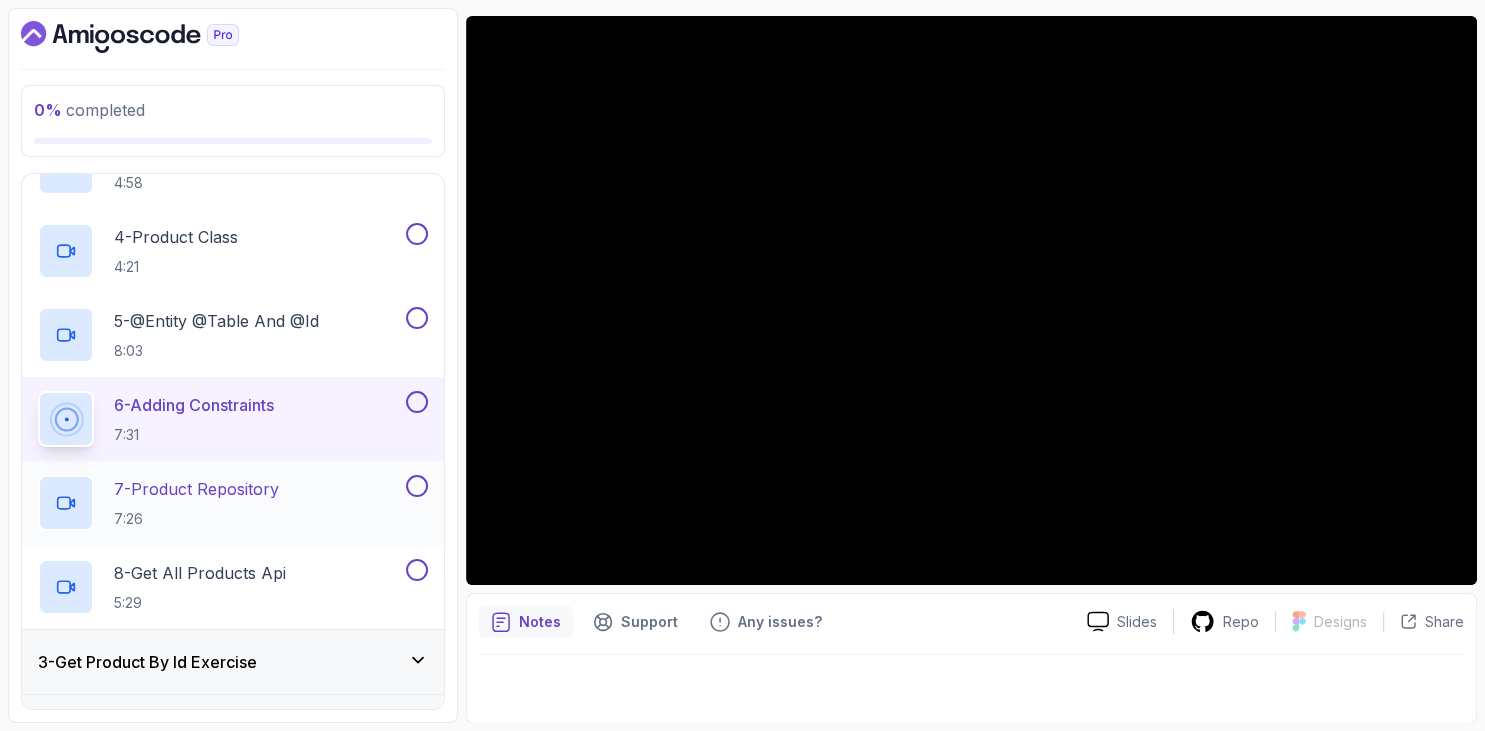 scroll, scrollTop: 461, scrollLeft: 0, axis: vertical 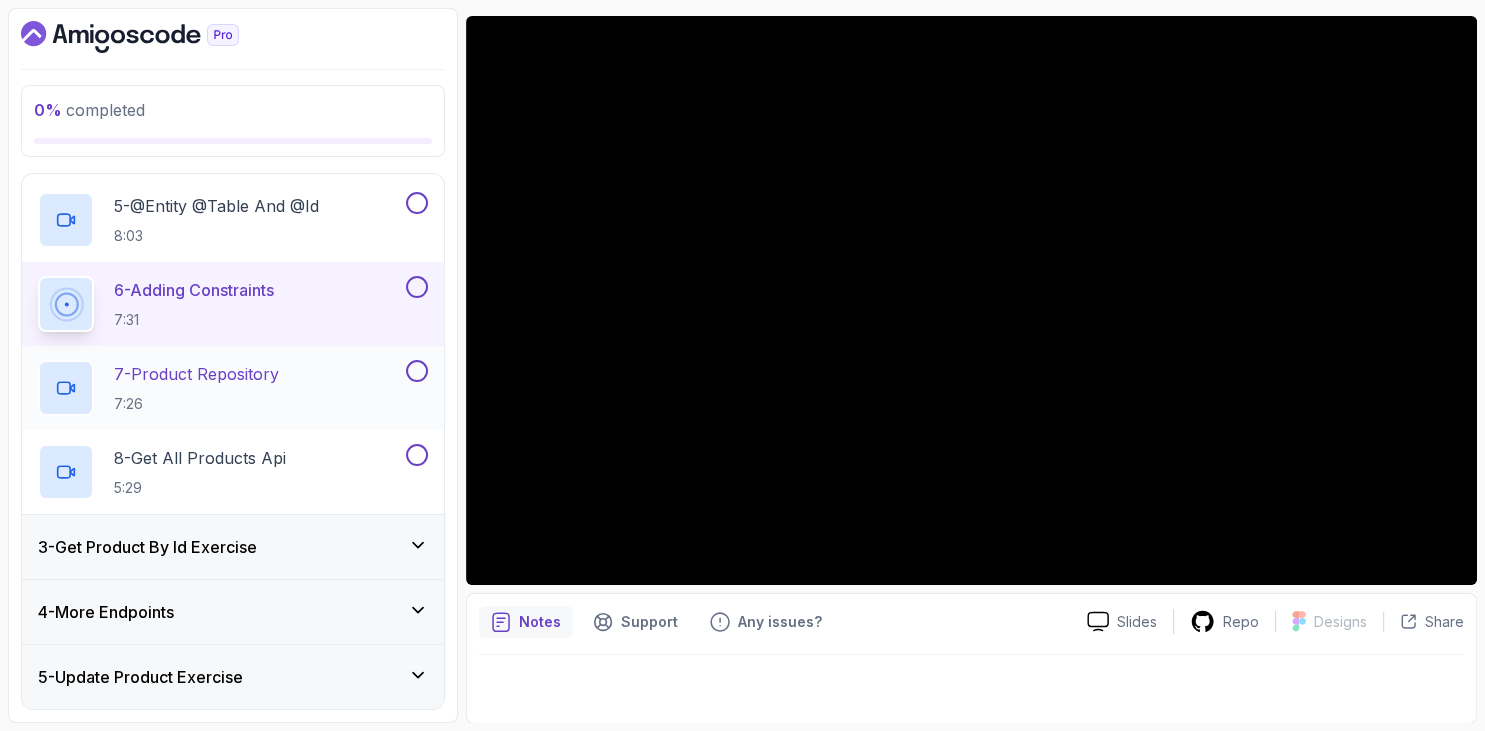 click on "7  -  Product Repository 7:26" at bounding box center (196, 388) 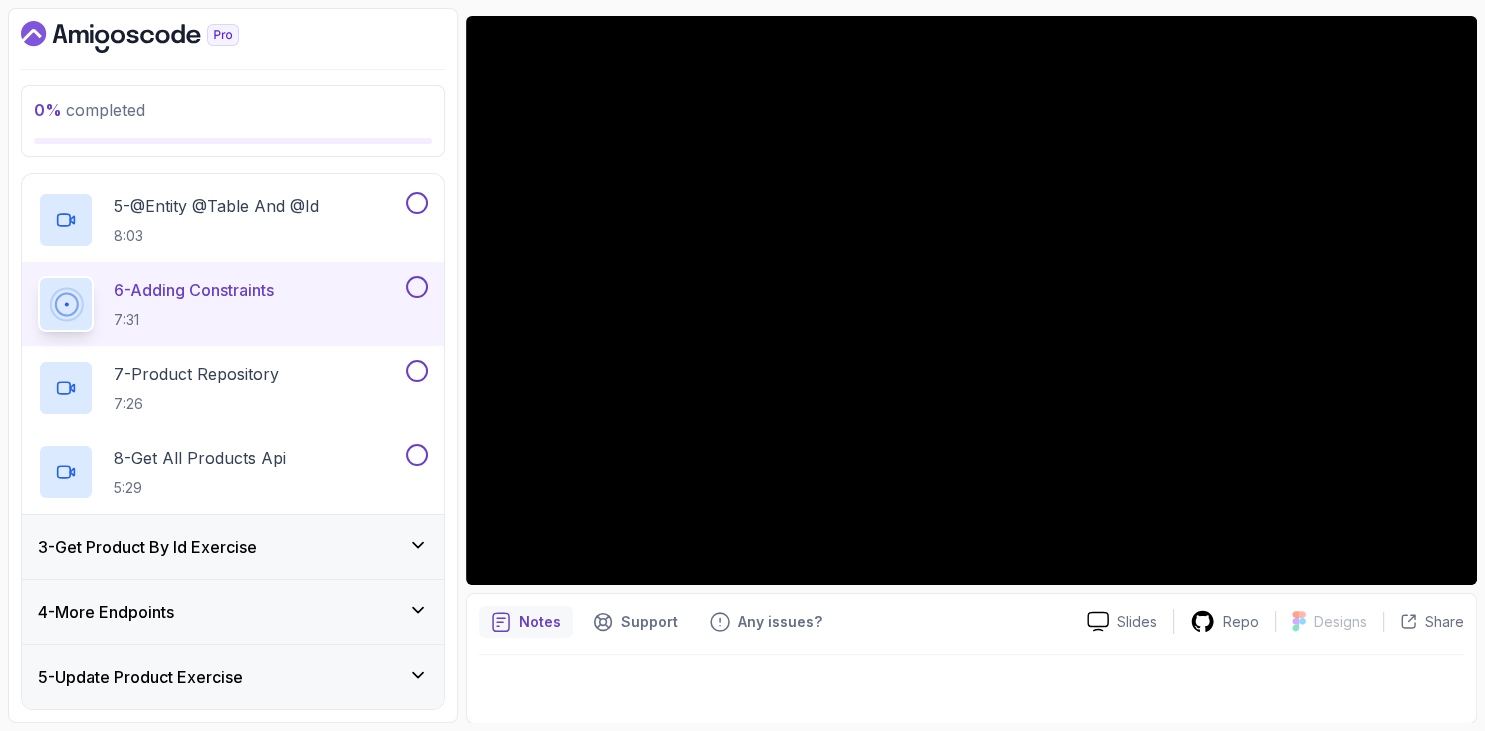 click at bounding box center (233, 37) 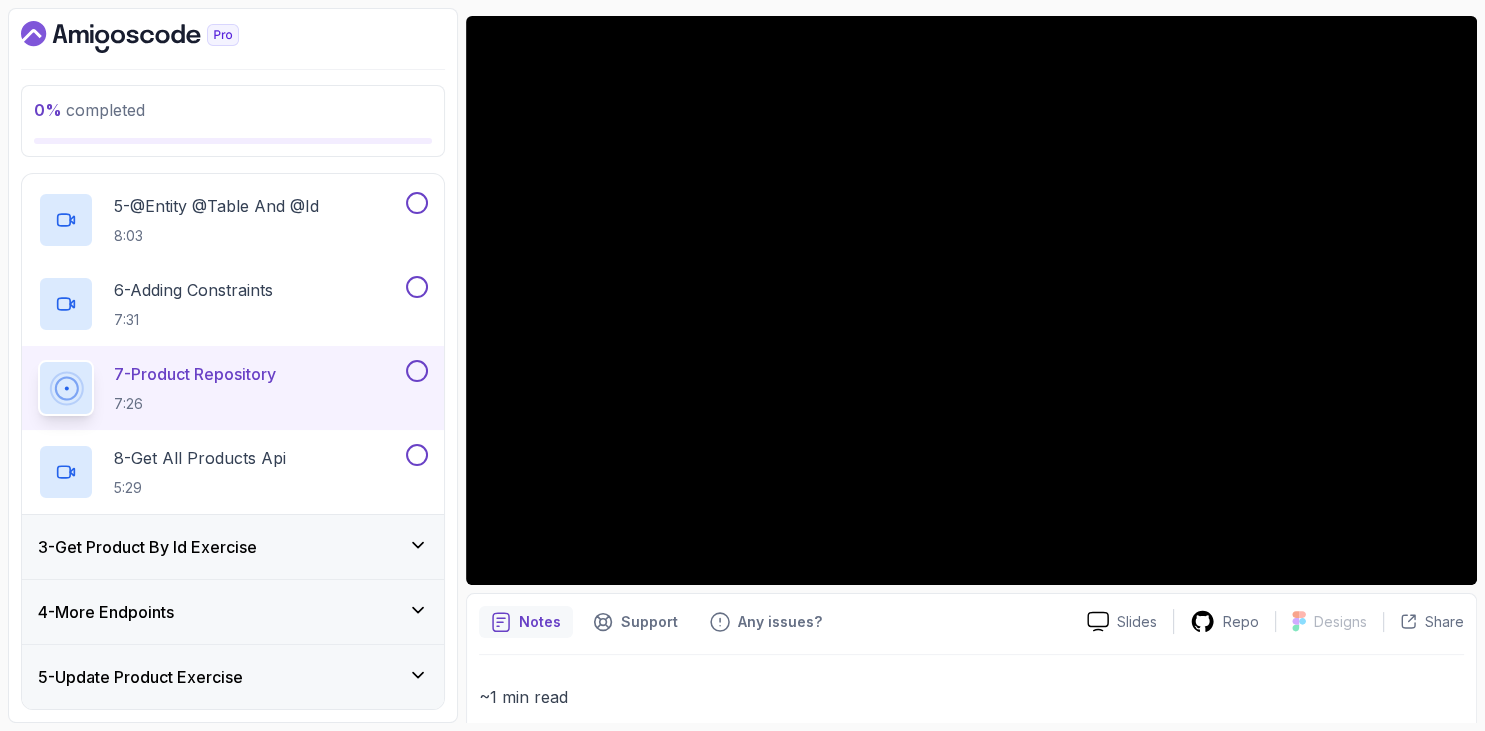 scroll, scrollTop: 622, scrollLeft: 0, axis: vertical 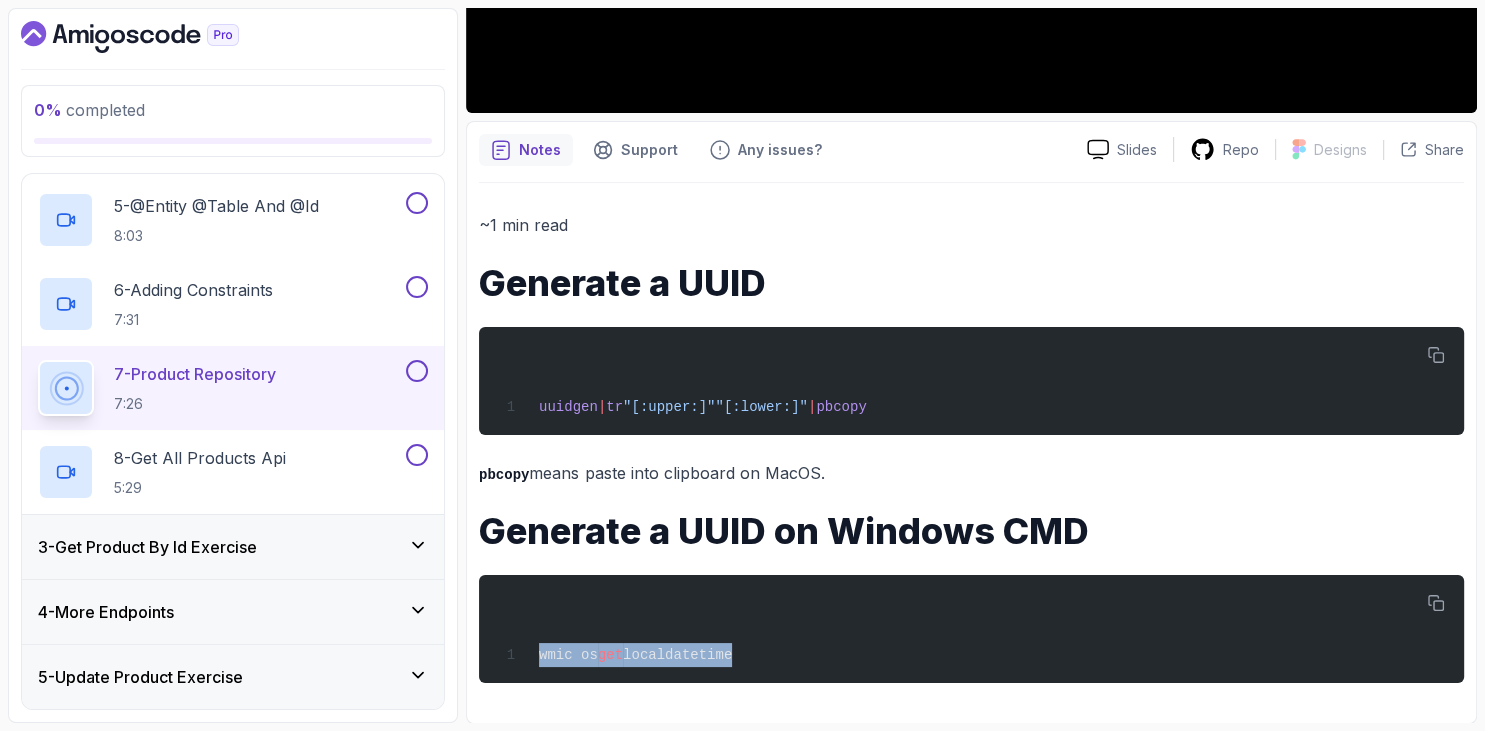 drag, startPoint x: 485, startPoint y: 297, endPoint x: 738, endPoint y: 556, distance: 362.06354 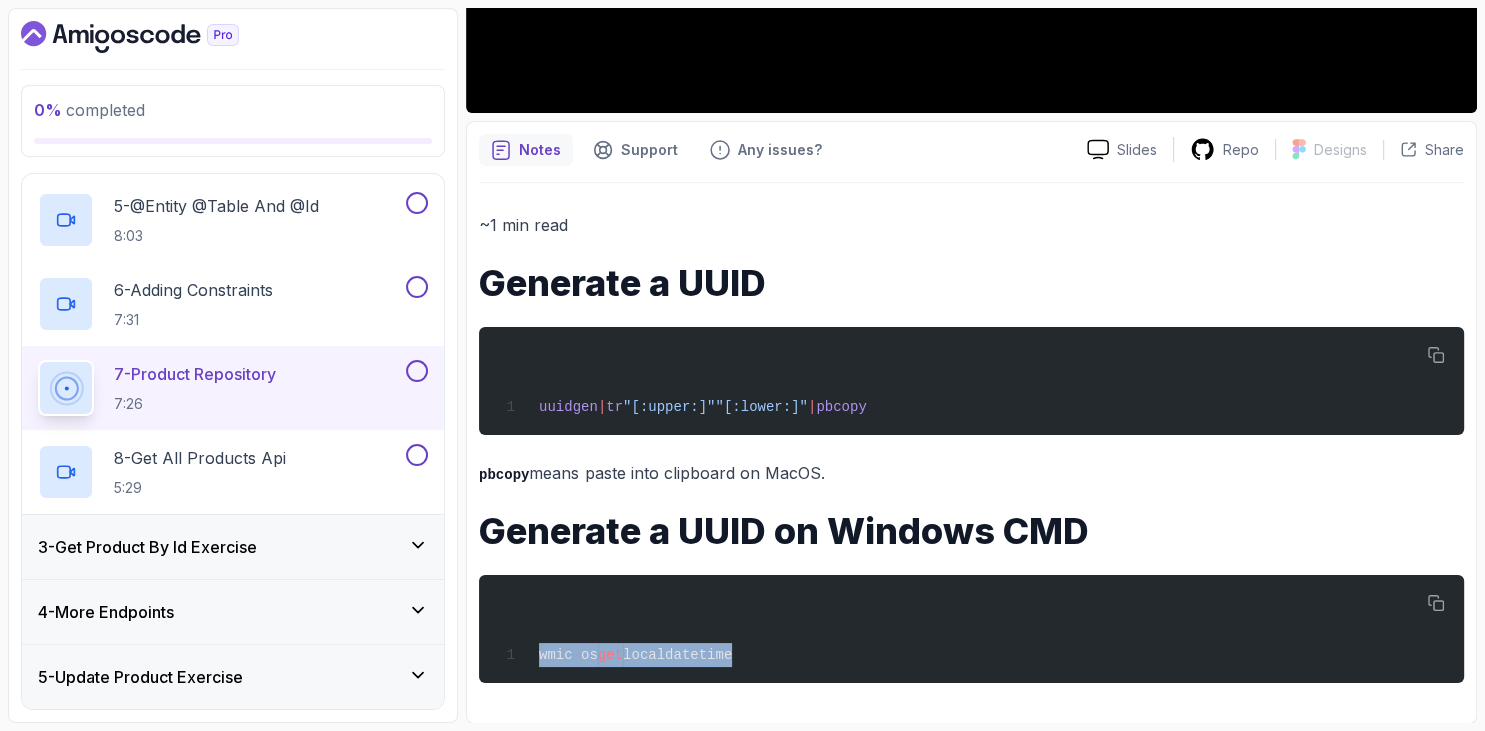 click on "~1 min read Generate a UUID
uuidgen  |  tr  "[:upper:]"  "[:lower:]"  |  pbcopy
pbcopy  means paste into clipboard on MacOS.
Generate a UUID on Windows CMD
wmic os  get  localdatetime" at bounding box center (971, 447) 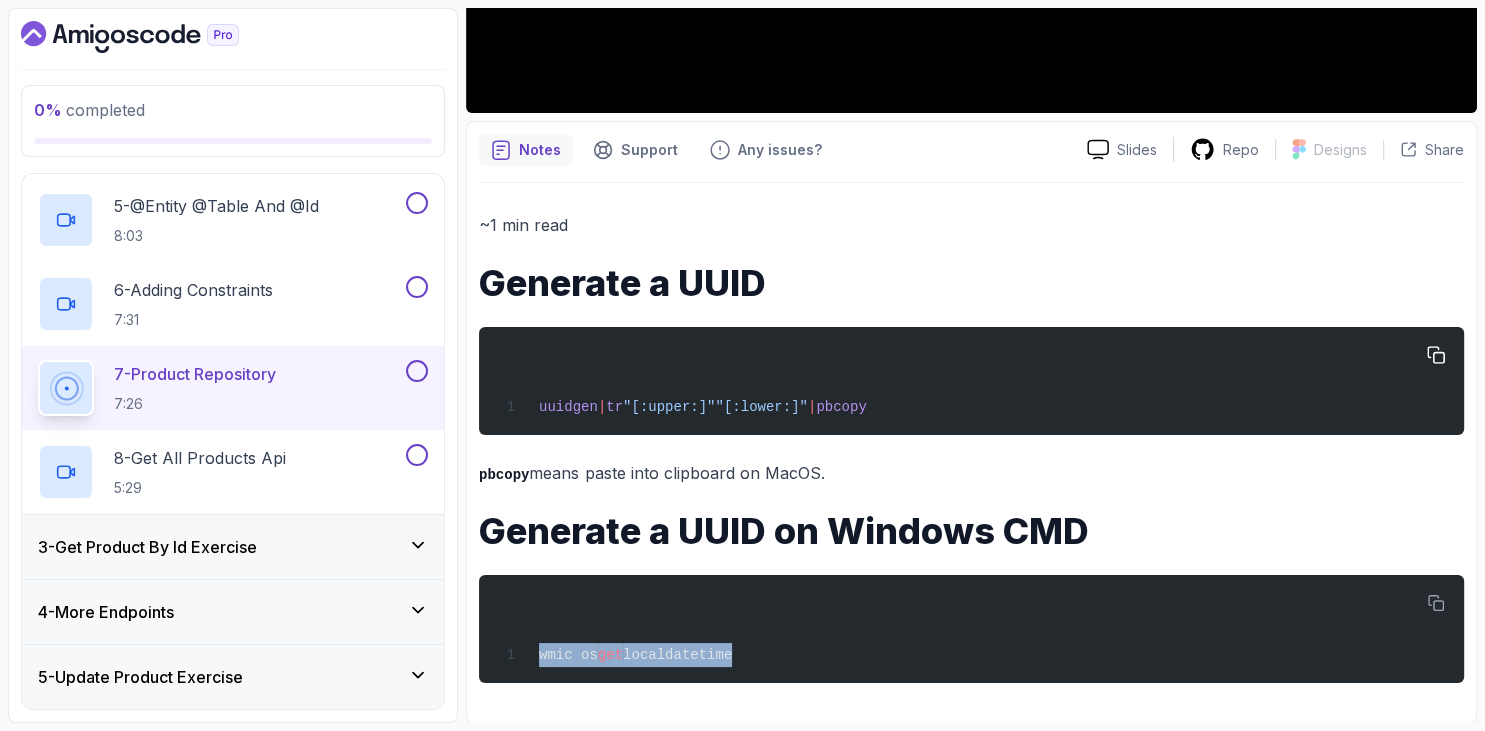 click on ""[:upper:]"" at bounding box center [669, 407] 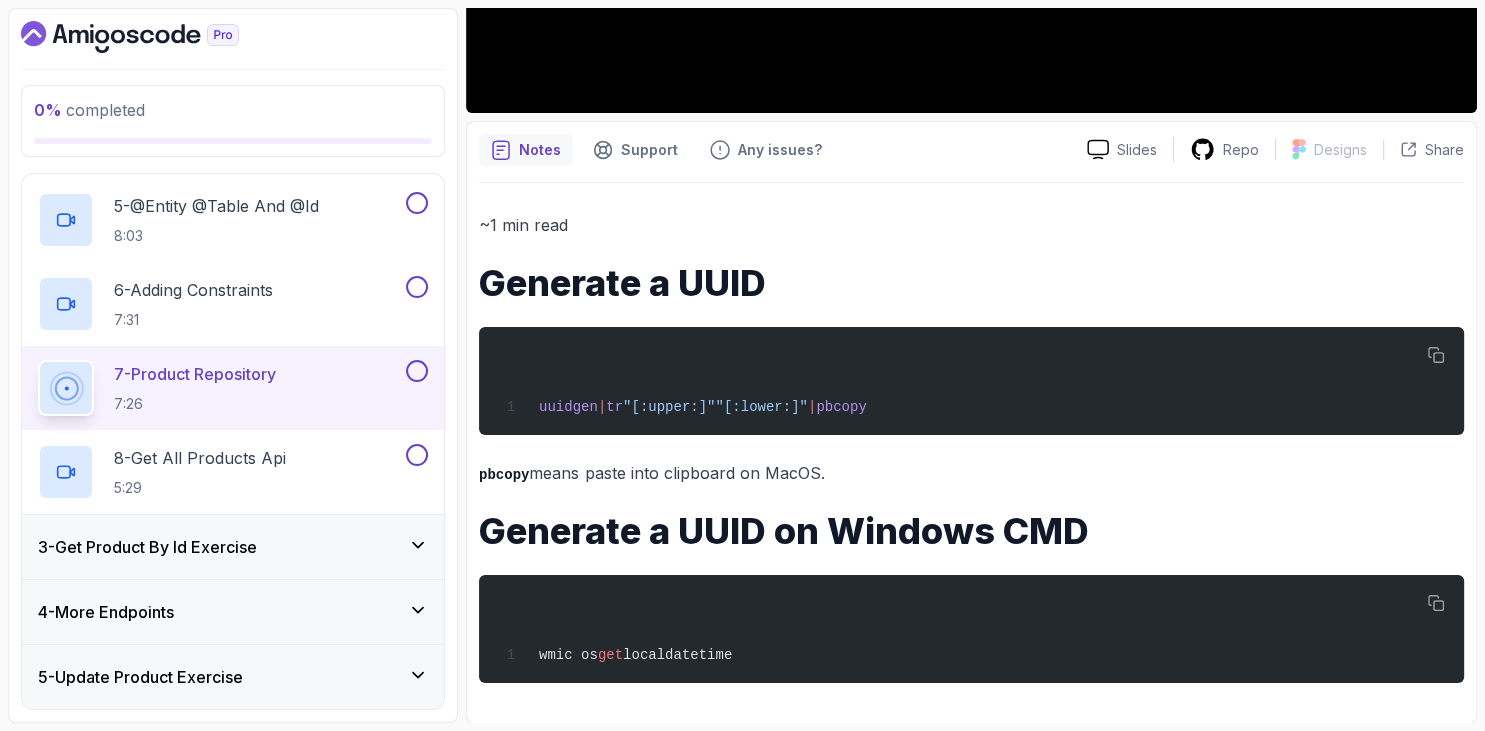 scroll, scrollTop: 174, scrollLeft: 0, axis: vertical 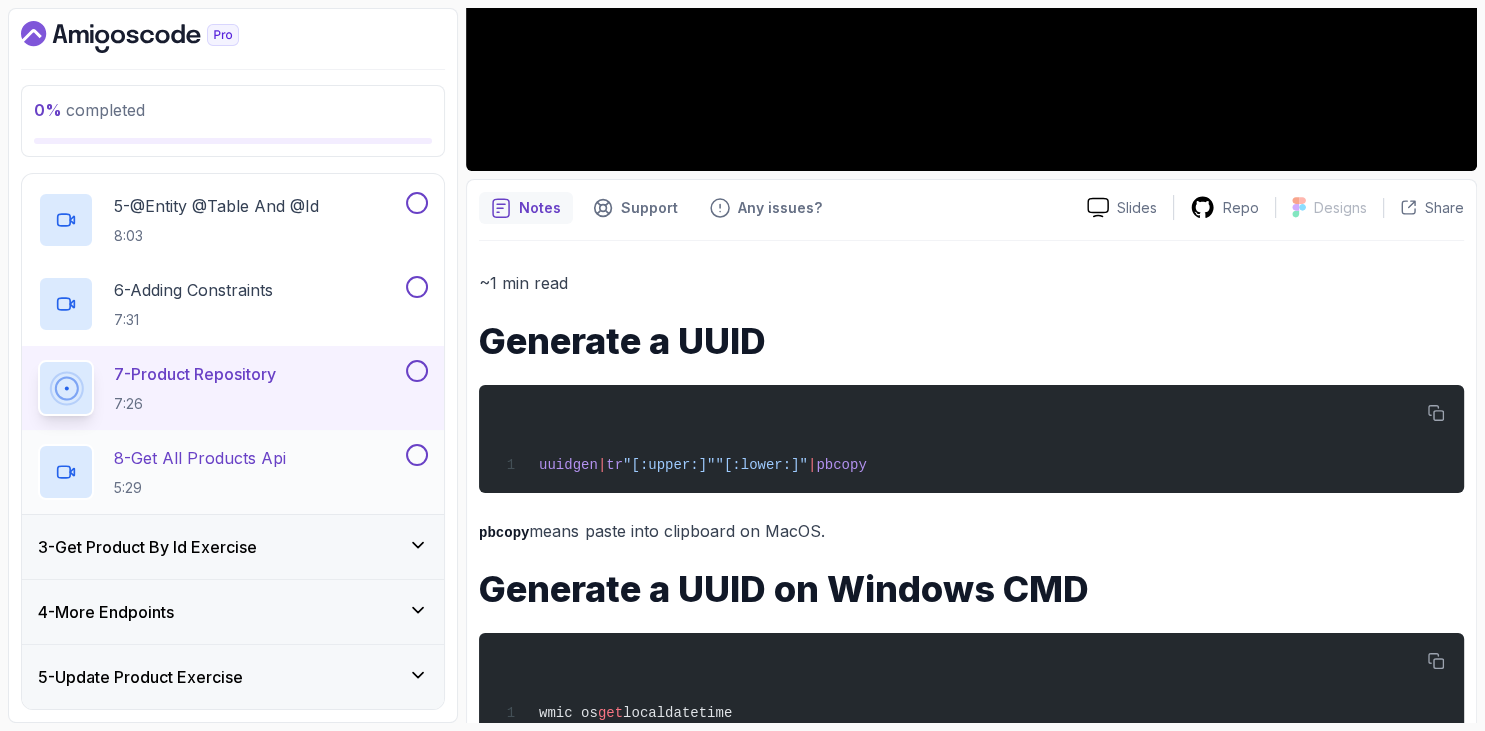 click on "8  -  Get All Products Api" at bounding box center (200, 458) 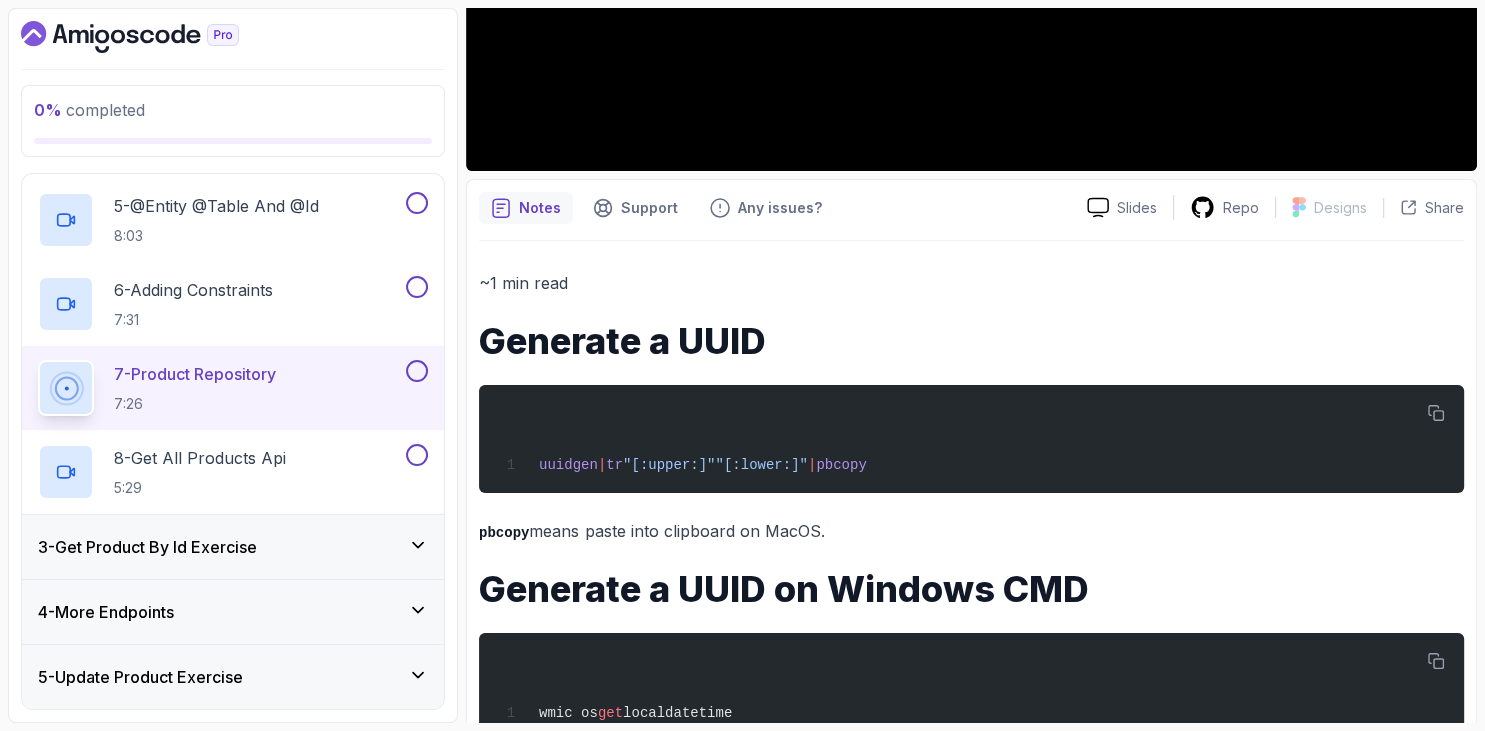 scroll, scrollTop: 346, scrollLeft: 0, axis: vertical 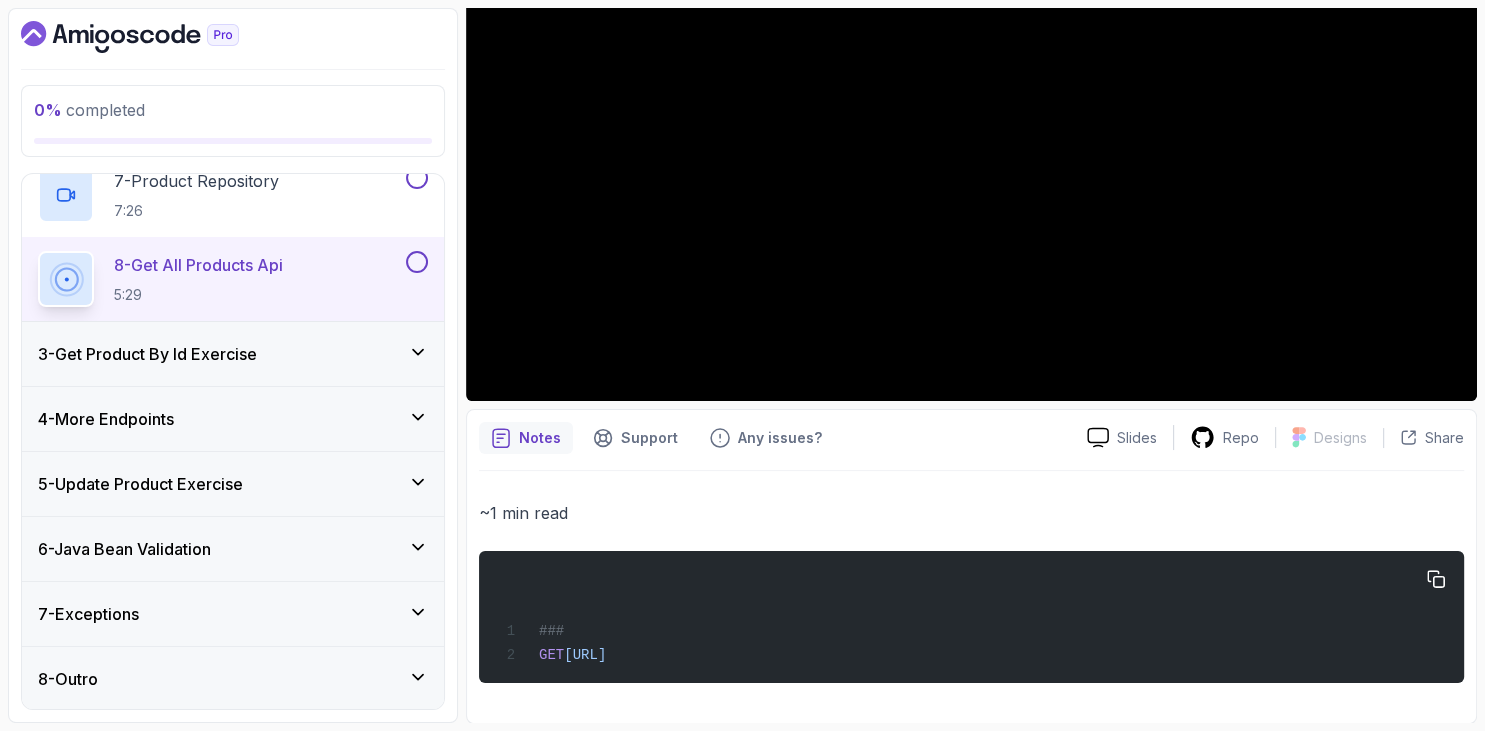 drag, startPoint x: 535, startPoint y: 655, endPoint x: 879, endPoint y: 663, distance: 344.09302 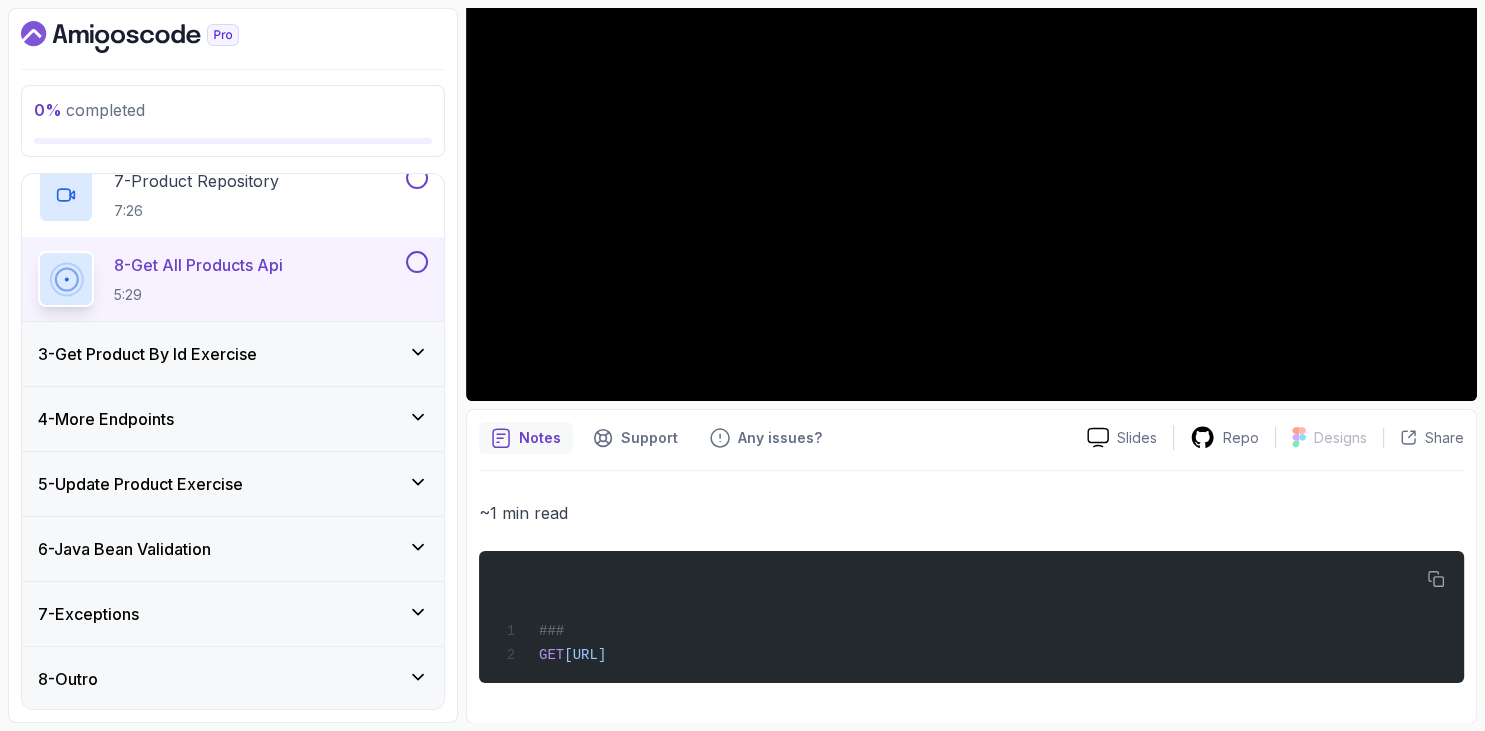 scroll, scrollTop: 116, scrollLeft: 0, axis: vertical 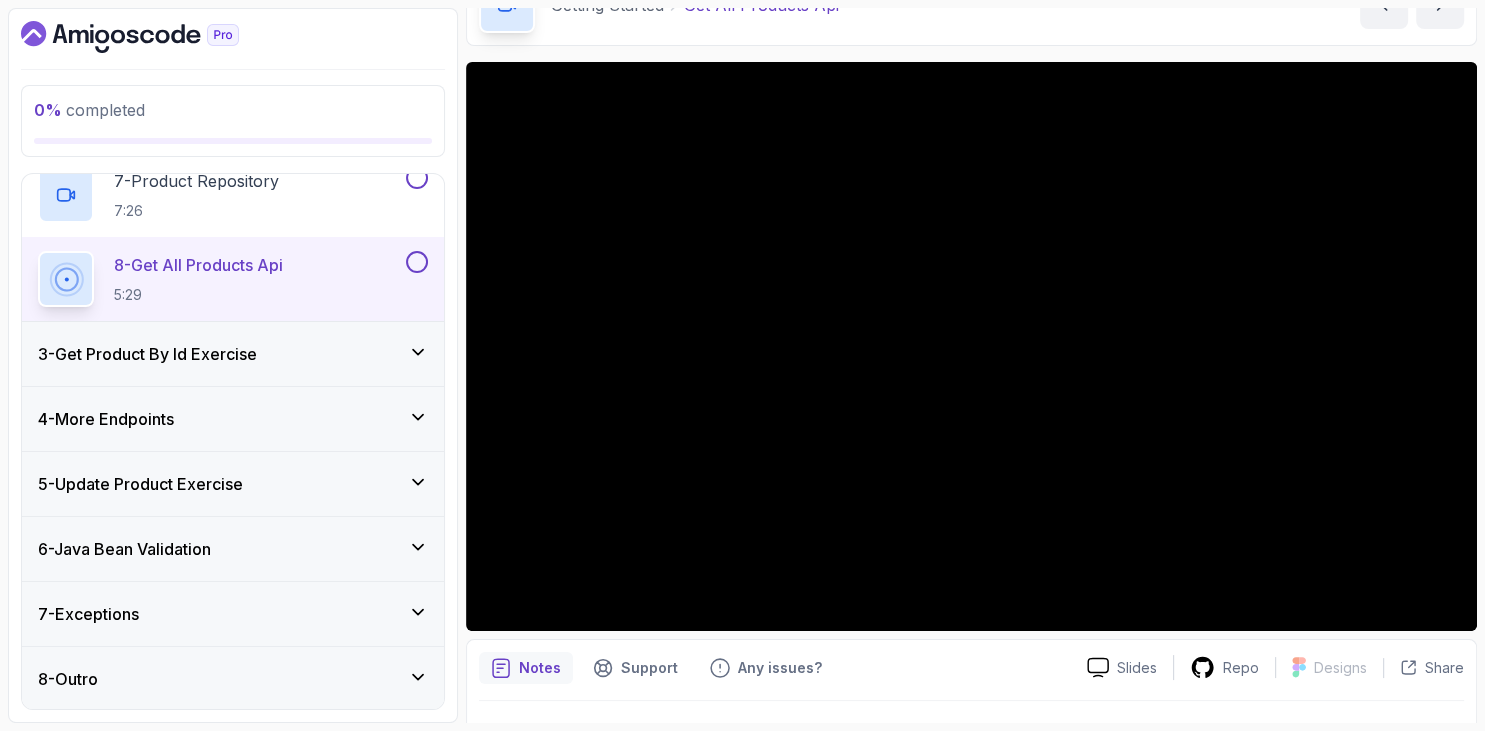 click on "Getting Started Get All Products Api Get All Products Api by  nelson" at bounding box center (971, 5) 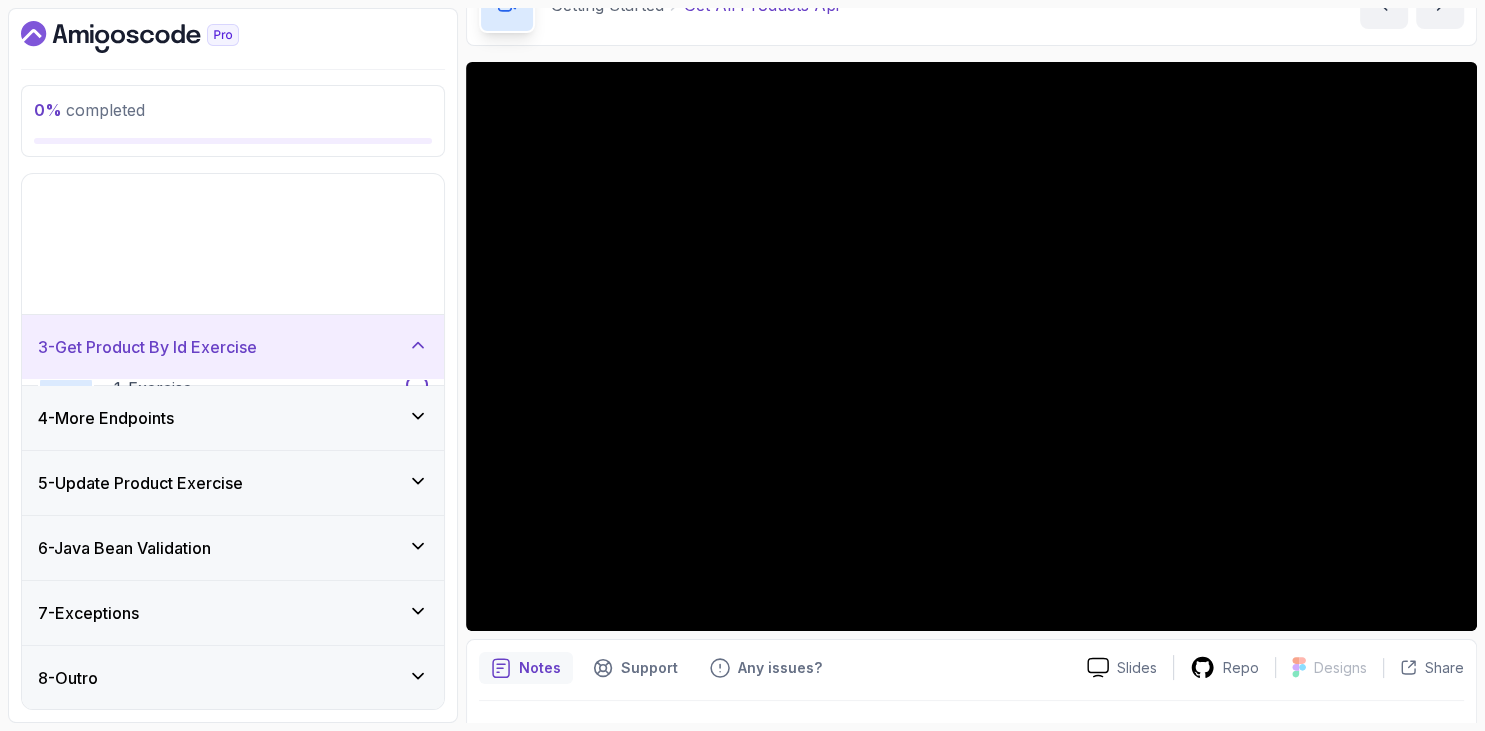 scroll, scrollTop: 0, scrollLeft: 0, axis: both 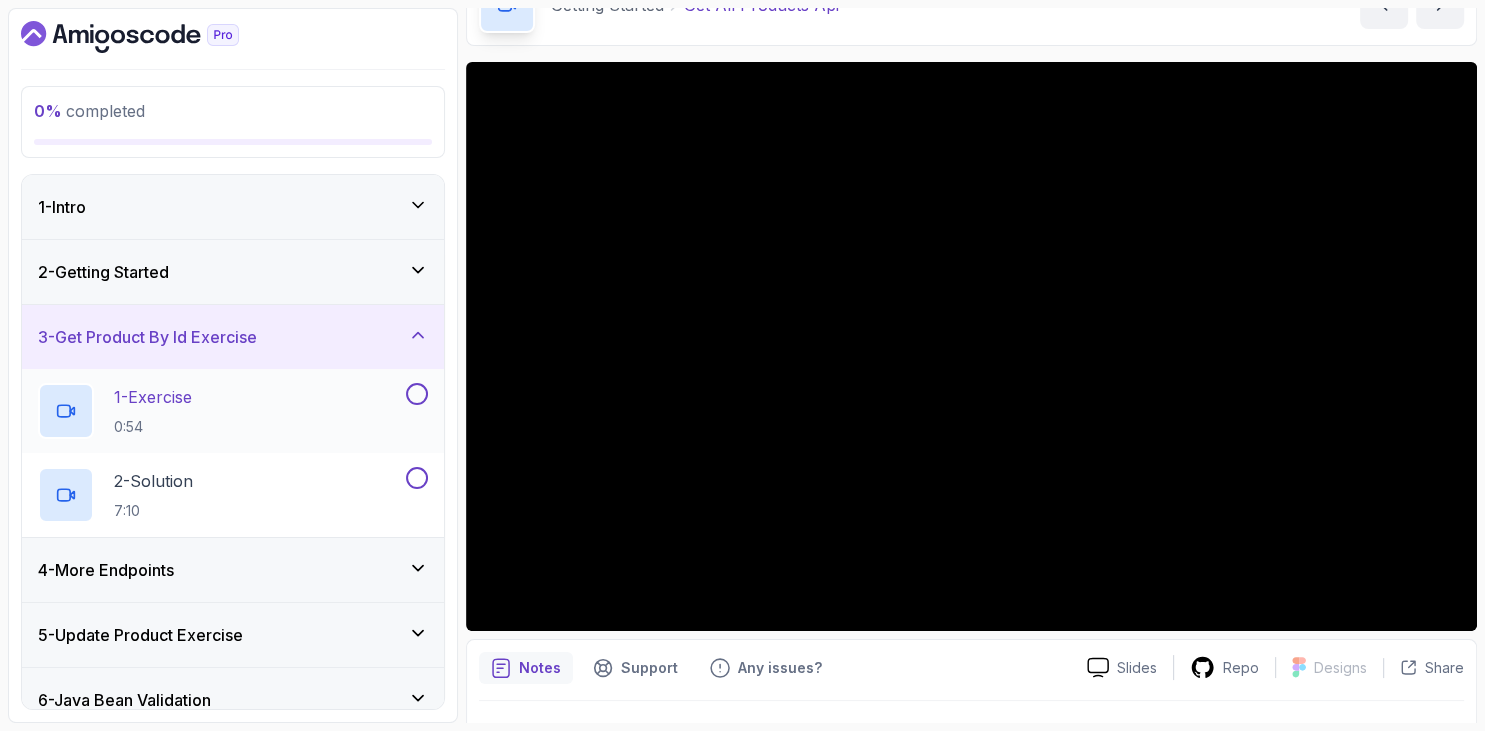 click on "1  -  Exercise 0:54" at bounding box center (220, 411) 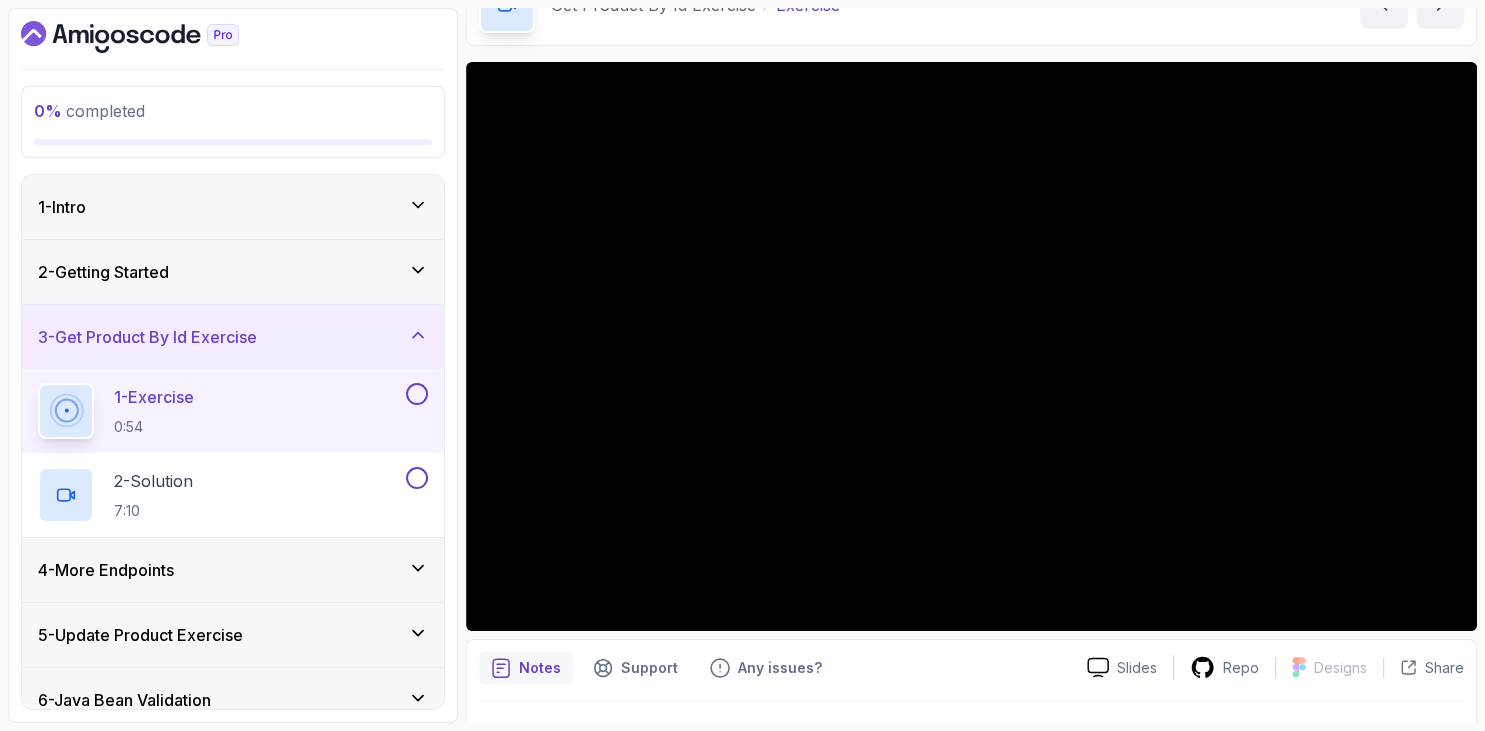 scroll, scrollTop: 270, scrollLeft: 0, axis: vertical 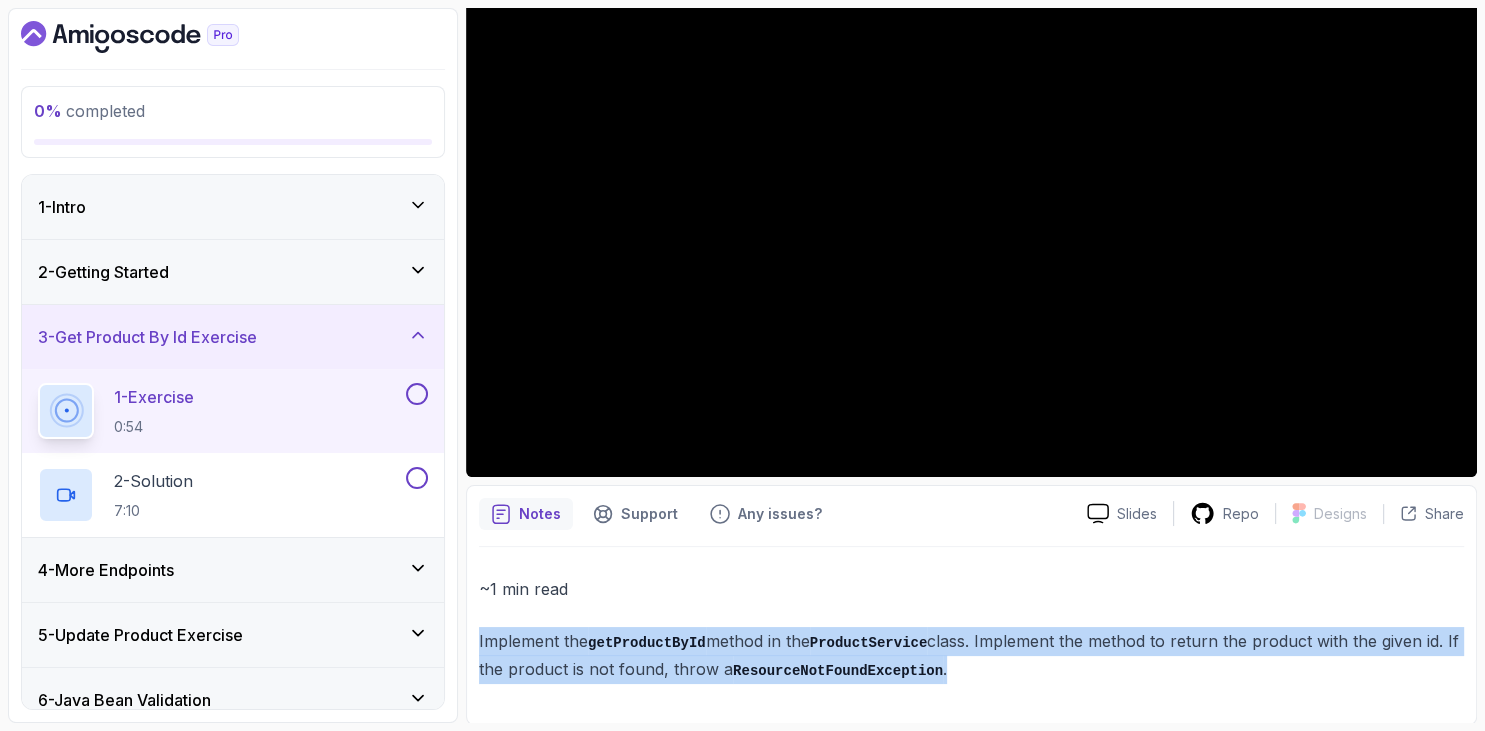 drag, startPoint x: 945, startPoint y: 668, endPoint x: 479, endPoint y: 630, distance: 467.54678 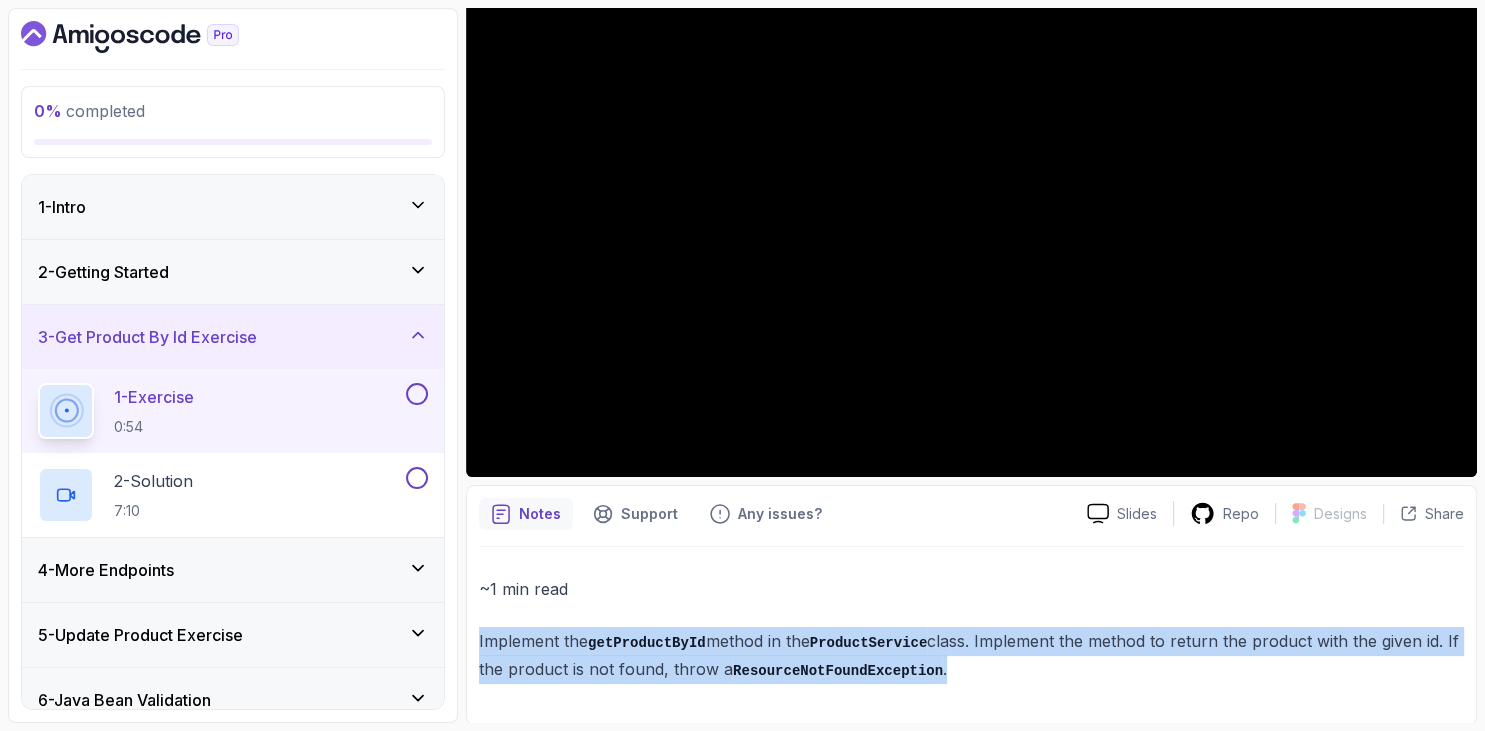click on "Implement the  getProductById  method in the  ProductService  class. Implement the method to return the product with the given id. If the product is not found, throw a  ResourceNotFoundException ." at bounding box center [971, 655] 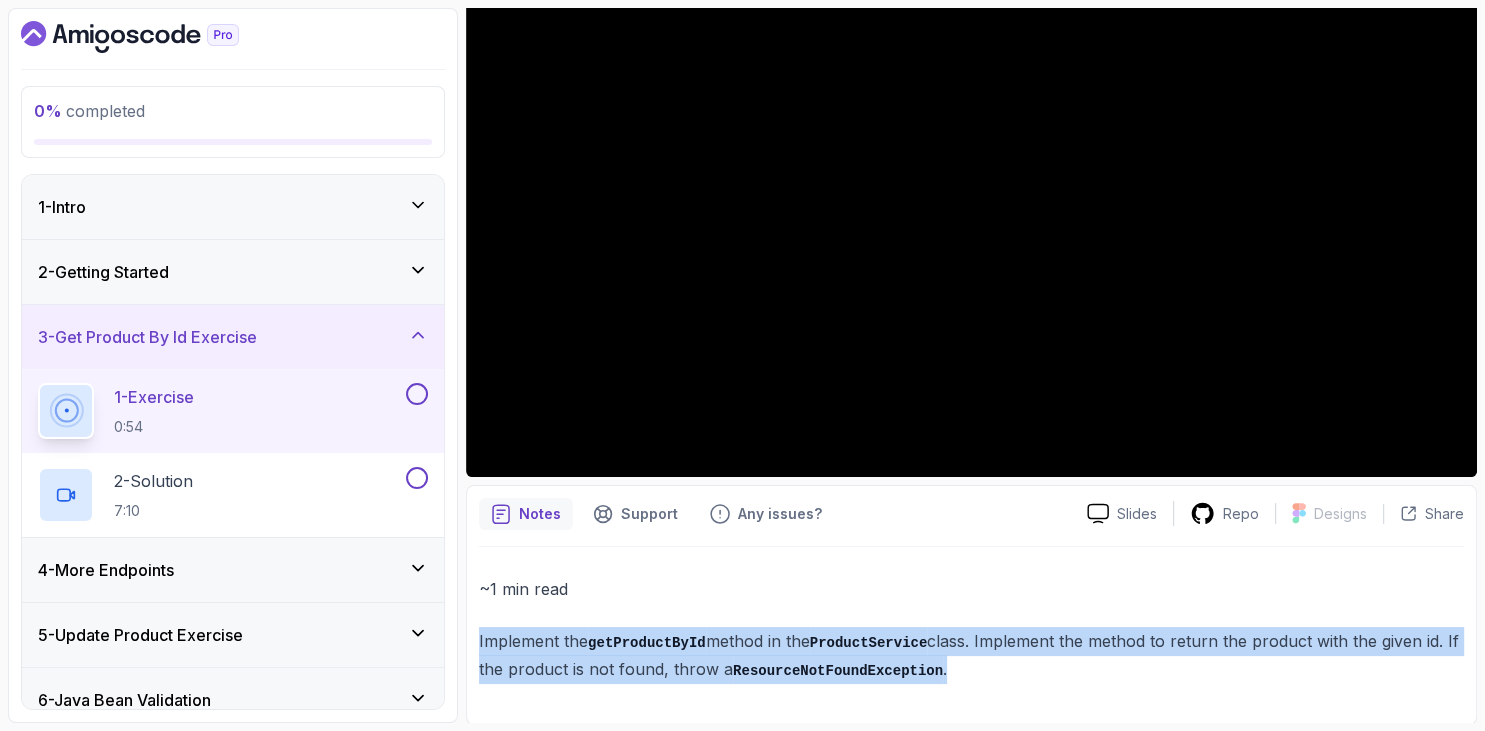 copy on "Implement the  getProductById  method in the  ProductService  class. Implement the method to return the product with the given id. If the product is not found, throw a  ResourceNotFoundException ." 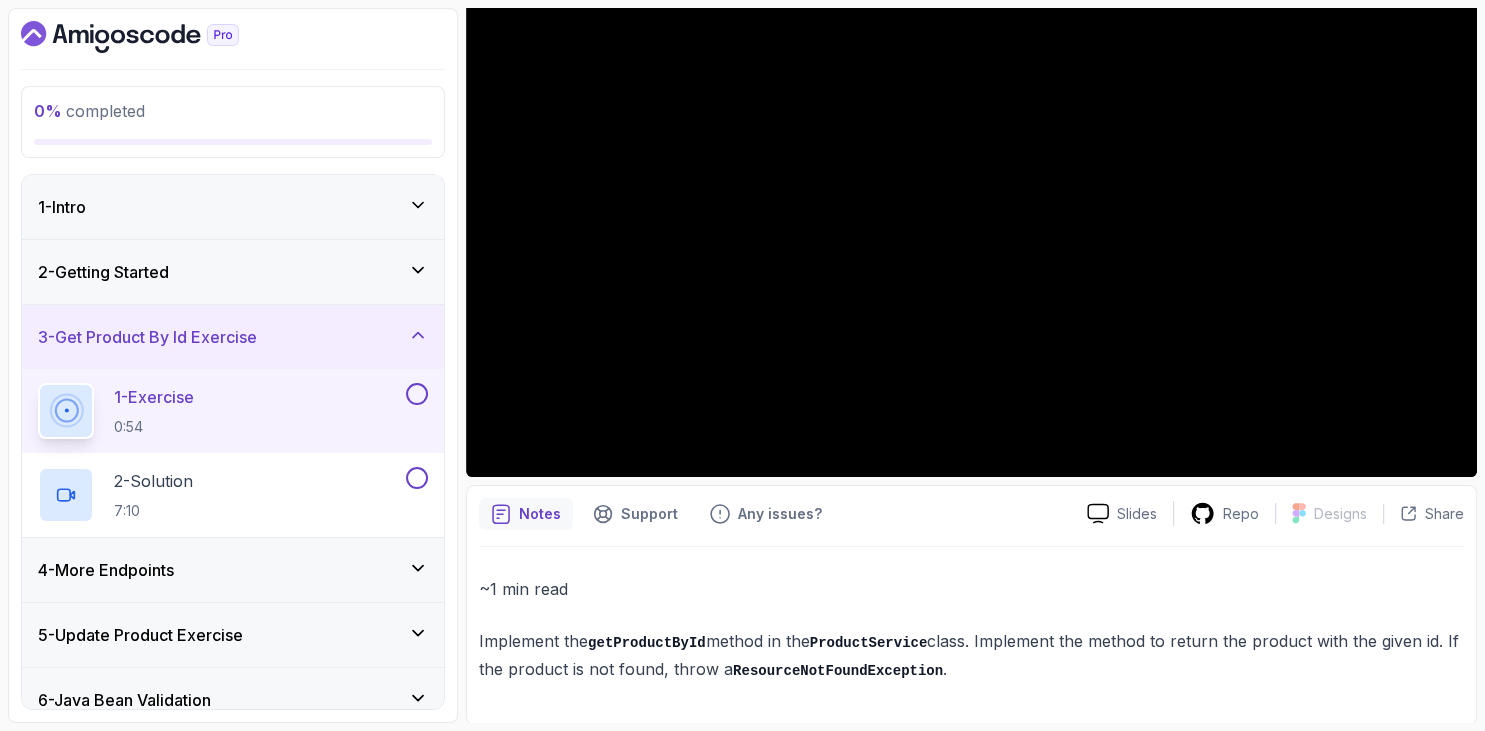 click on "~1 min read Implement the  getProductById  method in the  ProductService  class. Implement the method to return the product with the given id. If the product is not found, throw a  ResourceNotFoundException ." at bounding box center [971, 629] 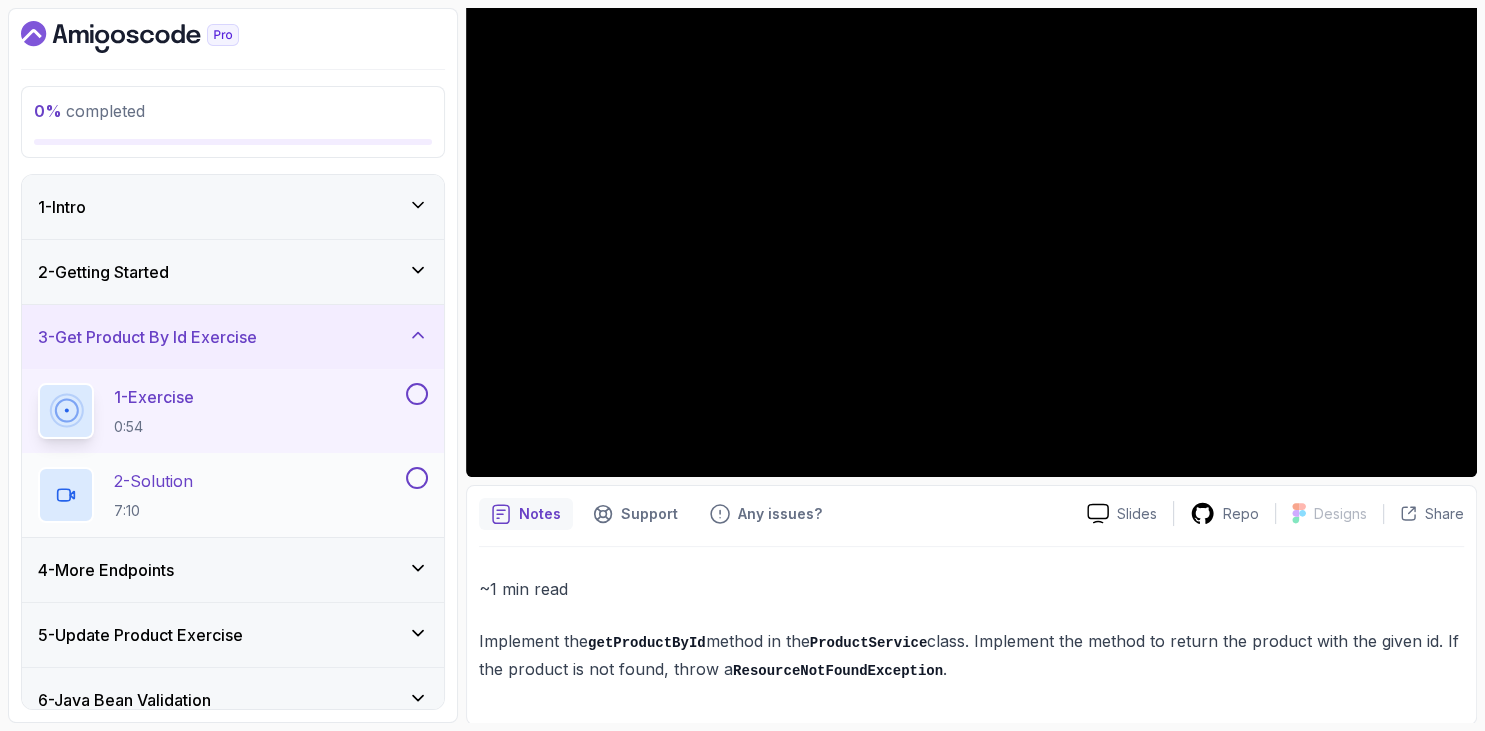click on "7:10" at bounding box center [153, 511] 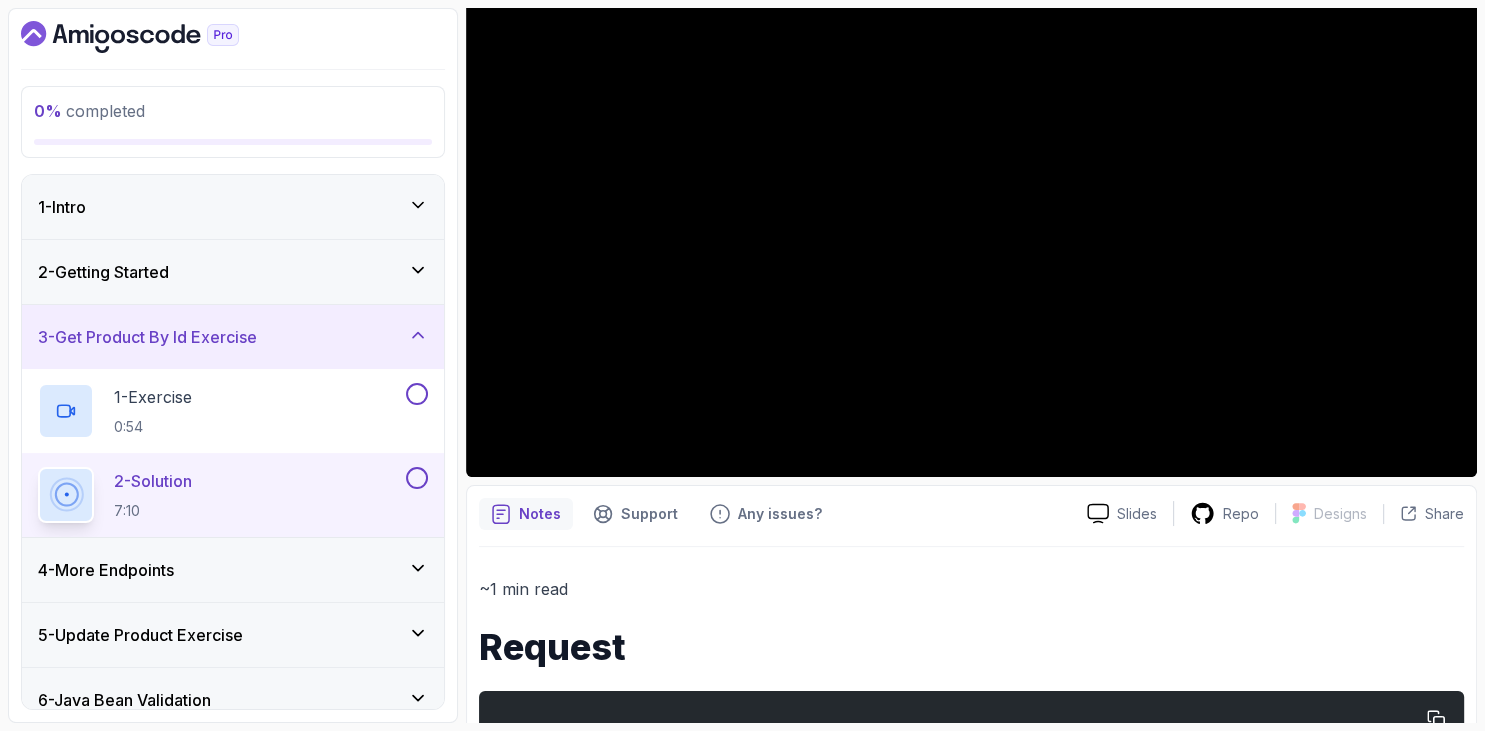 scroll, scrollTop: 526, scrollLeft: 0, axis: vertical 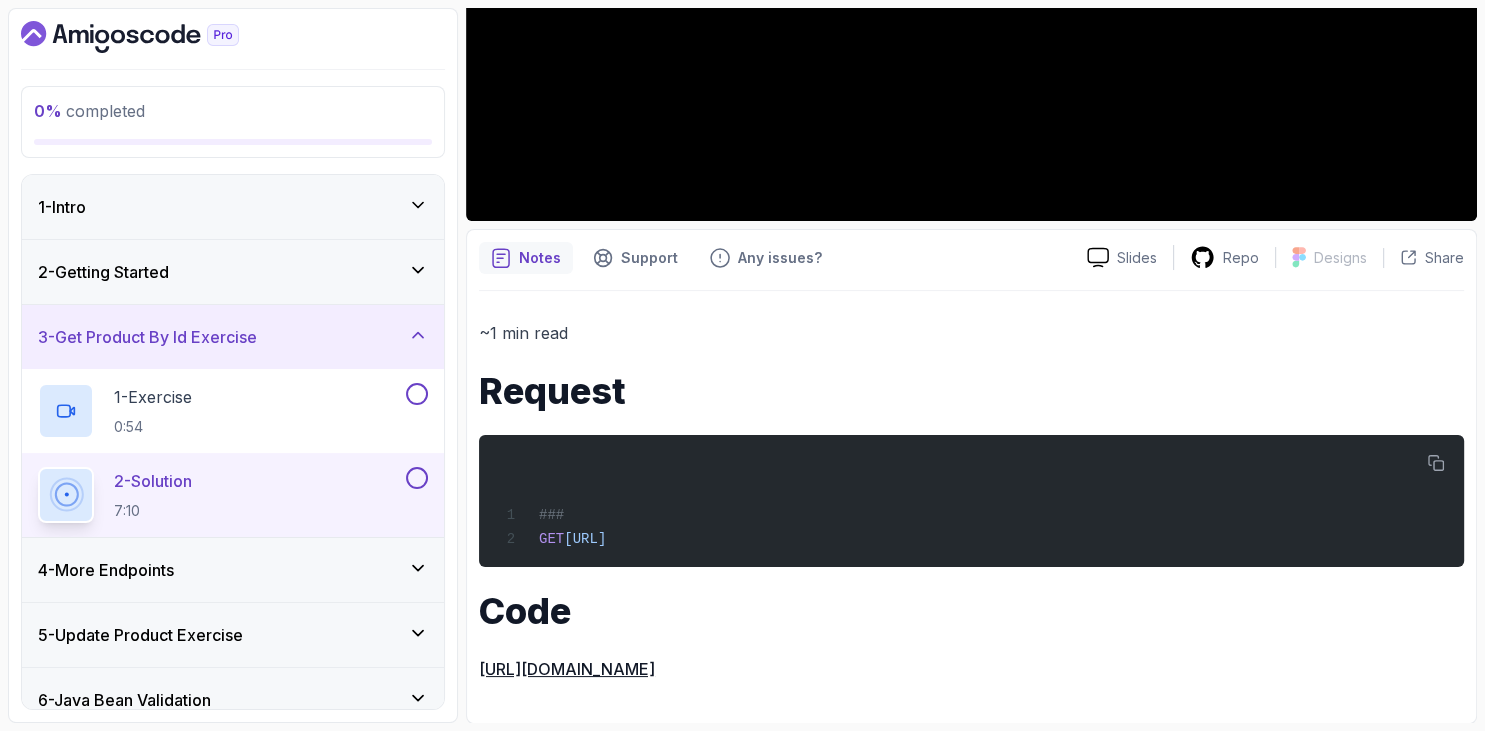 drag, startPoint x: 488, startPoint y: 392, endPoint x: 1484, endPoint y: 679, distance: 1036.5254 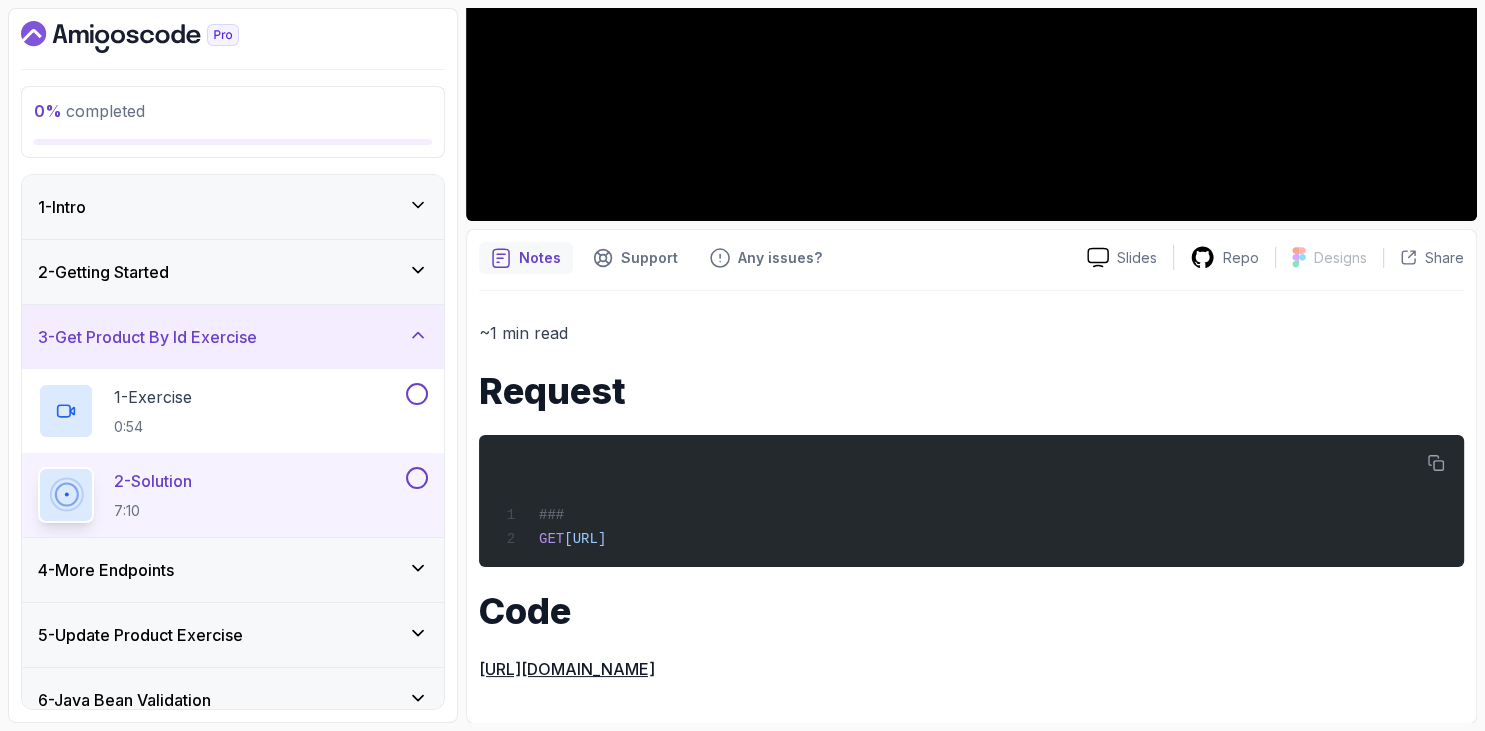 click on "My Builds Spring Boot Product API 31  Points 1 Huseyin_AYDIN Student 4 - Get Product By Id Exercise  0 % completed Get Product By Id Exercise Solution Solution by  nelson Slides Repo Designs Design not available Share Notes Support Any issues? Slides Repo Designs Design not available Share ~1 min read Request
###
GET  http://localhost:8080/api/v1/products/123e4567-e89b-12d3-a456-426614174000
Code
https://github.com/amigoscode/java-springboot-full-stack/commit/5d5bd1ef1cf2c9aee2afa68802358e3608d6c58d" at bounding box center [971, 365] 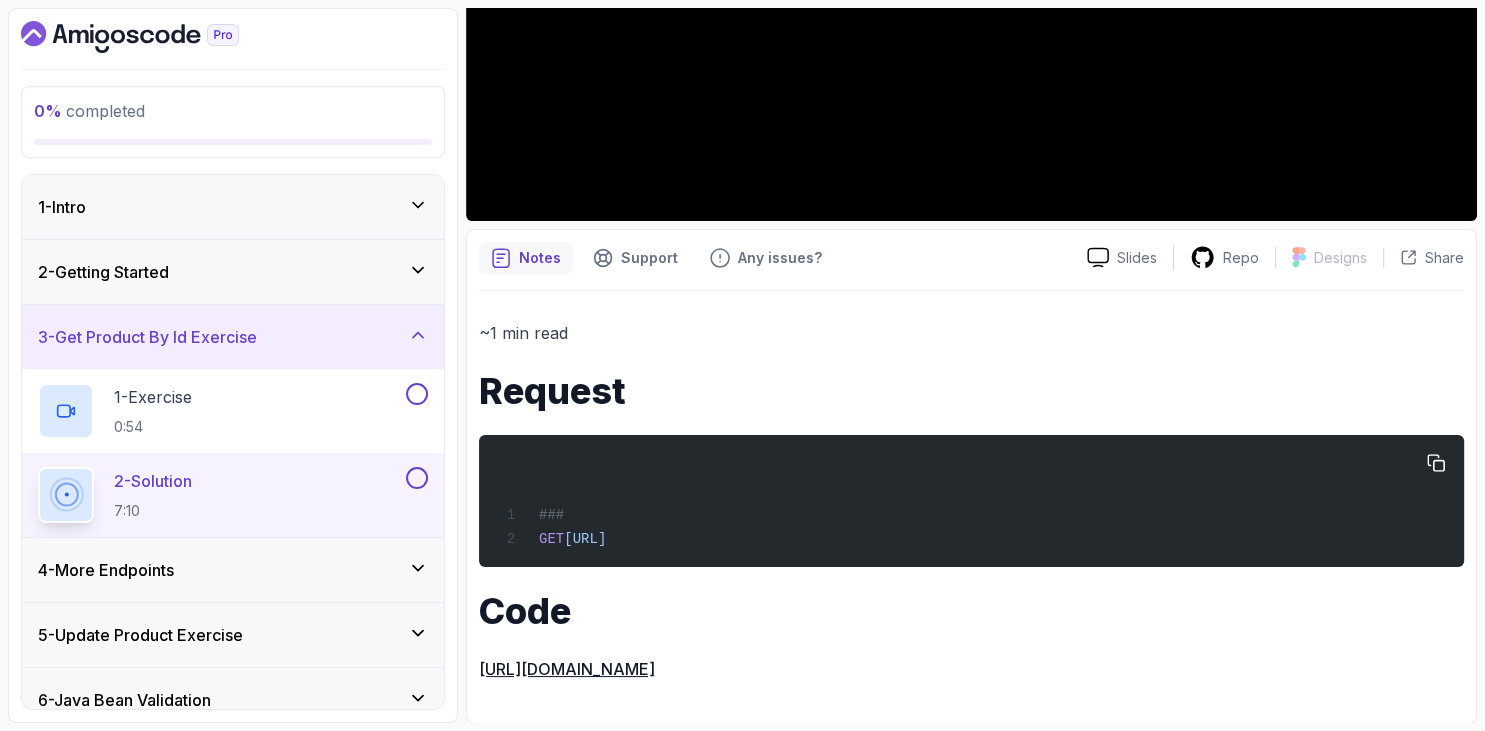 copy on "###
GET  http://localhost:8080/api/v1/products/123e4567-e89b-12d3-a456-426614174000
Code
https://github.com/amigoscode/java-springboot-full-stack/commit/5d5bd1ef1cf2c9aee2afa68802358e3608d6c58d" 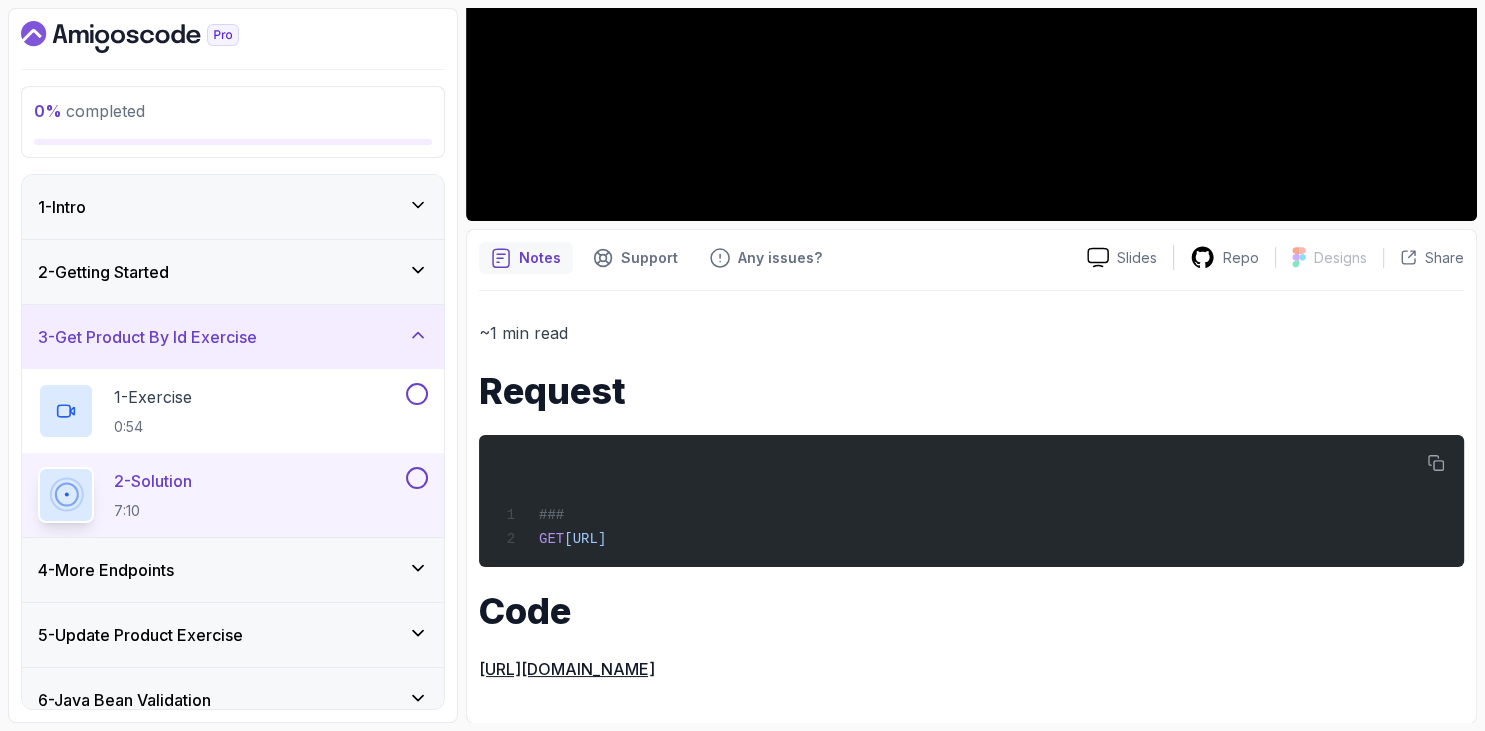 scroll, scrollTop: 66, scrollLeft: 0, axis: vertical 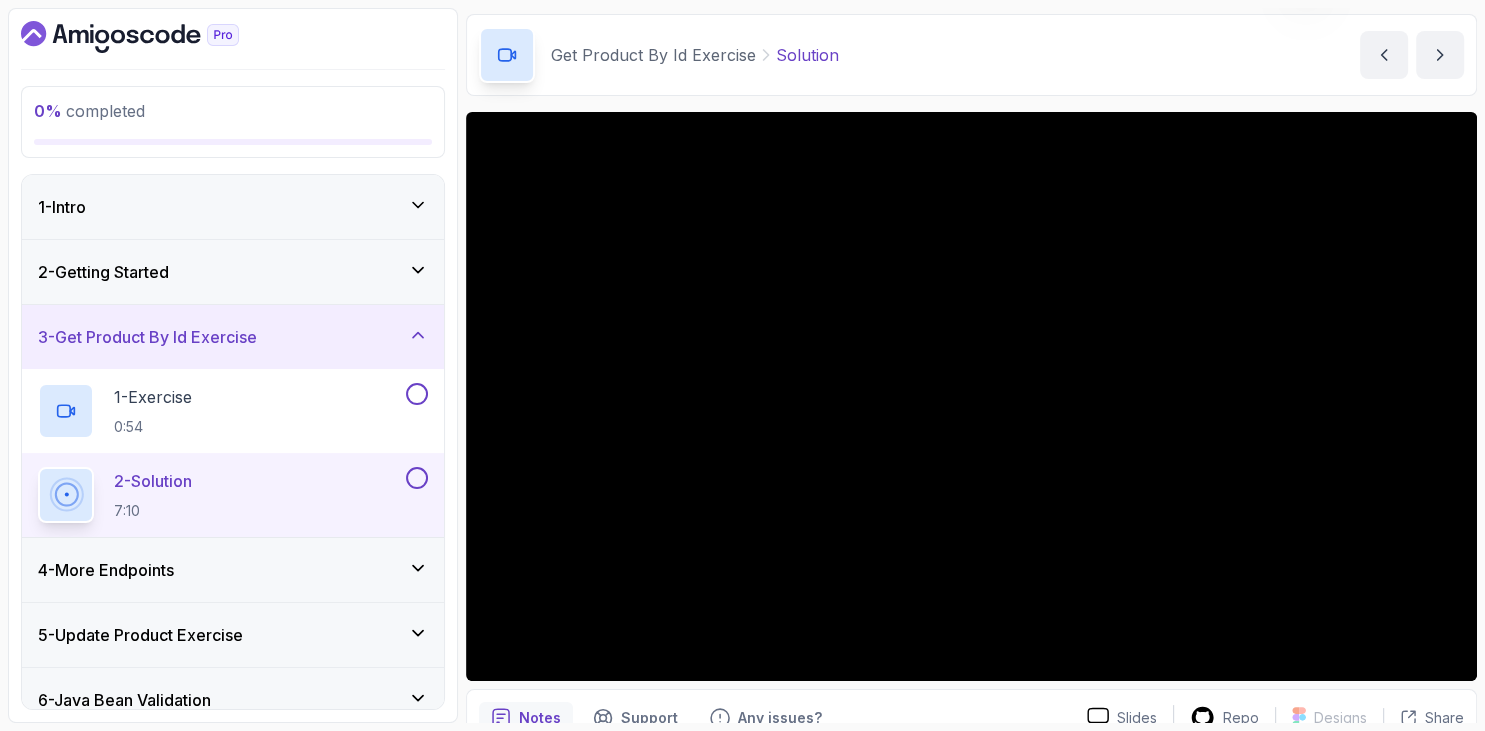 click on "4  -  More Endpoints" at bounding box center (106, 570) 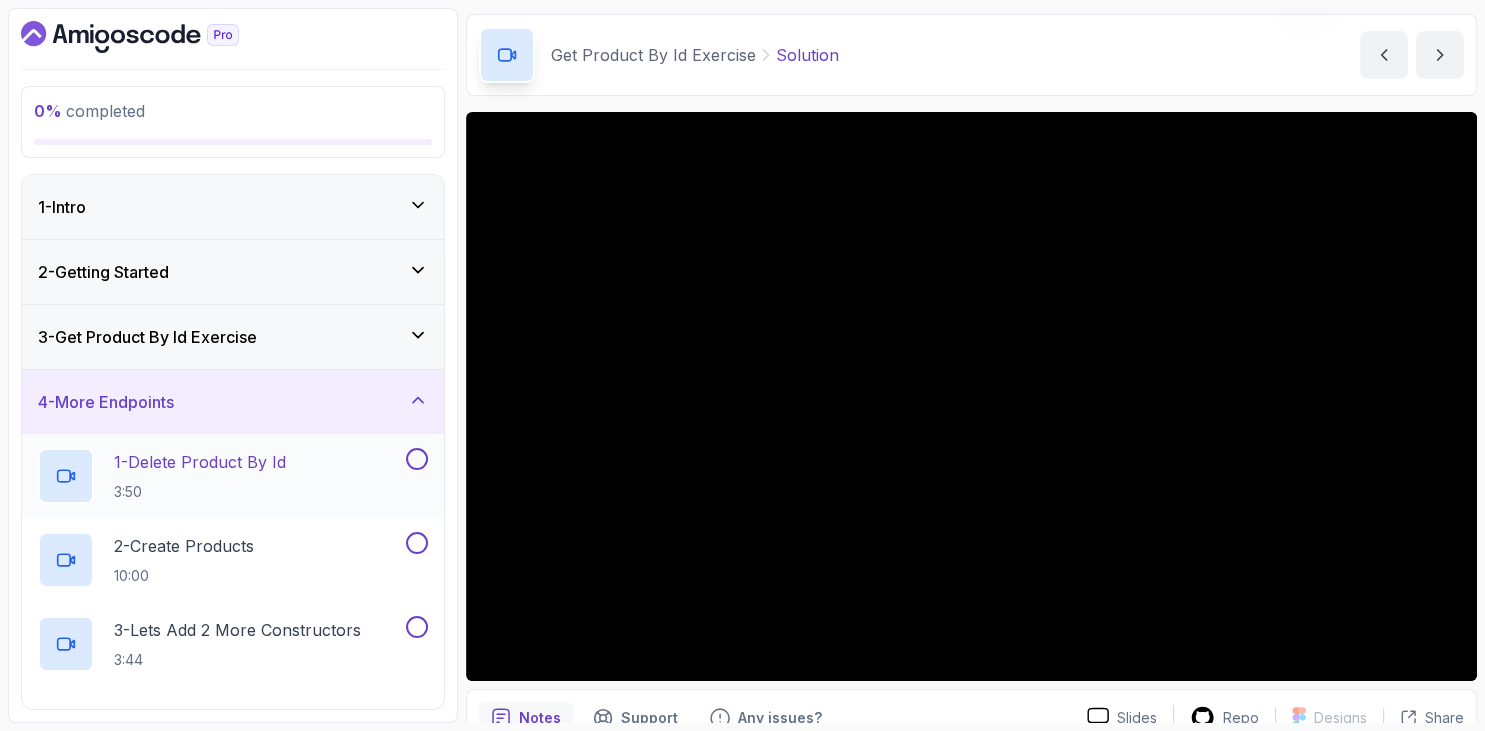 click on "1  -  Delete Product By Id 3:50" at bounding box center (200, 476) 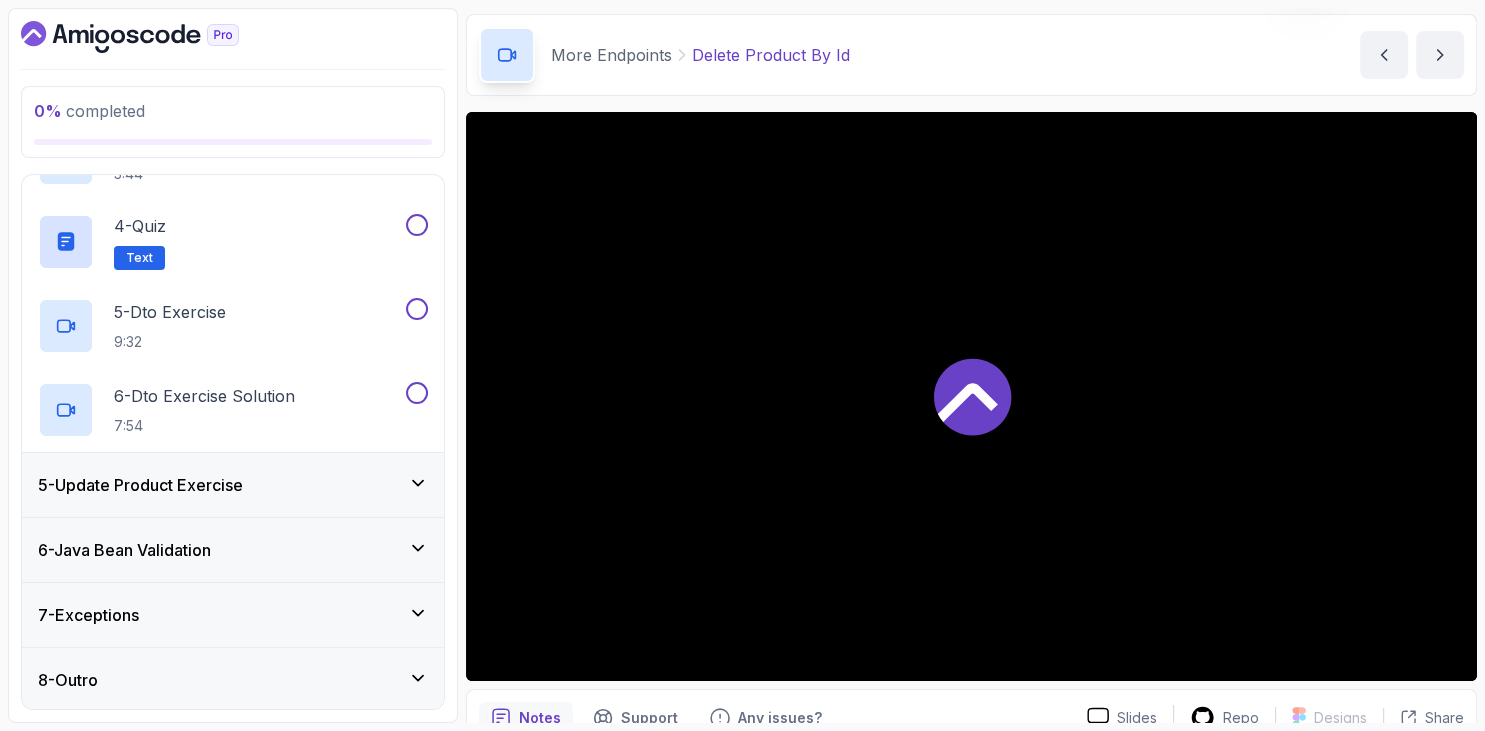 scroll, scrollTop: 140, scrollLeft: 0, axis: vertical 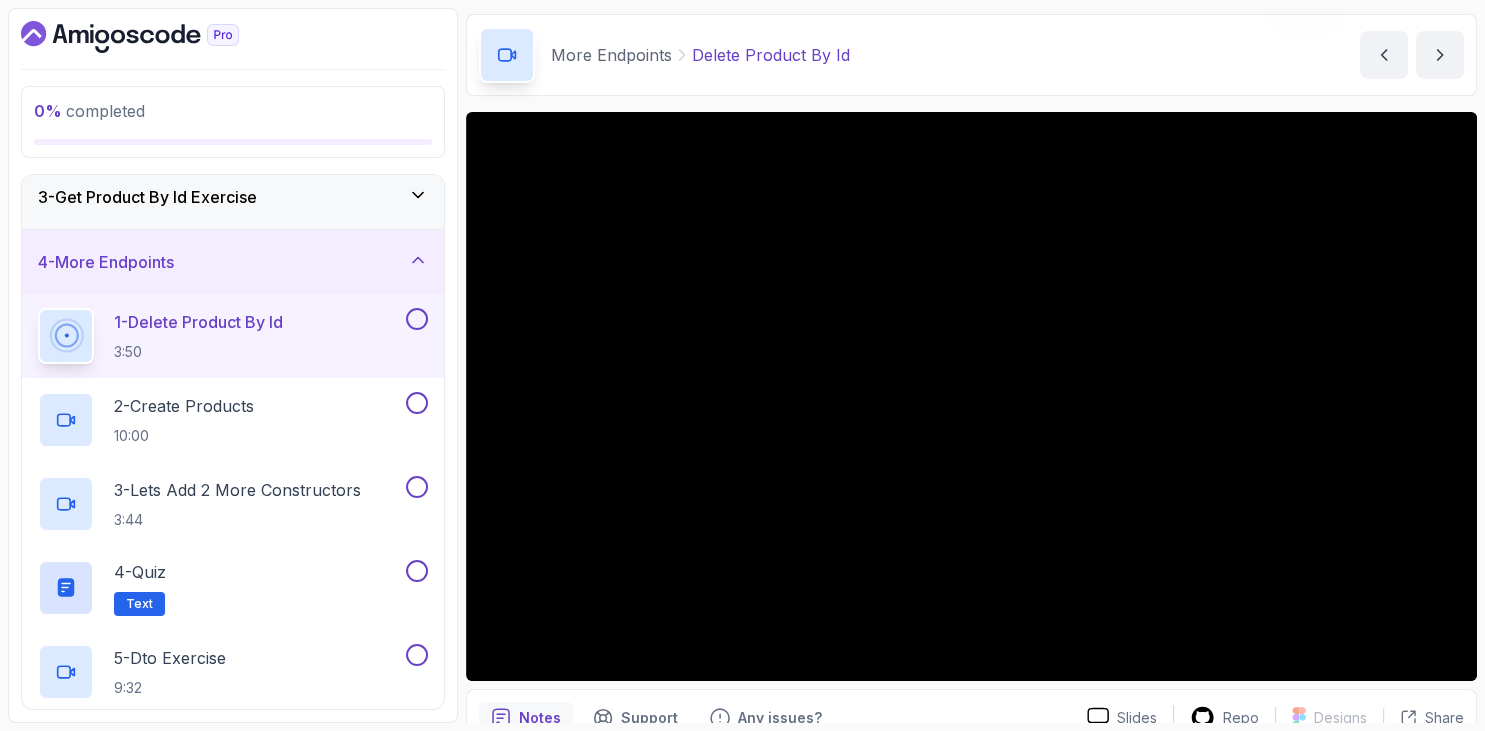 click on "0 % completed 1  -  Intro 2  -  Getting Started 3  -  Get Product By Id Exercise 4  -  More Endpoints 1  -  Delete Product By Id 3:50 2  -  Create Products 10:00 3  -  Lets Add 2 More Constructors 3:44 4  -  Quiz Text 5  -  Dto Exercise 9:32 6  -  Dto Exercise Solution 7:54 5  -  Update Product Exercise 6  -  Java Bean Validation 7  -  Exceptions 8  -  Outro" at bounding box center (233, 365) 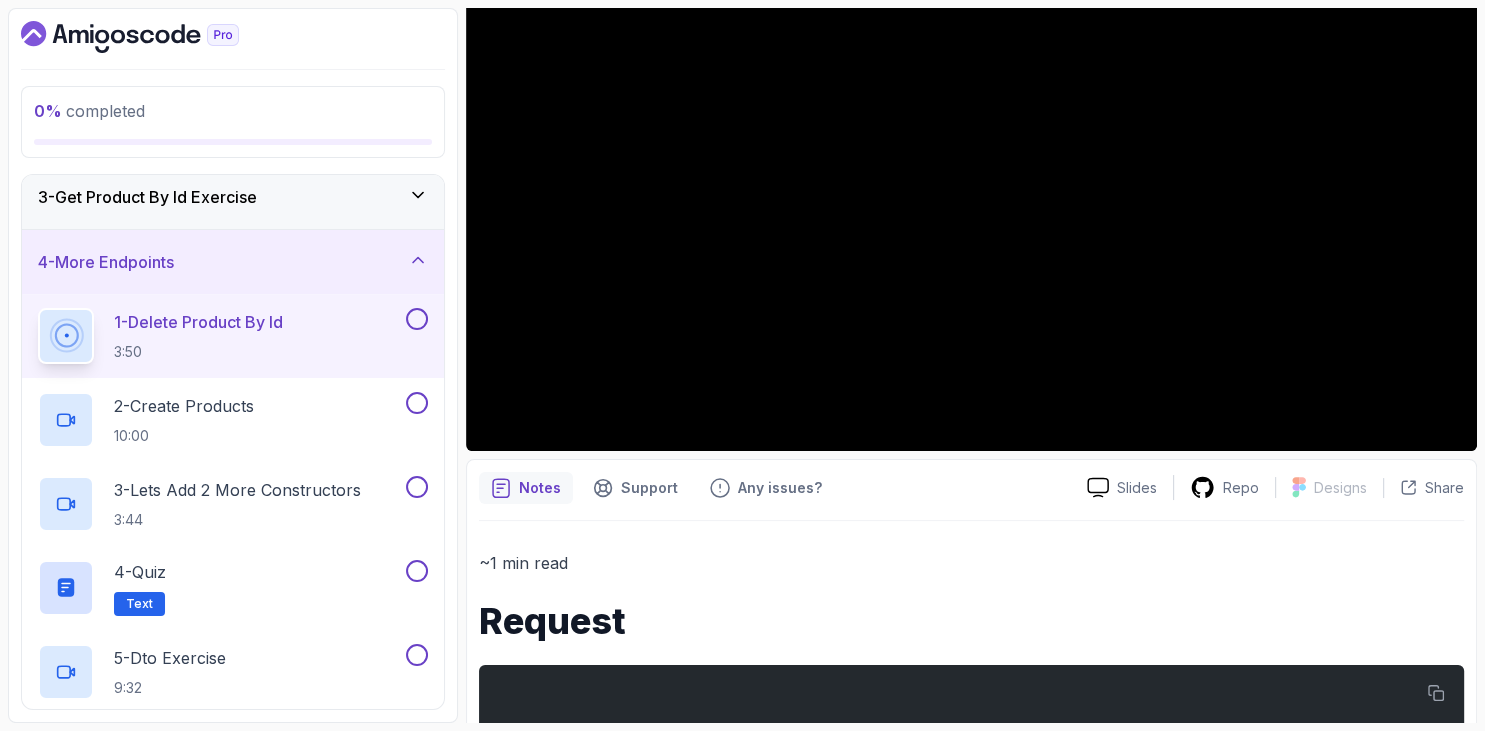 scroll, scrollTop: 410, scrollLeft: 0, axis: vertical 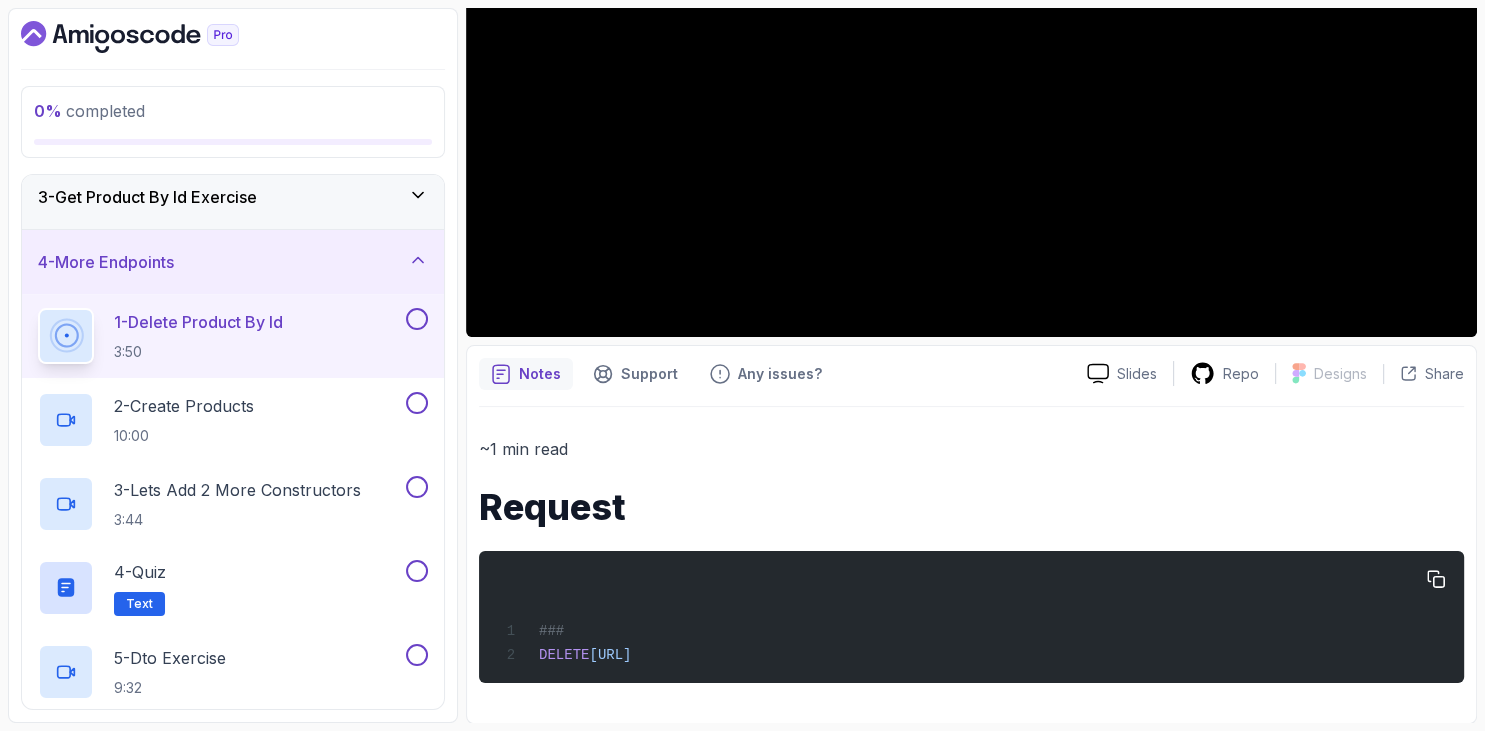drag, startPoint x: 488, startPoint y: 507, endPoint x: 1115, endPoint y: 643, distance: 641.5801 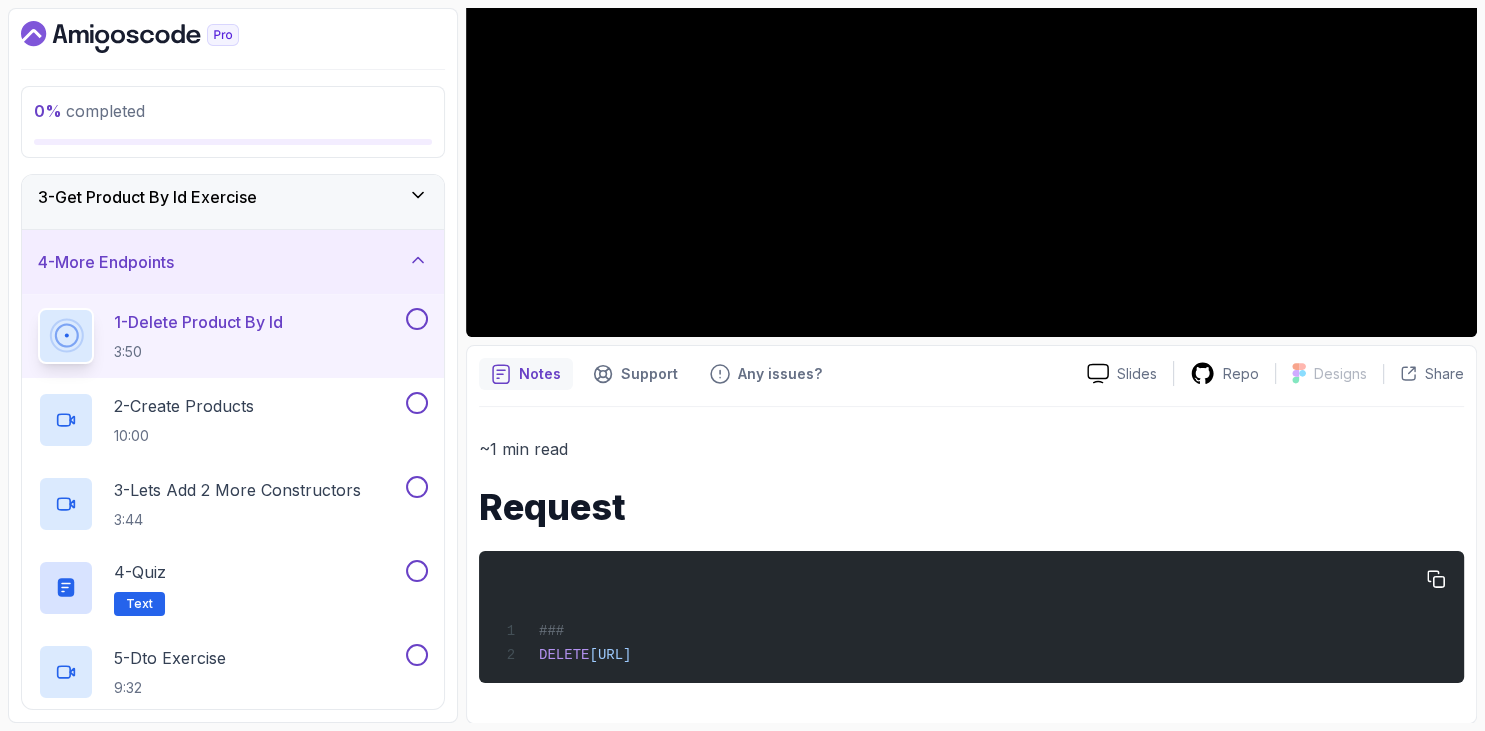 copy on "###
DELETE  http://localhost:8080/api/v1/products/123e4567-e89b-12d3-a456-426614174000" 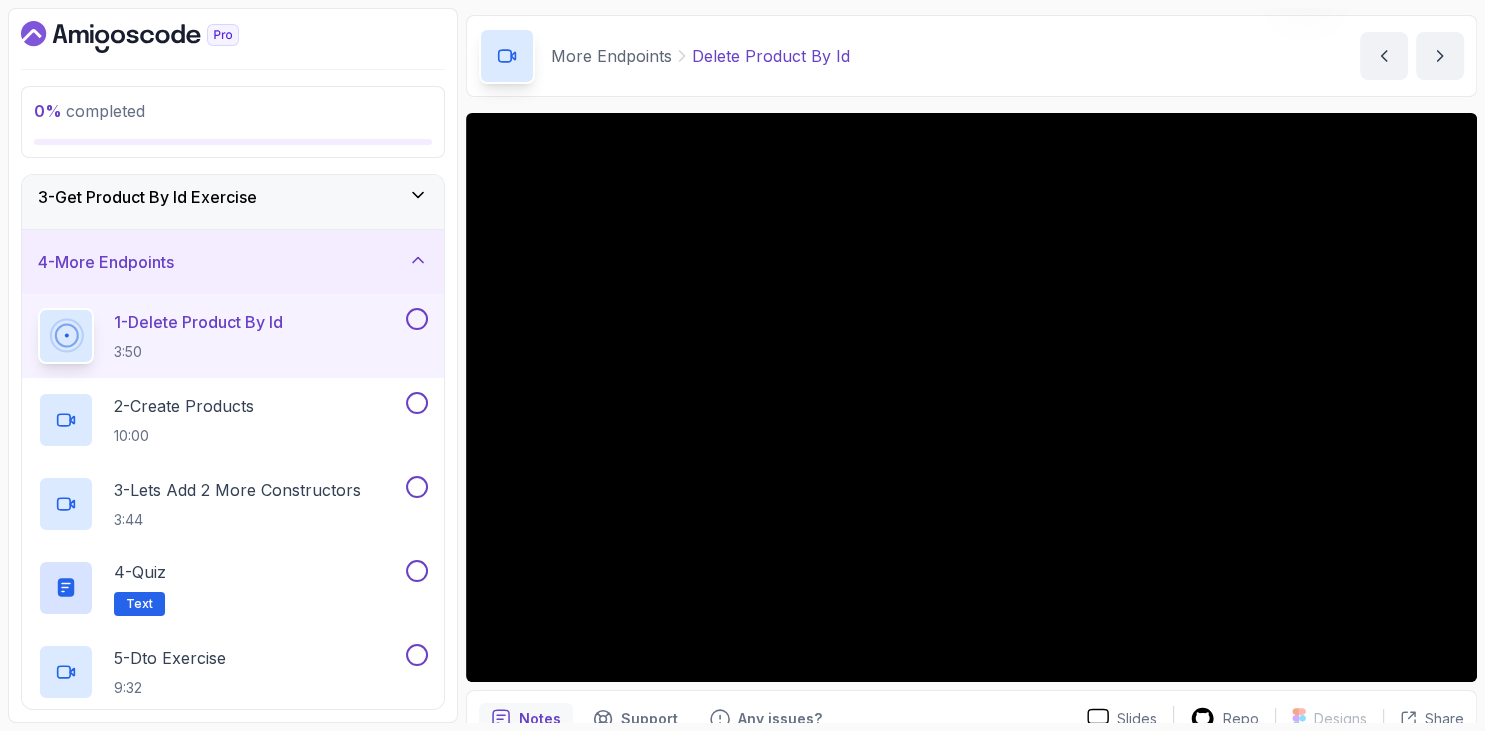 scroll, scrollTop: 295, scrollLeft: 0, axis: vertical 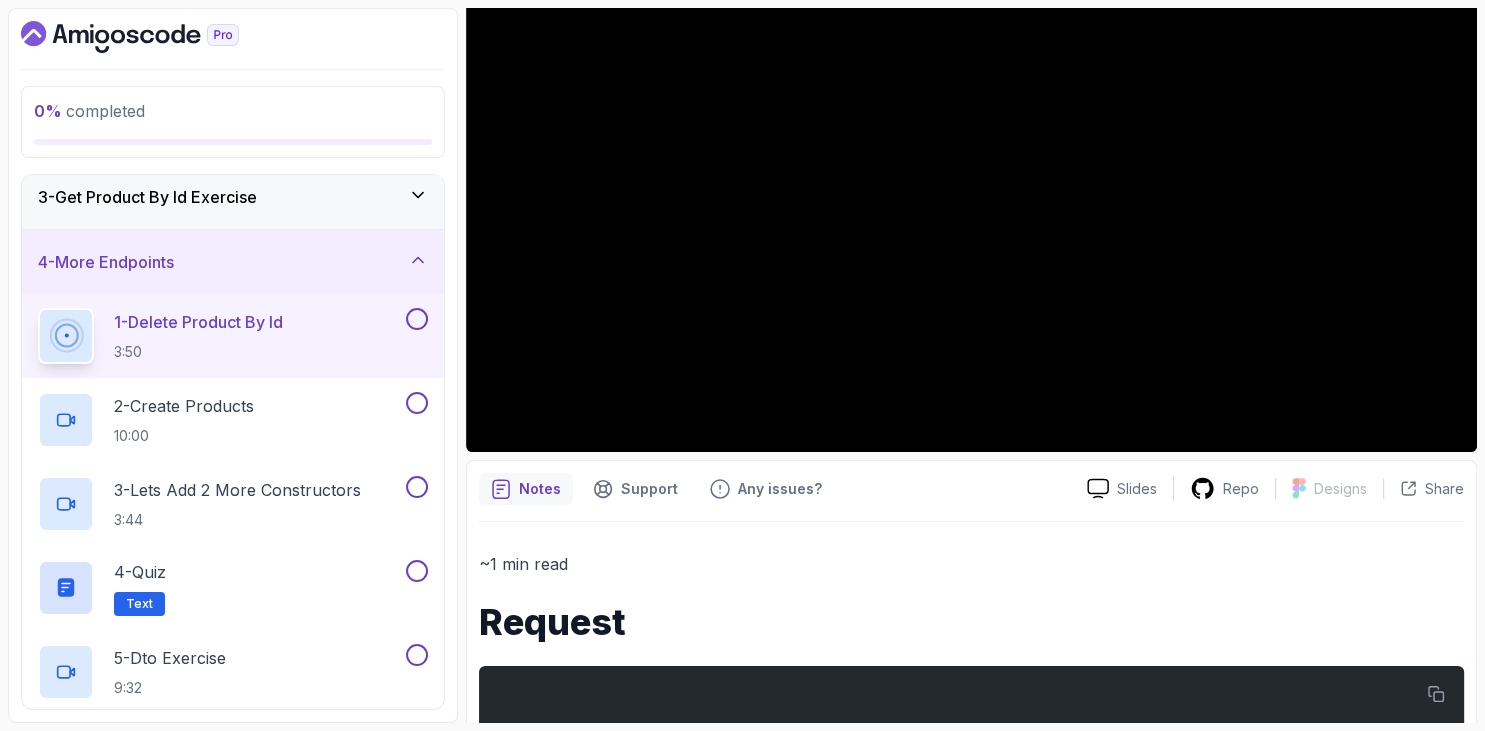 click on "Request" at bounding box center [971, 622] 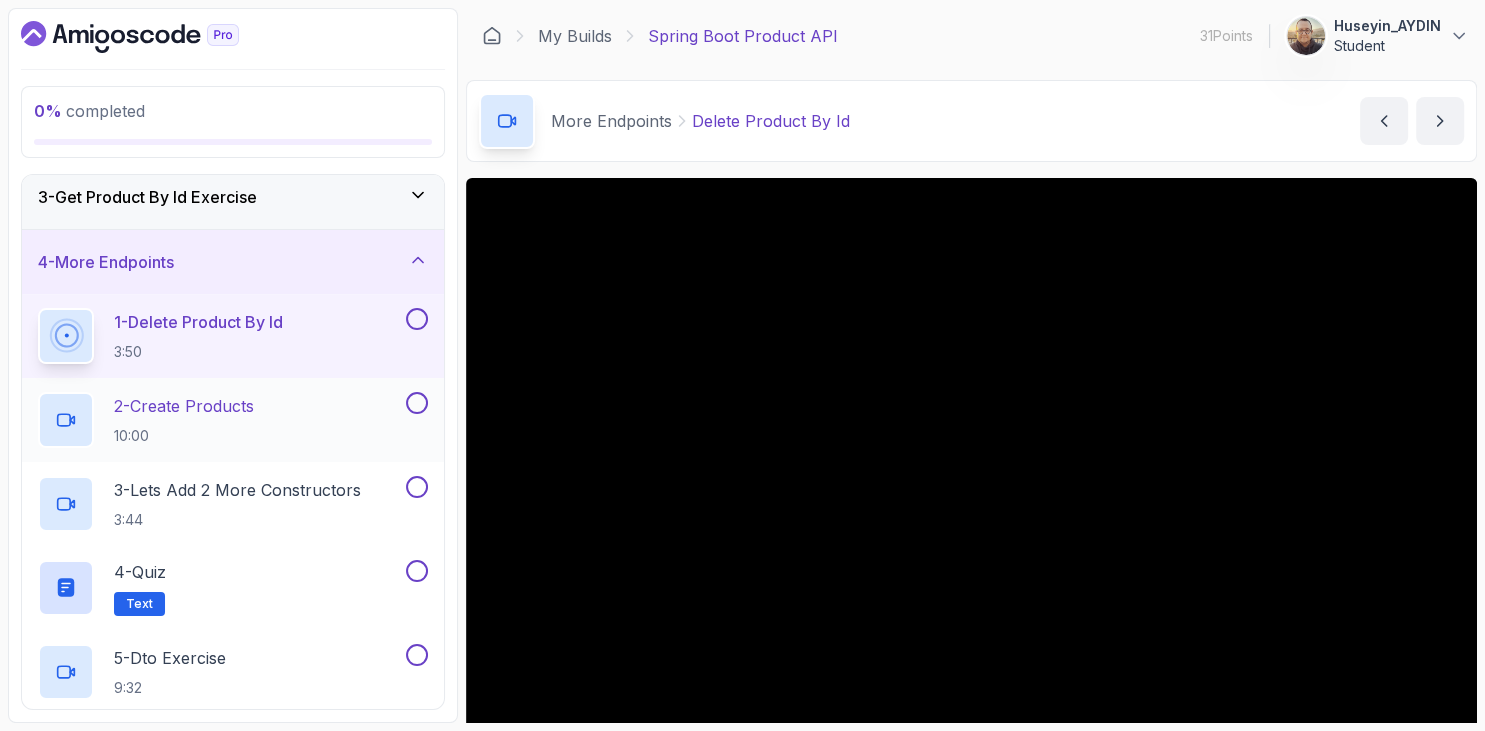 click on "10:00" at bounding box center (184, 436) 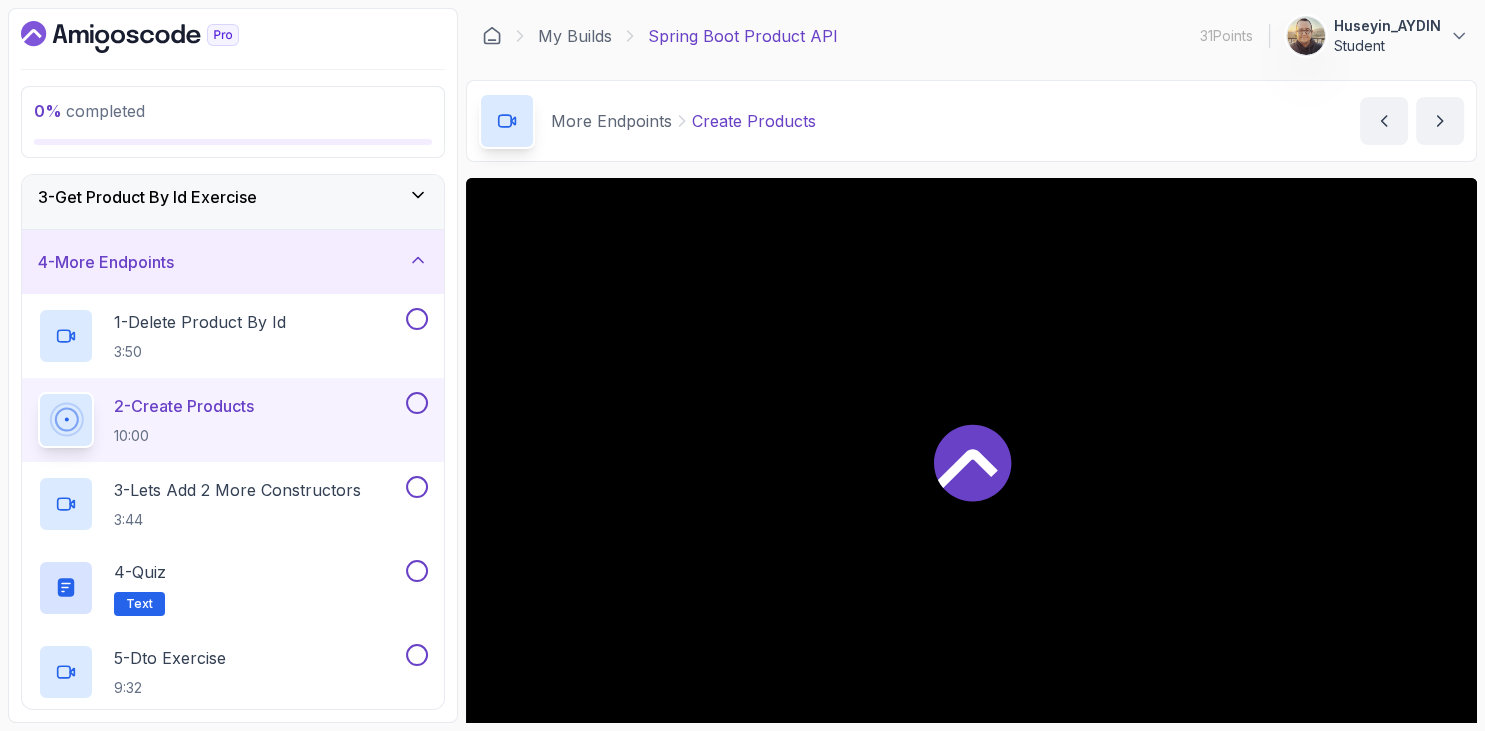 drag, startPoint x: 320, startPoint y: 90, endPoint x: 346, endPoint y: 86, distance: 26.305893 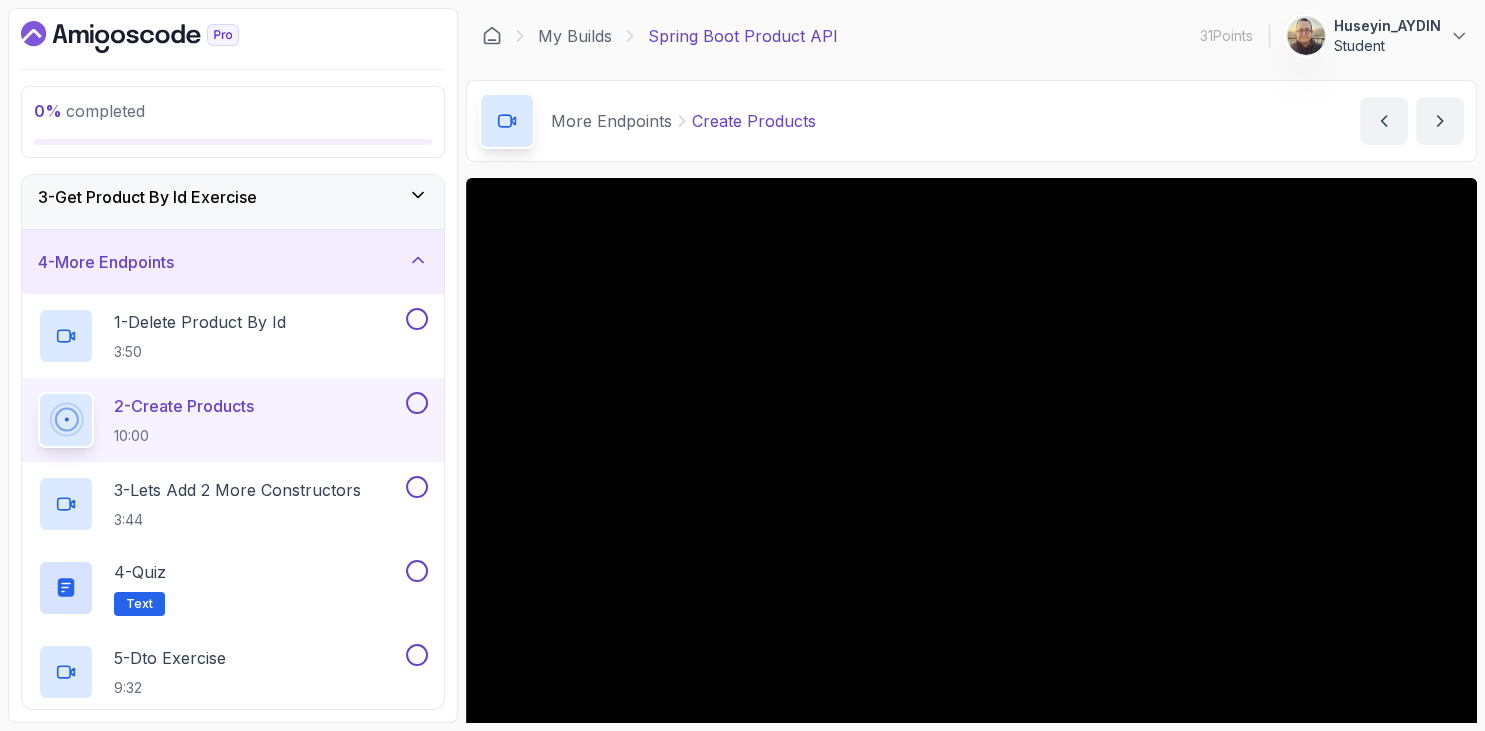 click on "0 % completed" at bounding box center [233, 122] 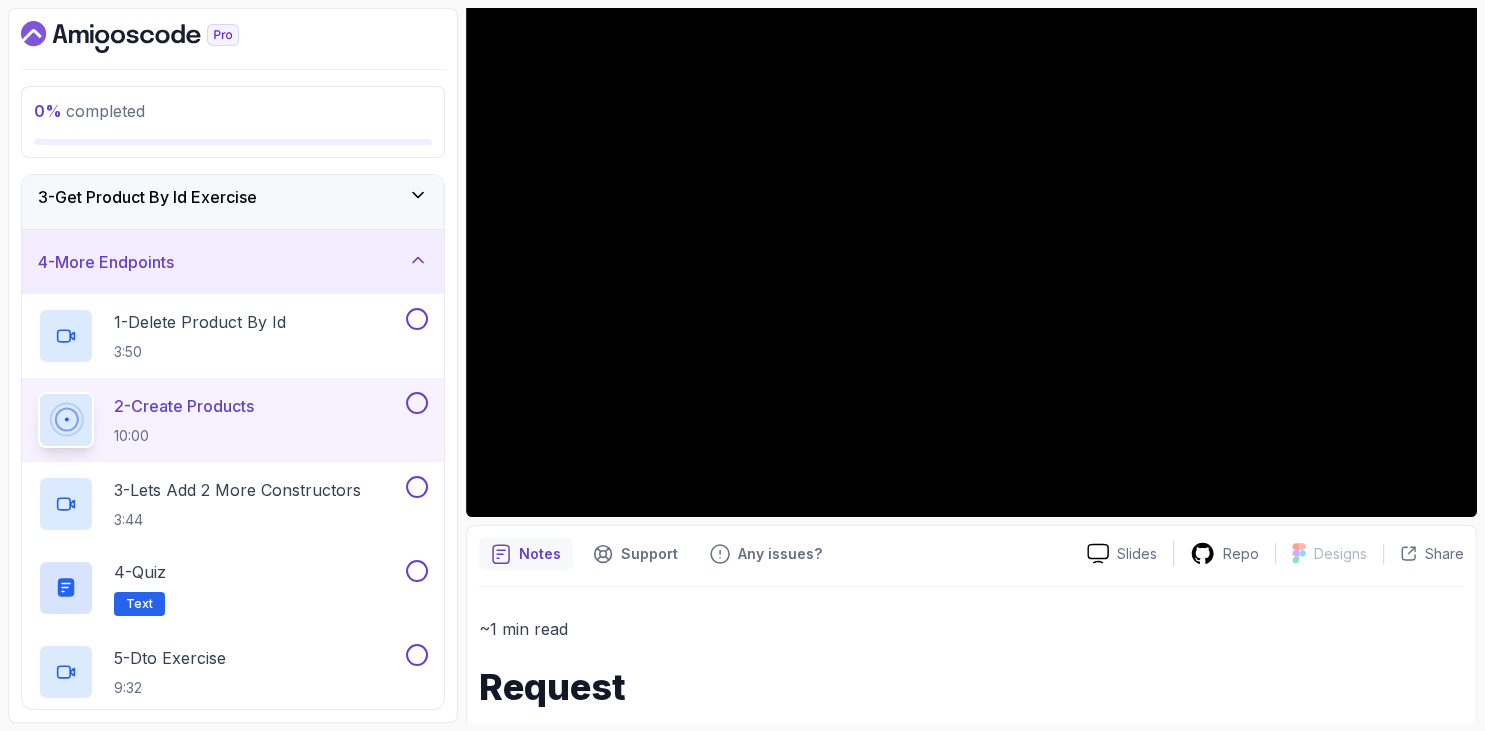 scroll, scrollTop: 691, scrollLeft: 0, axis: vertical 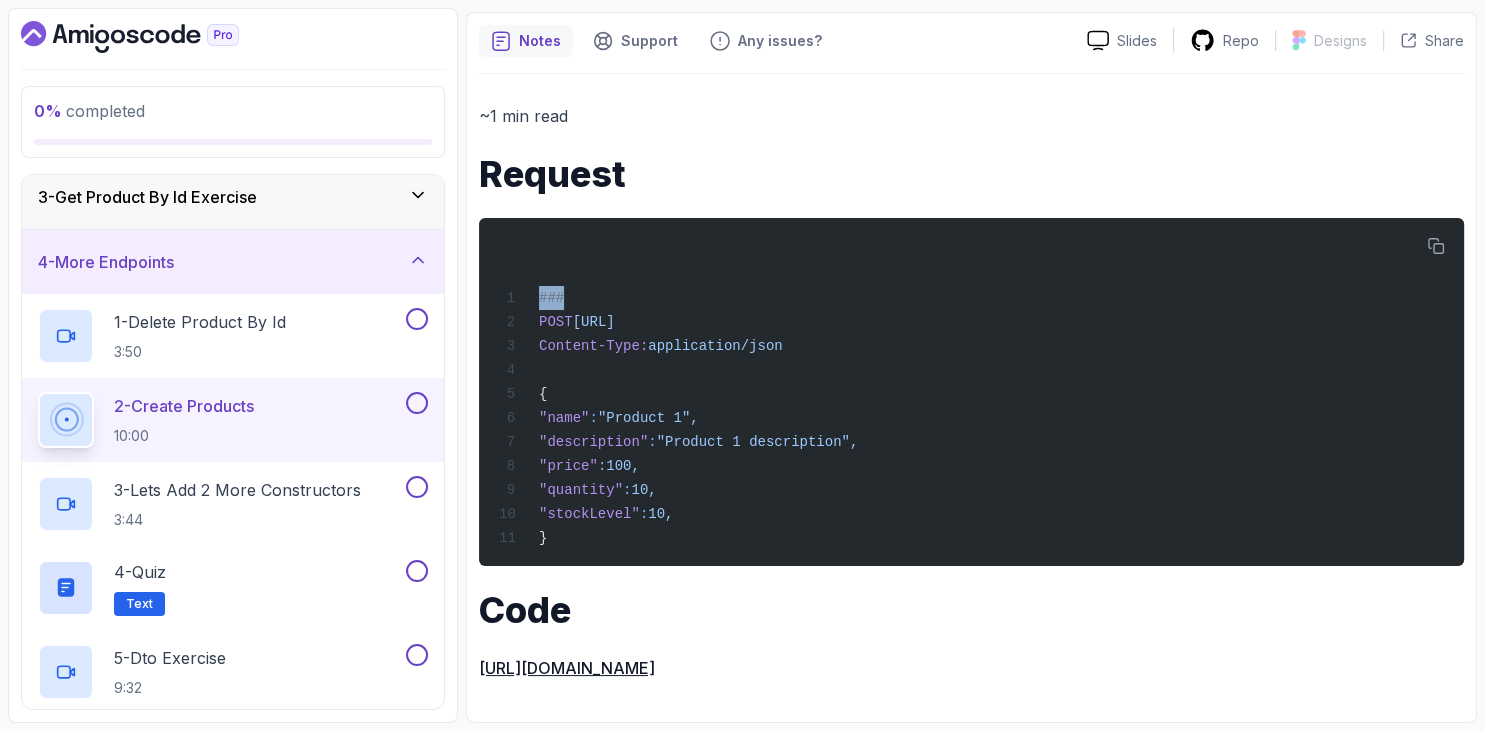 drag, startPoint x: 485, startPoint y: 218, endPoint x: 1401, endPoint y: 660, distance: 1017.0644 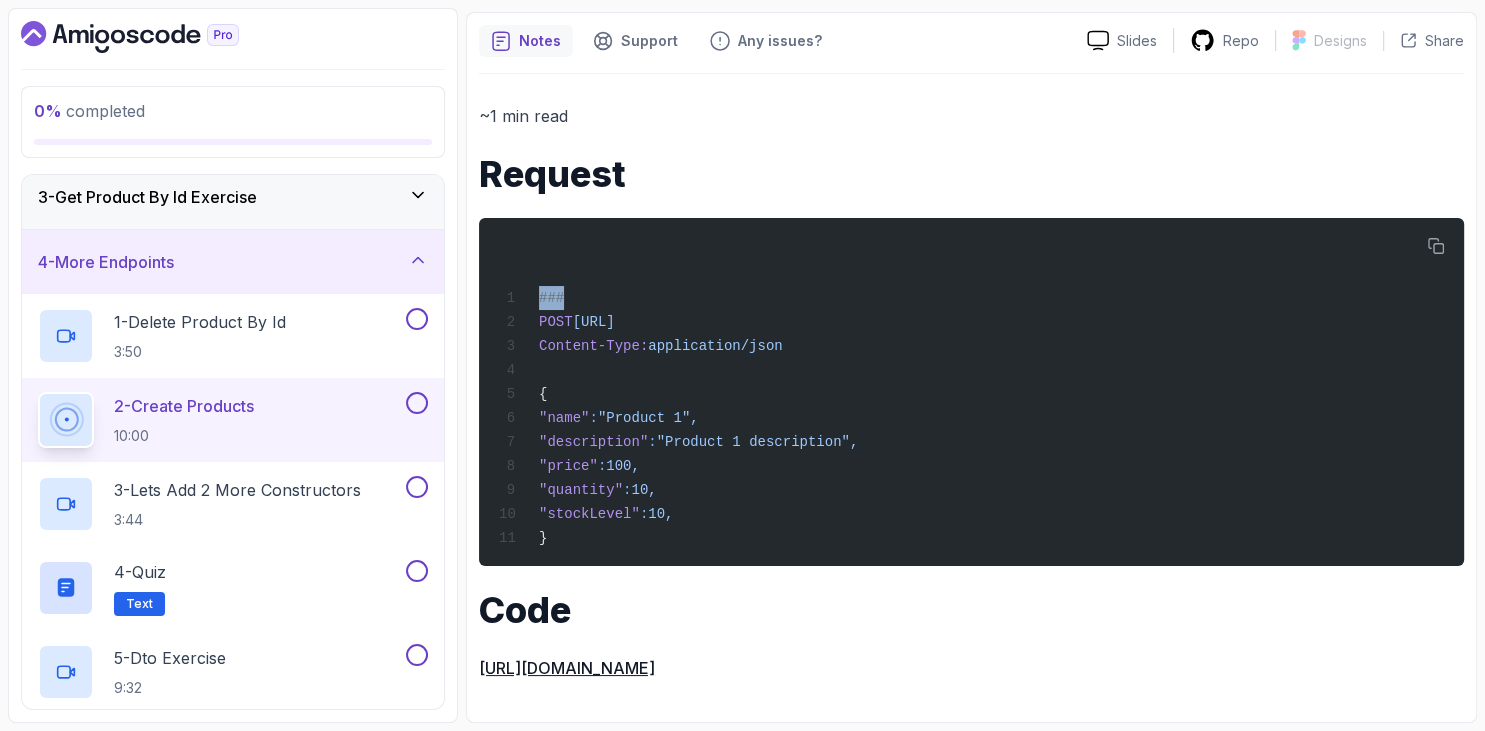 click on "~1 min read Request
###
POST  http://localhost:8080/api/v1/products
Content-Type:  application/json
{
"name" :  "Product 1",
"description" :  "Product 1 description",
"price" :  100,
"quantity" :  10,
"stockLevel" :  10,
}
Code
https://github.com/amigoscode/java-springboot-full-stack/commit/1ce58fb8ee126295a972f8edc80e70d0afa62795" at bounding box center (971, 392) 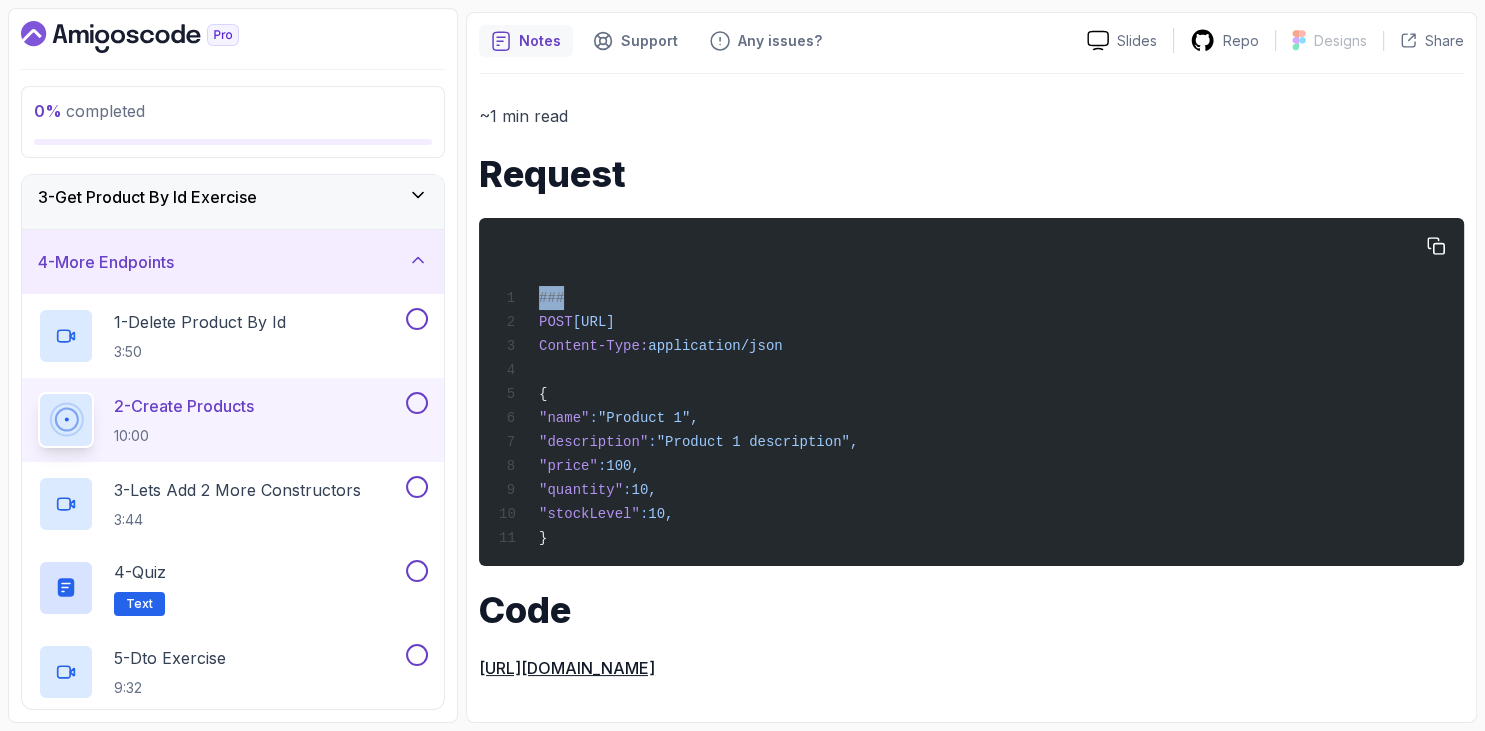 copy on "###
POST  http://localhost:8080/api/v1/products
Content-Type:  application/json
{
"name" :  "Product 1",
"description" :  "Product 1 description",
"price" :  100,
"quantity" :  10,
"stockLevel" :  10,
}
Code
https://github.com/amigoscode/java-springboot-full-stack/commit/1ce58fb8ee126295a972f8edc80e70d0afa62795" 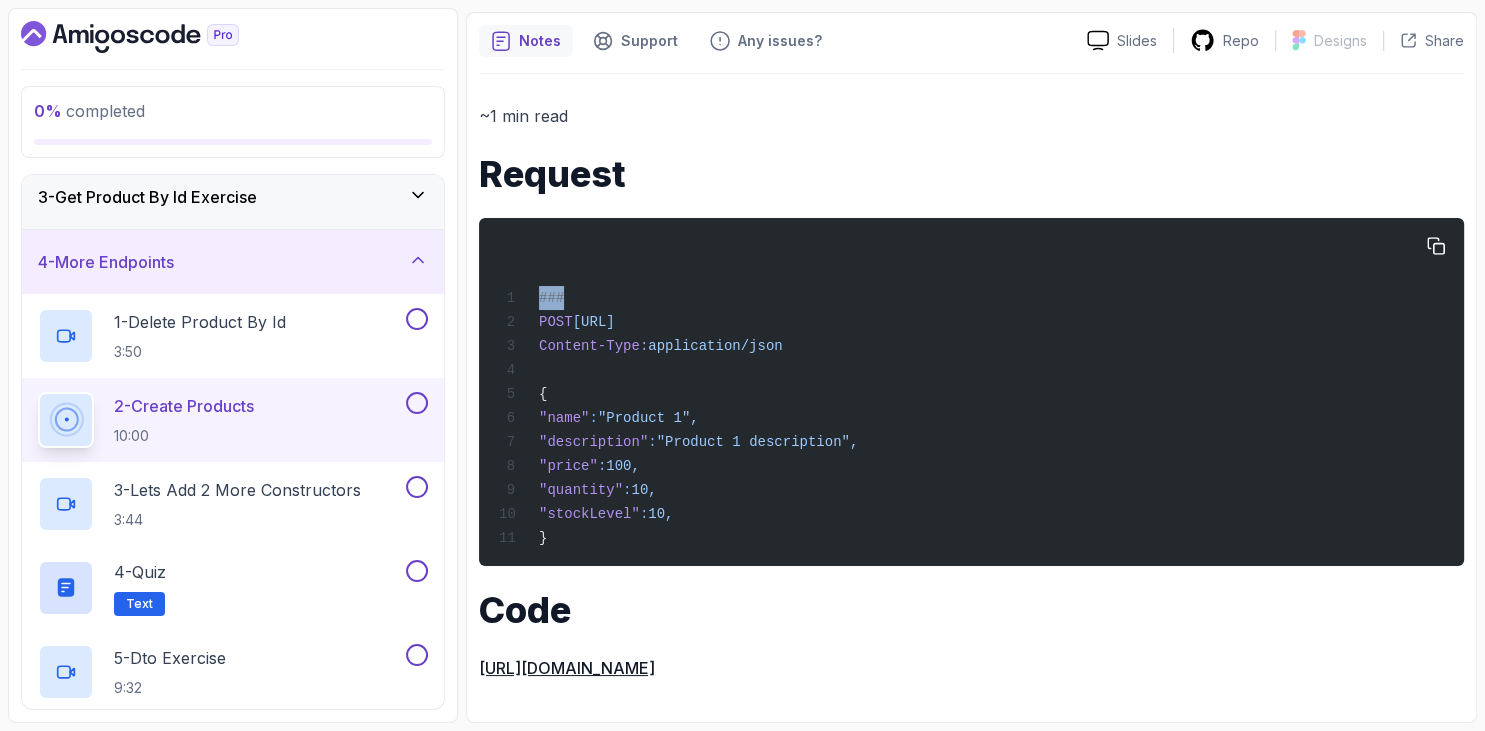 click on "###
POST  http://localhost:8080/api/v1/products
Content-Type:  application/json
{
"name" :  "Product 1",
"description" :  "Product 1 description",
"price" :  100,
"quantity" :  10,
"stockLevel" :  10,
}" at bounding box center (971, 392) 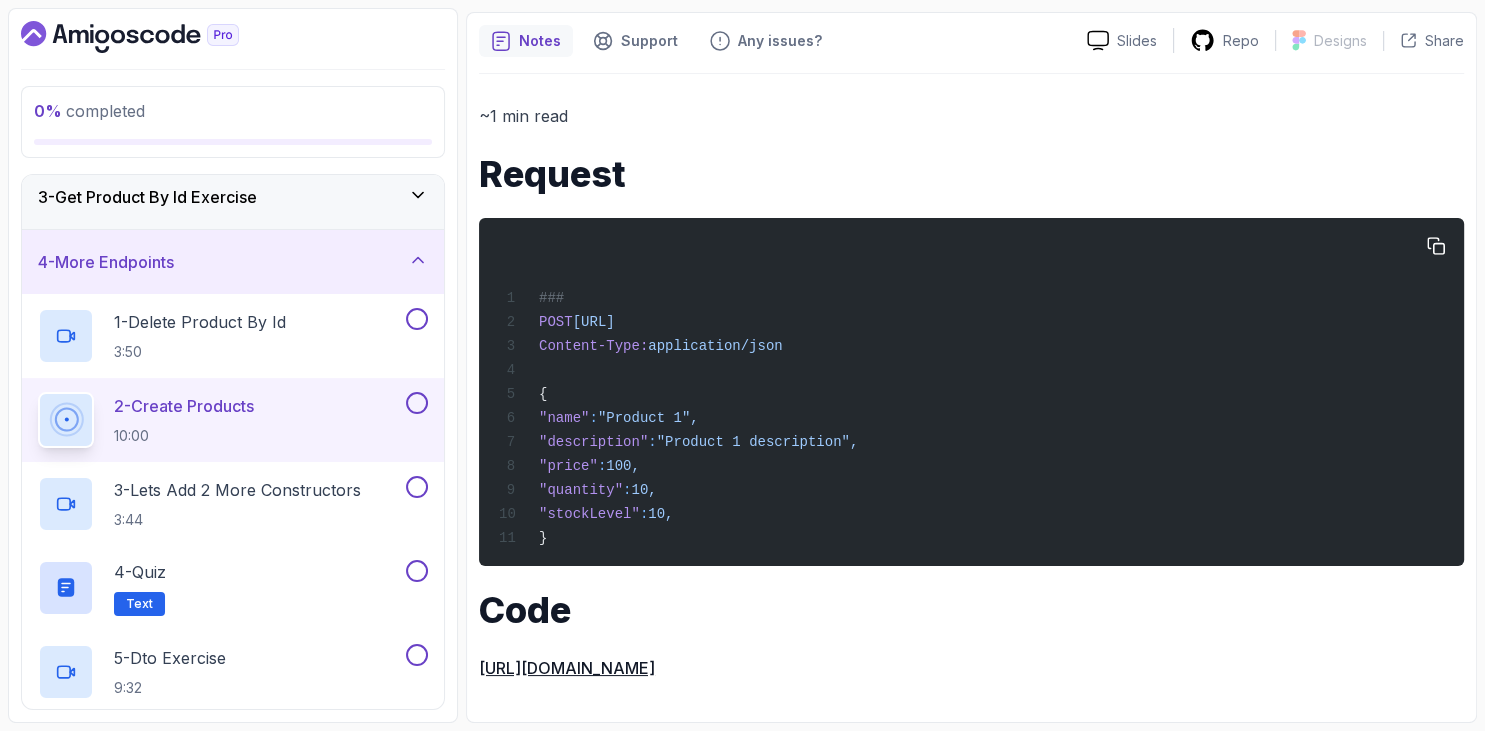 click on "###
POST  http://localhost:8080/api/v1/products
Content-Type:  application/json
{
"name" :  "Product 1",
"description" :  "Product 1 description",
"price" :  100,
"quantity" :  10,
"stockLevel" :  10,
}" at bounding box center (971, 392) 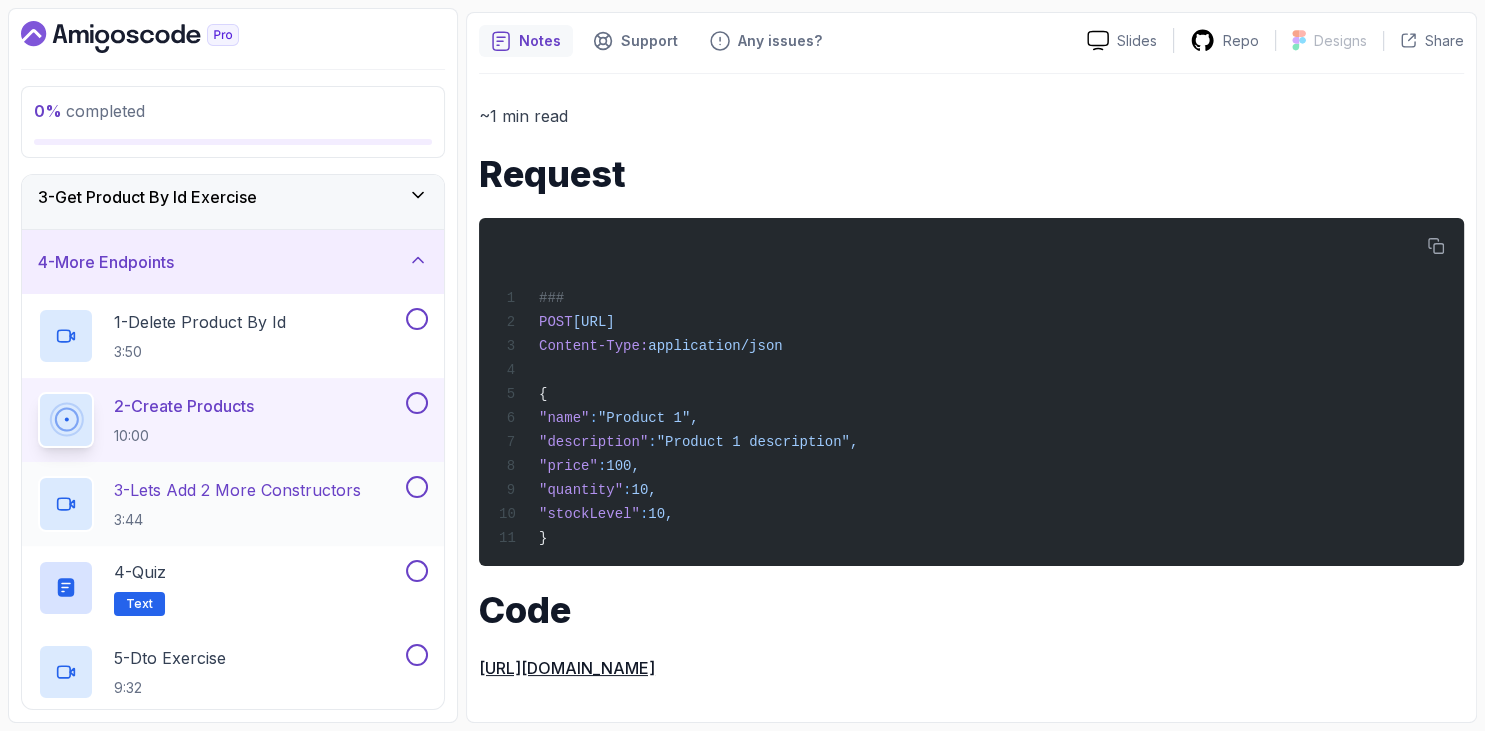 drag, startPoint x: 203, startPoint y: 499, endPoint x: 202, endPoint y: 516, distance: 17.029387 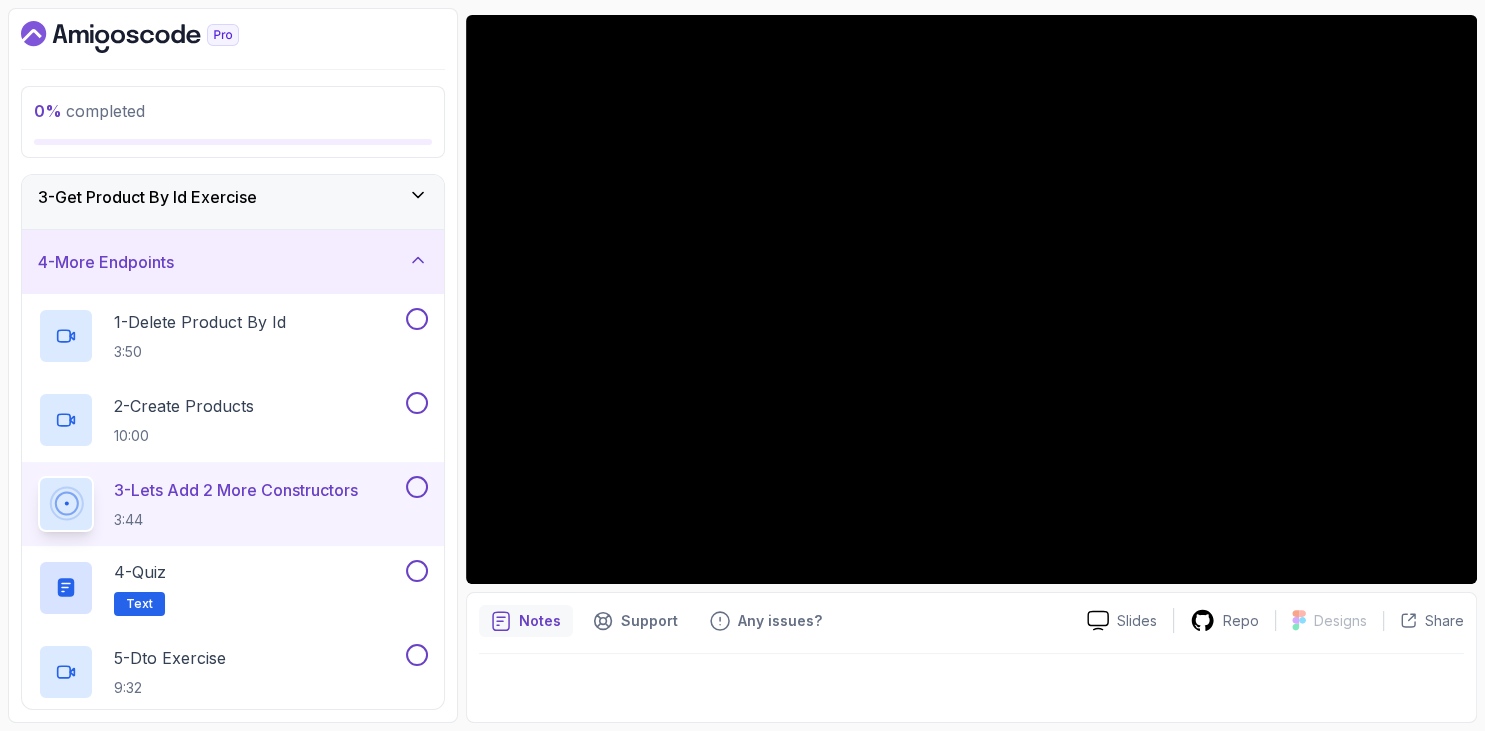 scroll, scrollTop: 162, scrollLeft: 0, axis: vertical 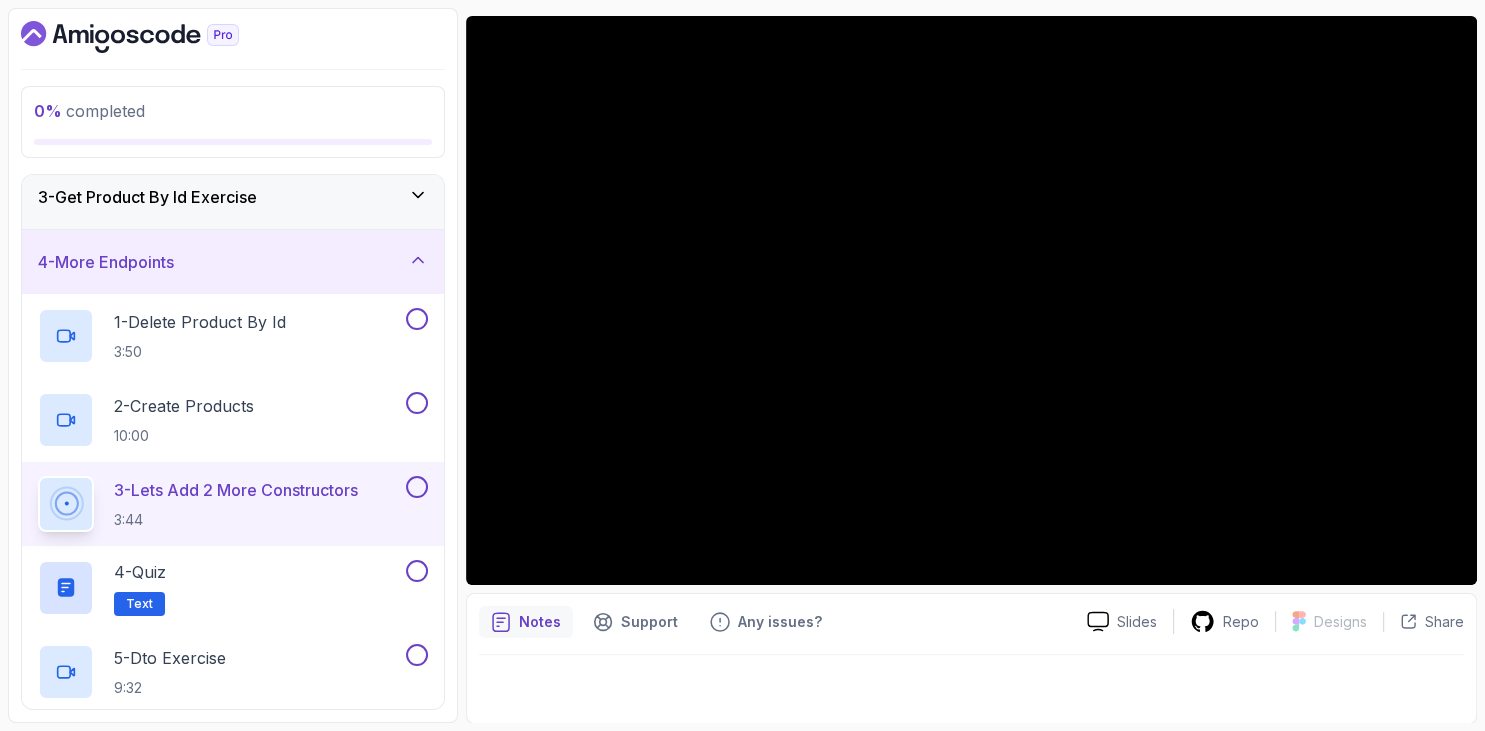 click at bounding box center (233, 37) 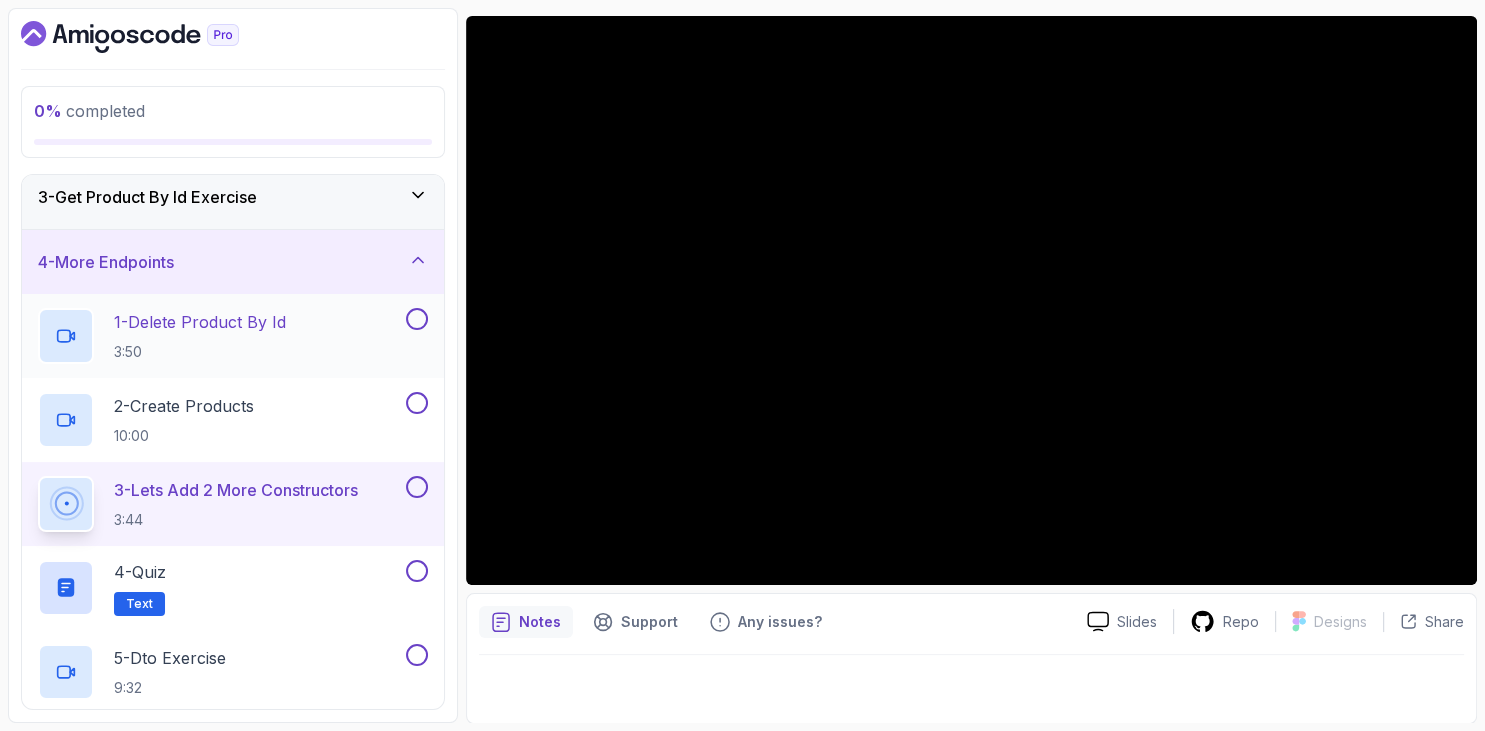 scroll, scrollTop: 370, scrollLeft: 0, axis: vertical 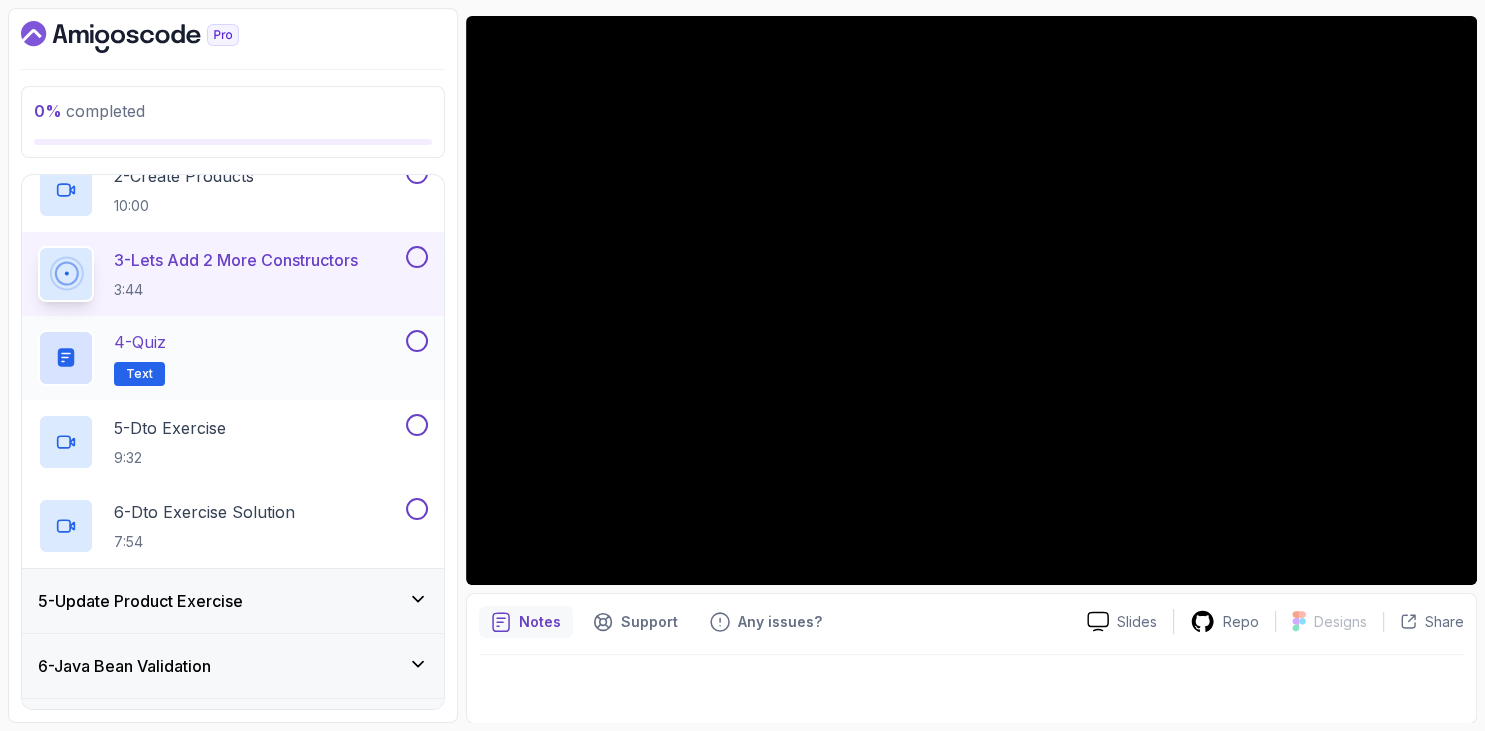 click on "4  -  Quiz Text" at bounding box center (220, 358) 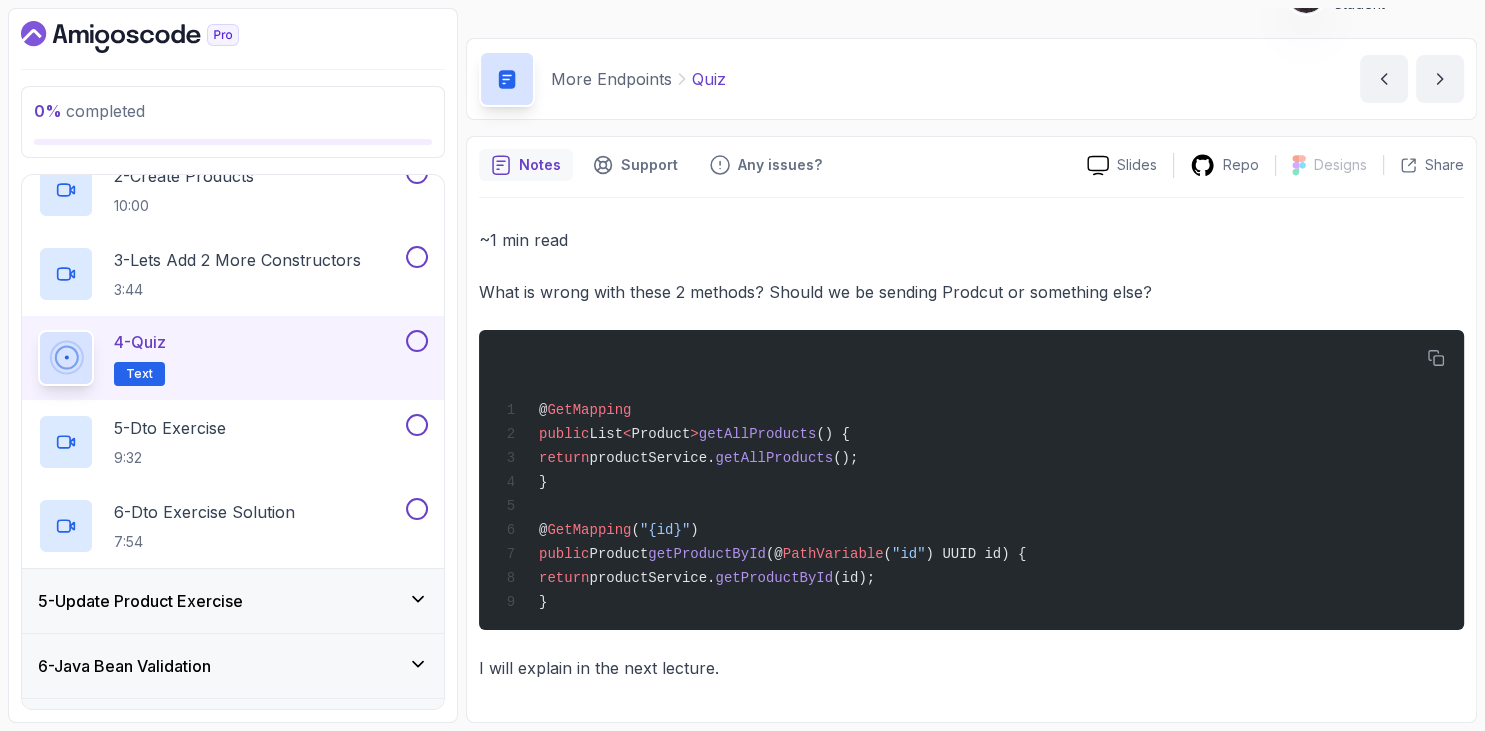 scroll, scrollTop: 45, scrollLeft: 0, axis: vertical 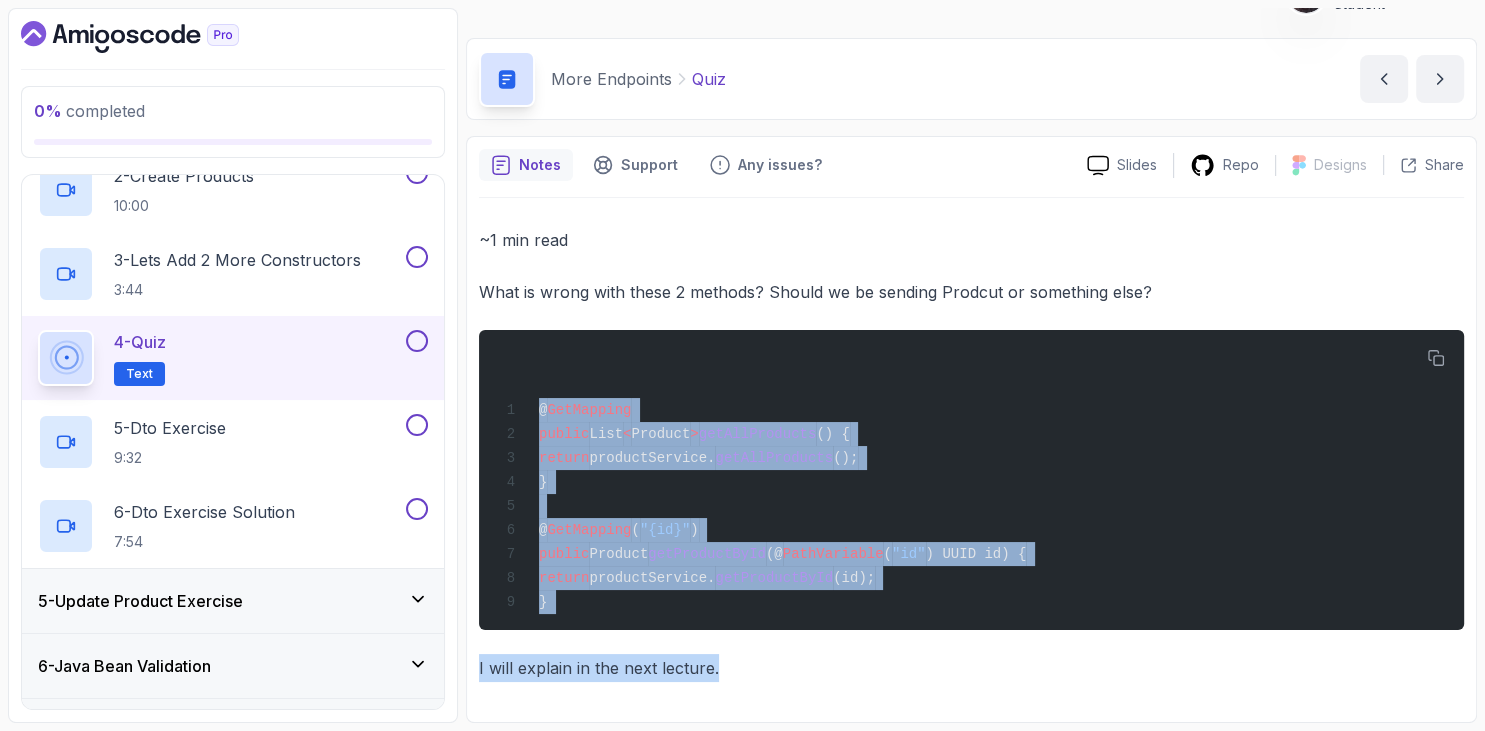drag, startPoint x: 481, startPoint y: 330, endPoint x: 764, endPoint y: 665, distance: 438.5362 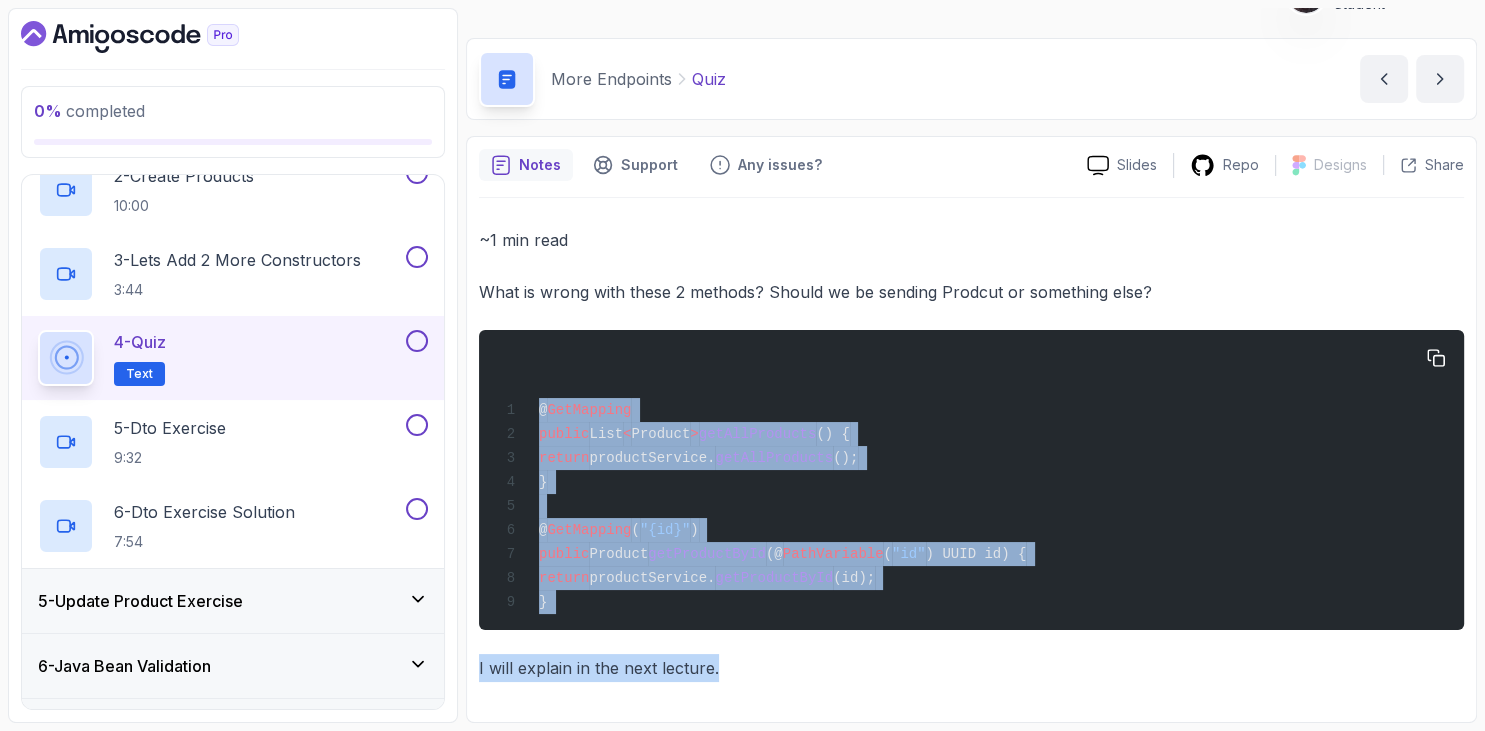 copy on "@ GetMapping
public  List < Product >  getAllProducts () {
return  productService. getAllProducts ();
}
@ GetMapping ( "{id}" )
public  Product  getProductById (@ PathVariable ( "id" ) UUID id) {
return  productService. getProductById (id);
}
I will explain in the next lecture." 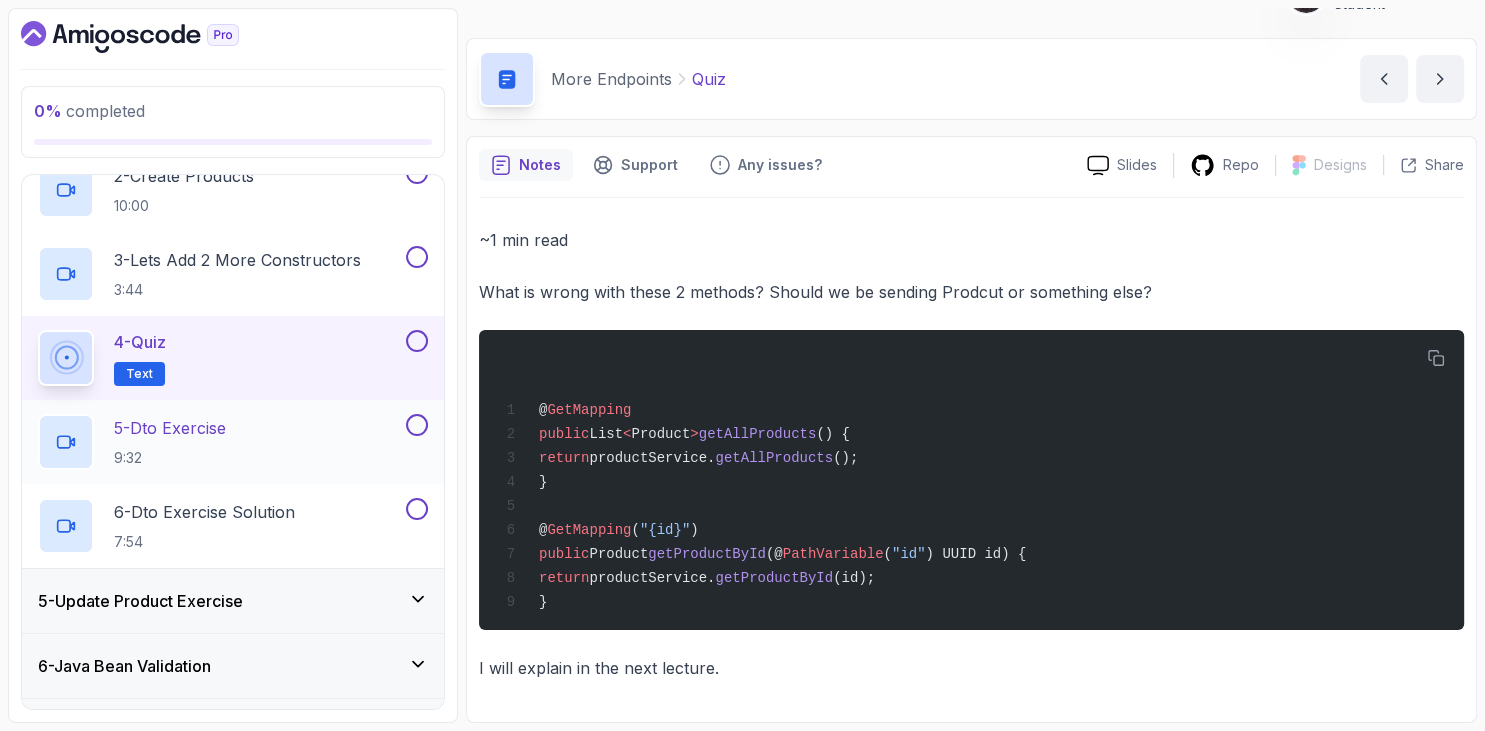 click on "5  -  Dto Exercise 9:32" at bounding box center [170, 442] 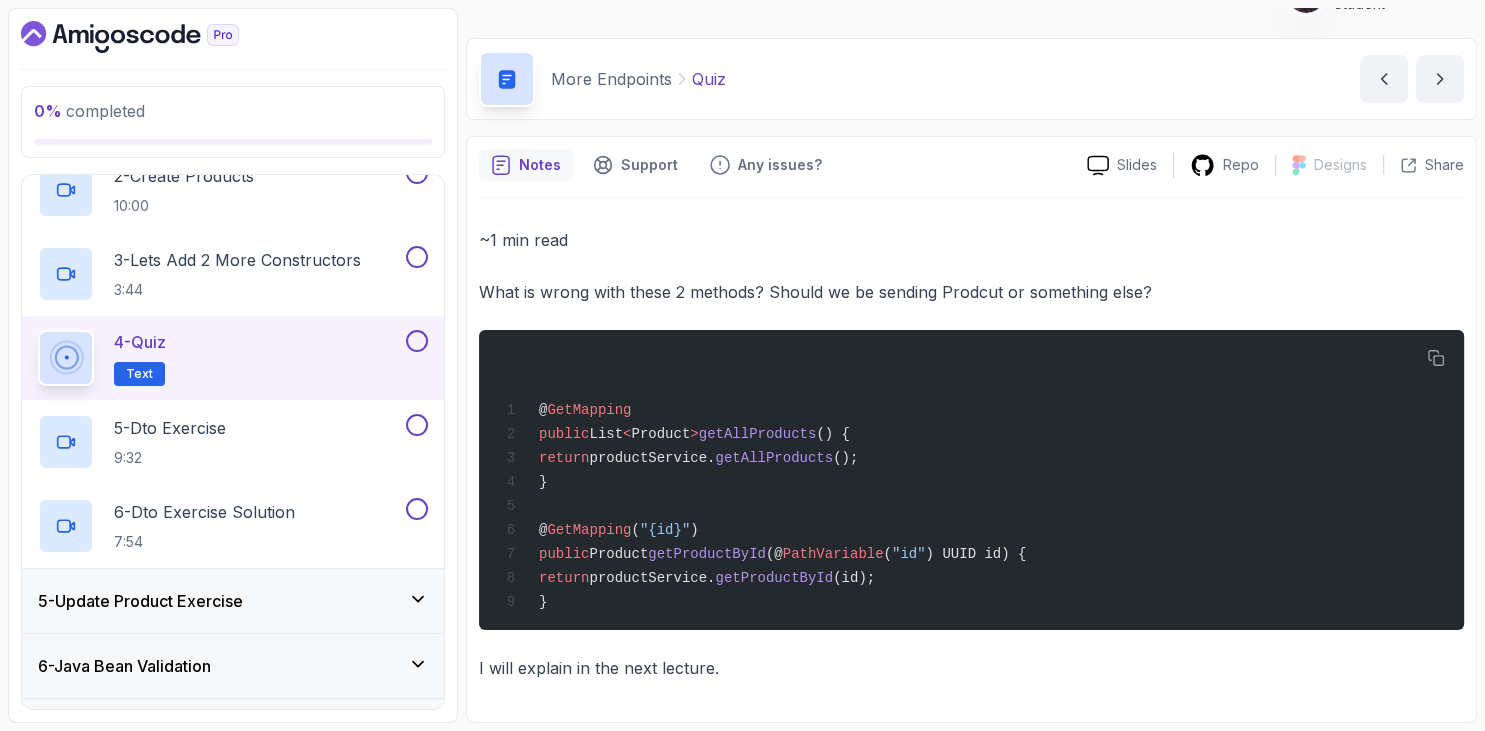 scroll, scrollTop: 0, scrollLeft: 0, axis: both 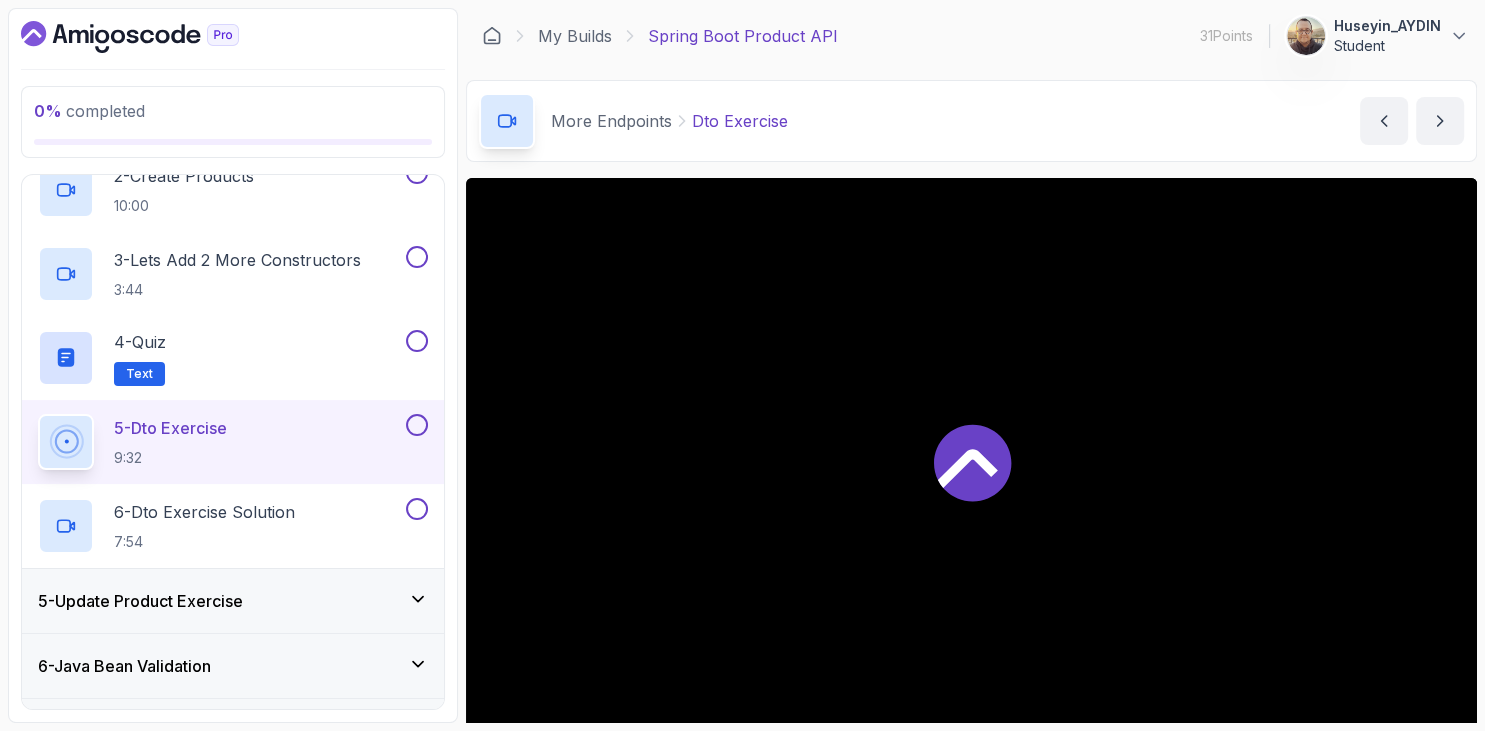 click at bounding box center [233, 37] 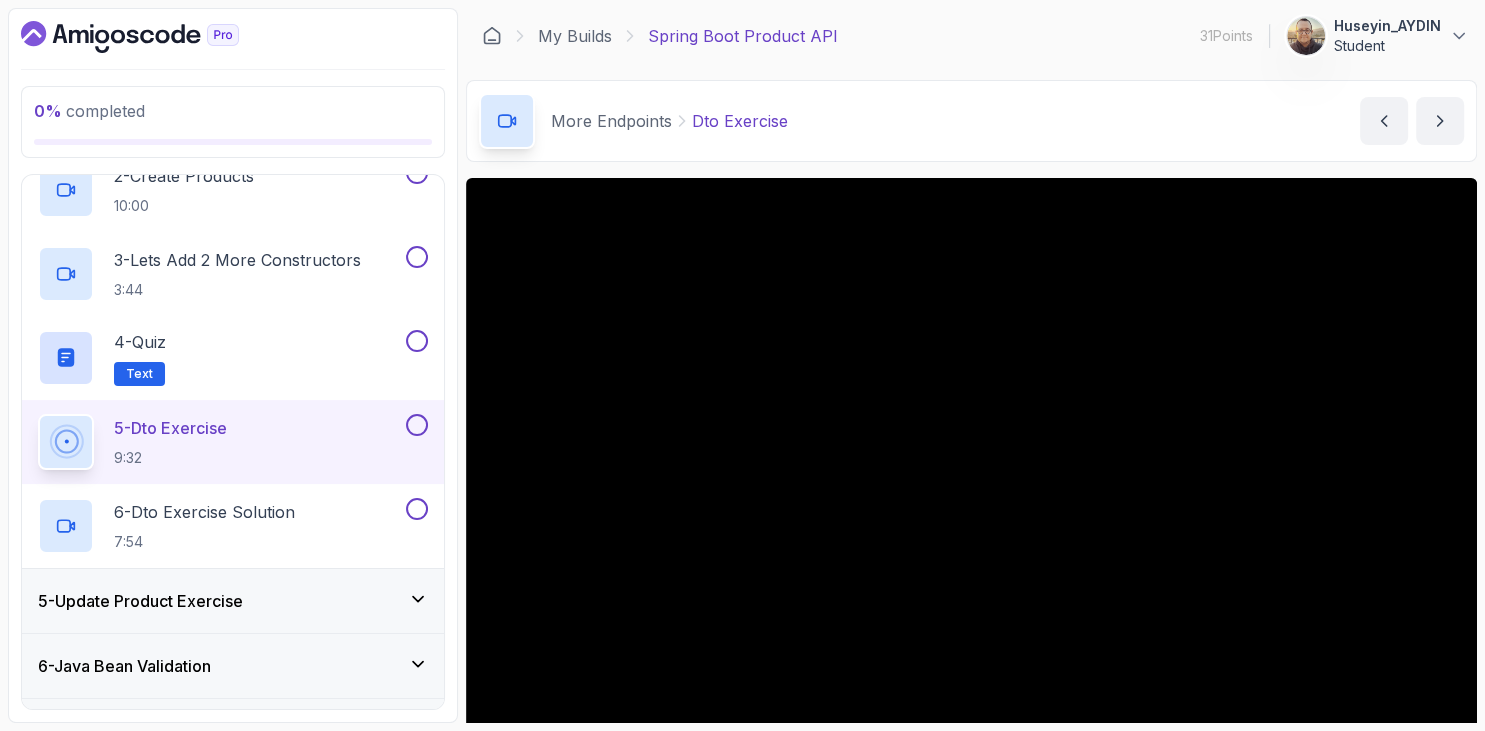 scroll, scrollTop: 162, scrollLeft: 0, axis: vertical 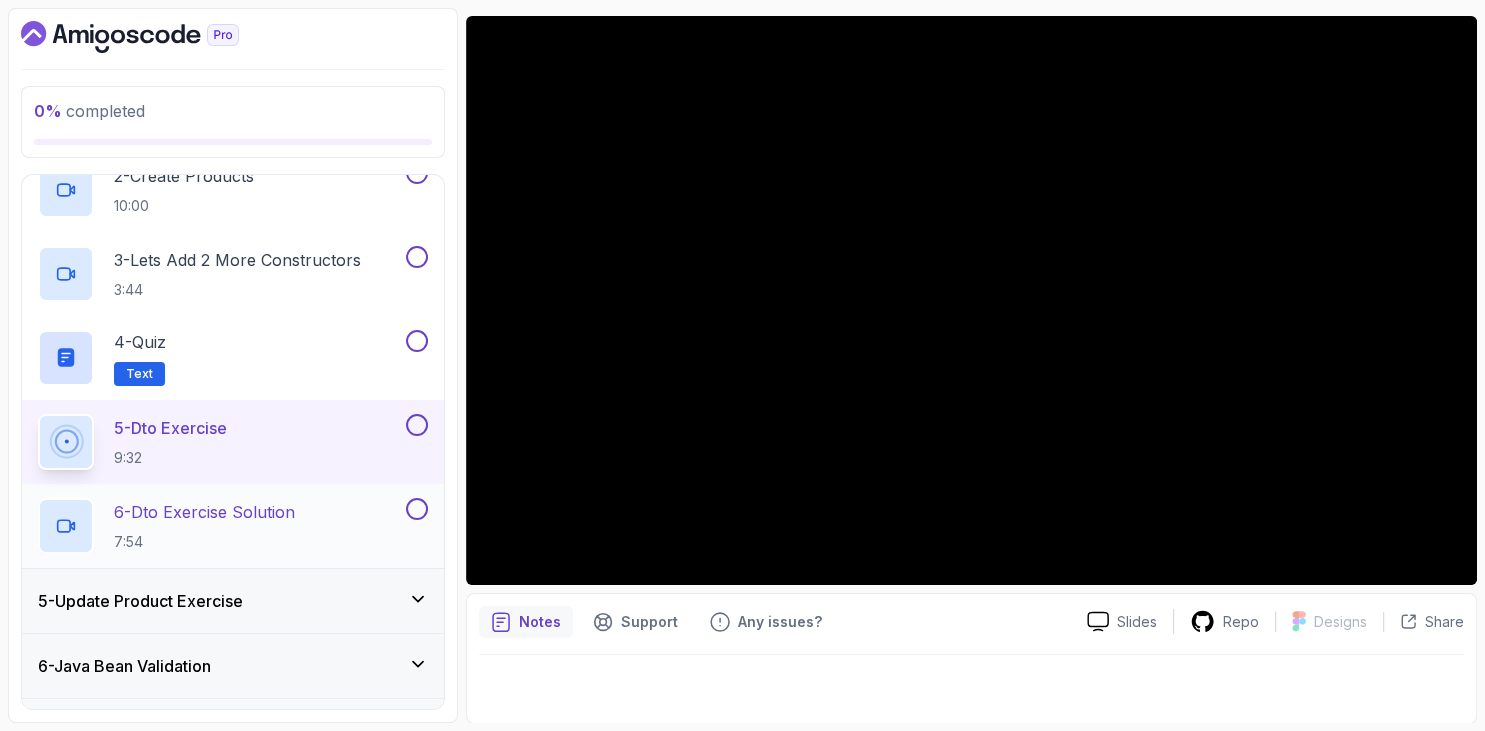 click on "6  -  Dto Exercise Solution" at bounding box center (204, 512) 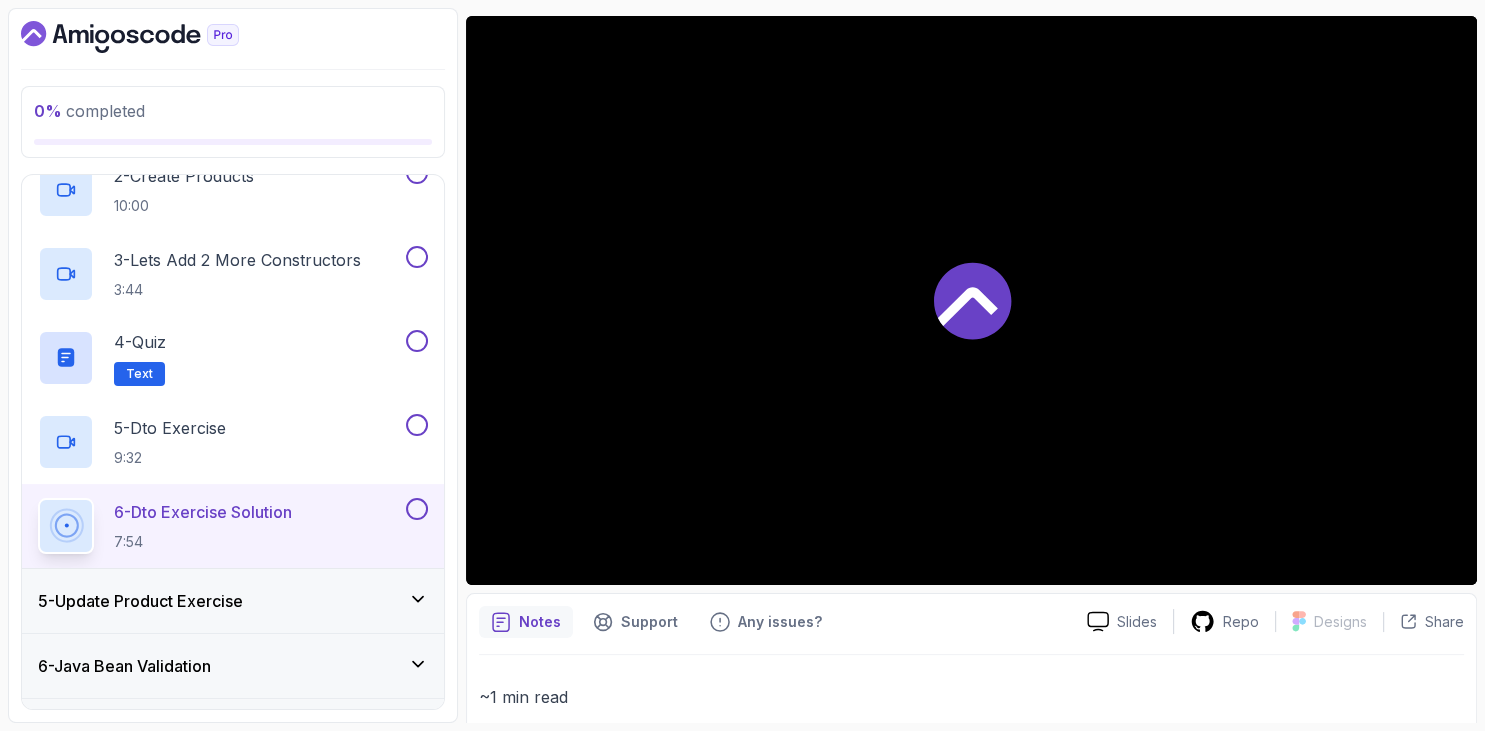 click at bounding box center (233, 37) 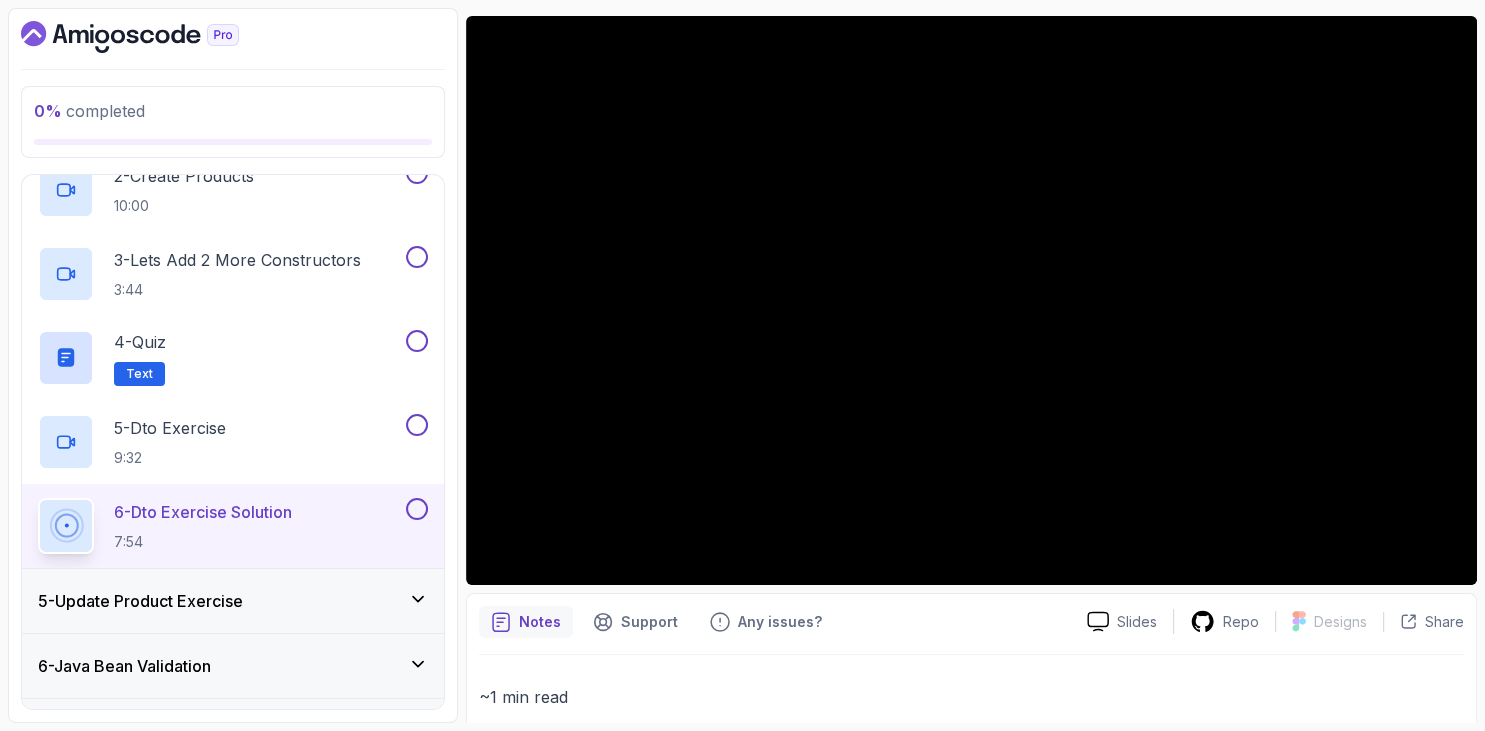 scroll, scrollTop: 306, scrollLeft: 0, axis: vertical 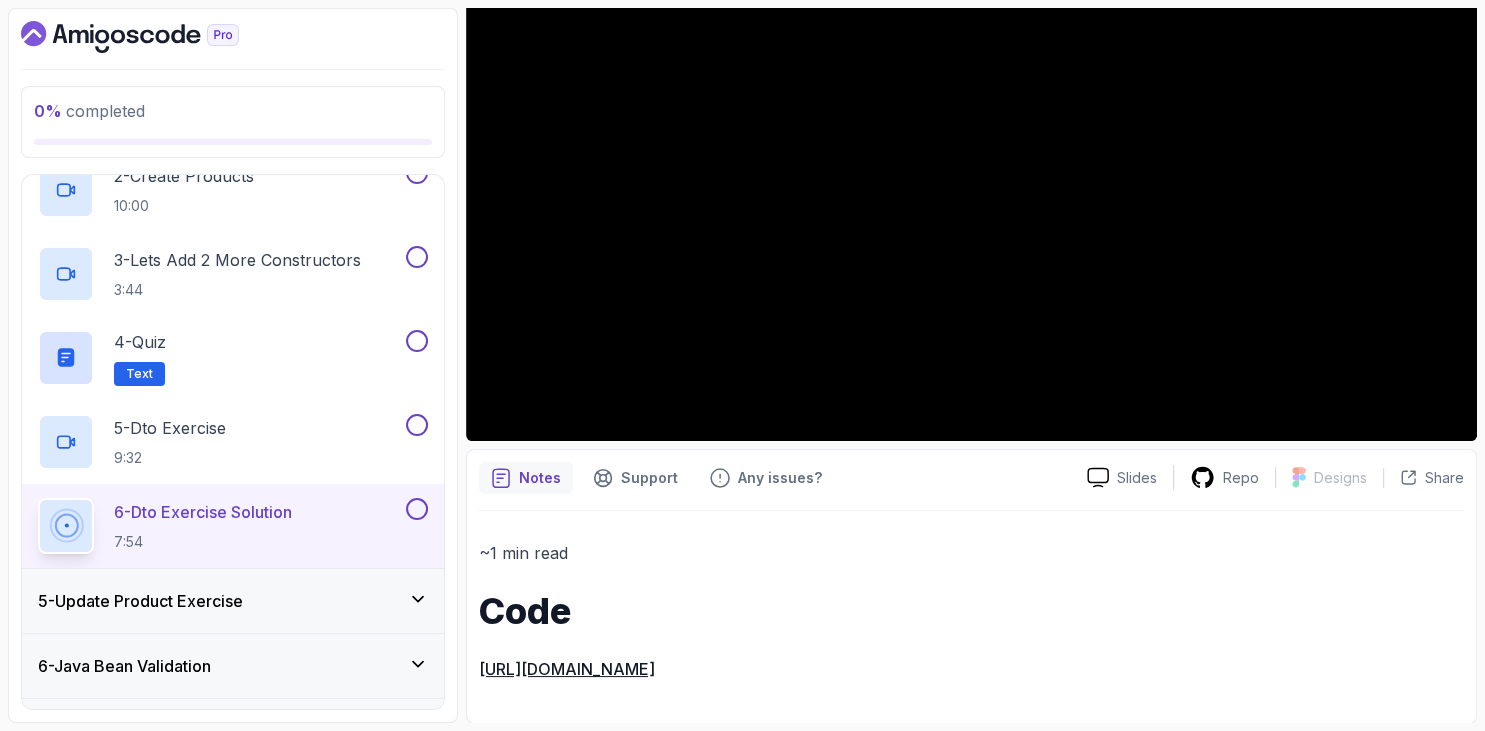 drag, startPoint x: 482, startPoint y: 600, endPoint x: 1457, endPoint y: 658, distance: 976.72363 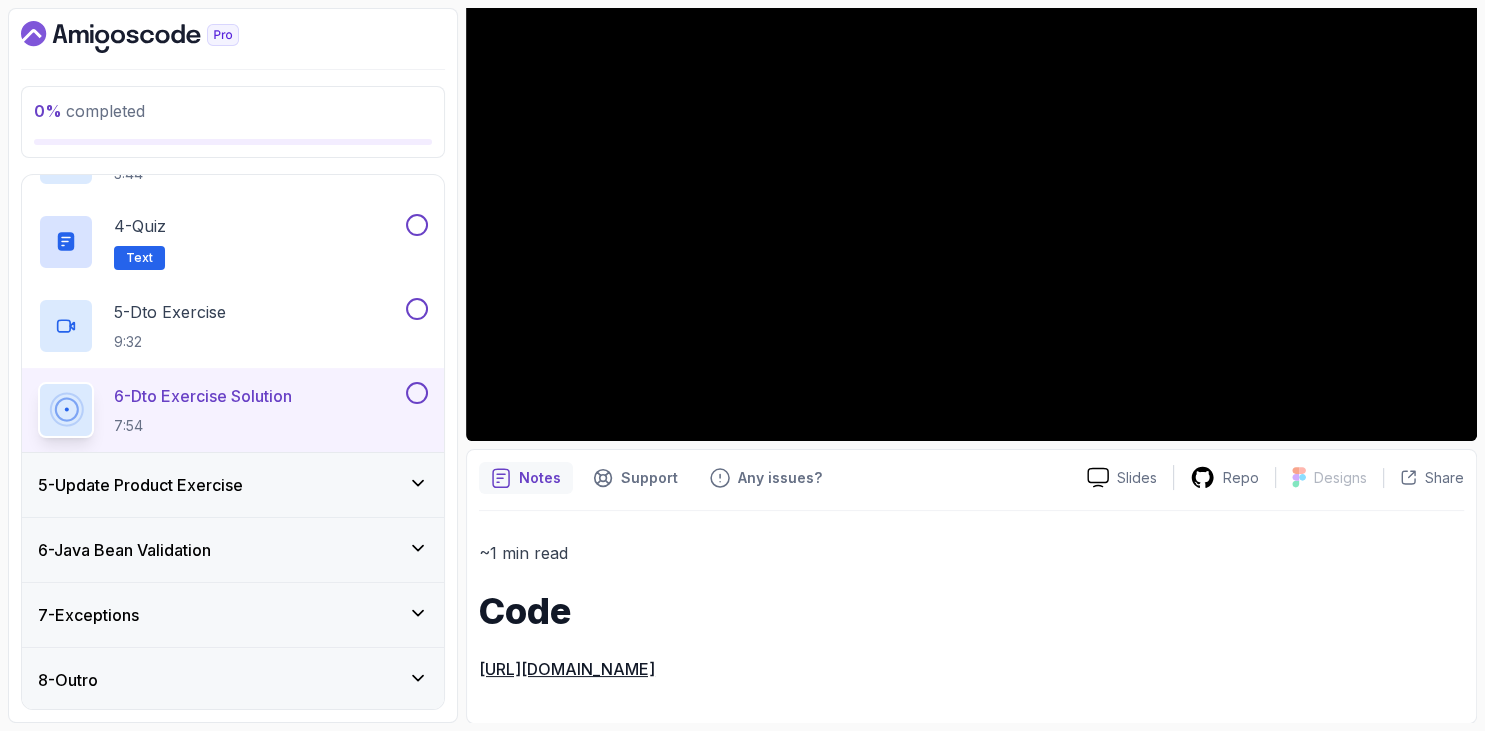 click on "5  -  Update Product Exercise" at bounding box center (140, 485) 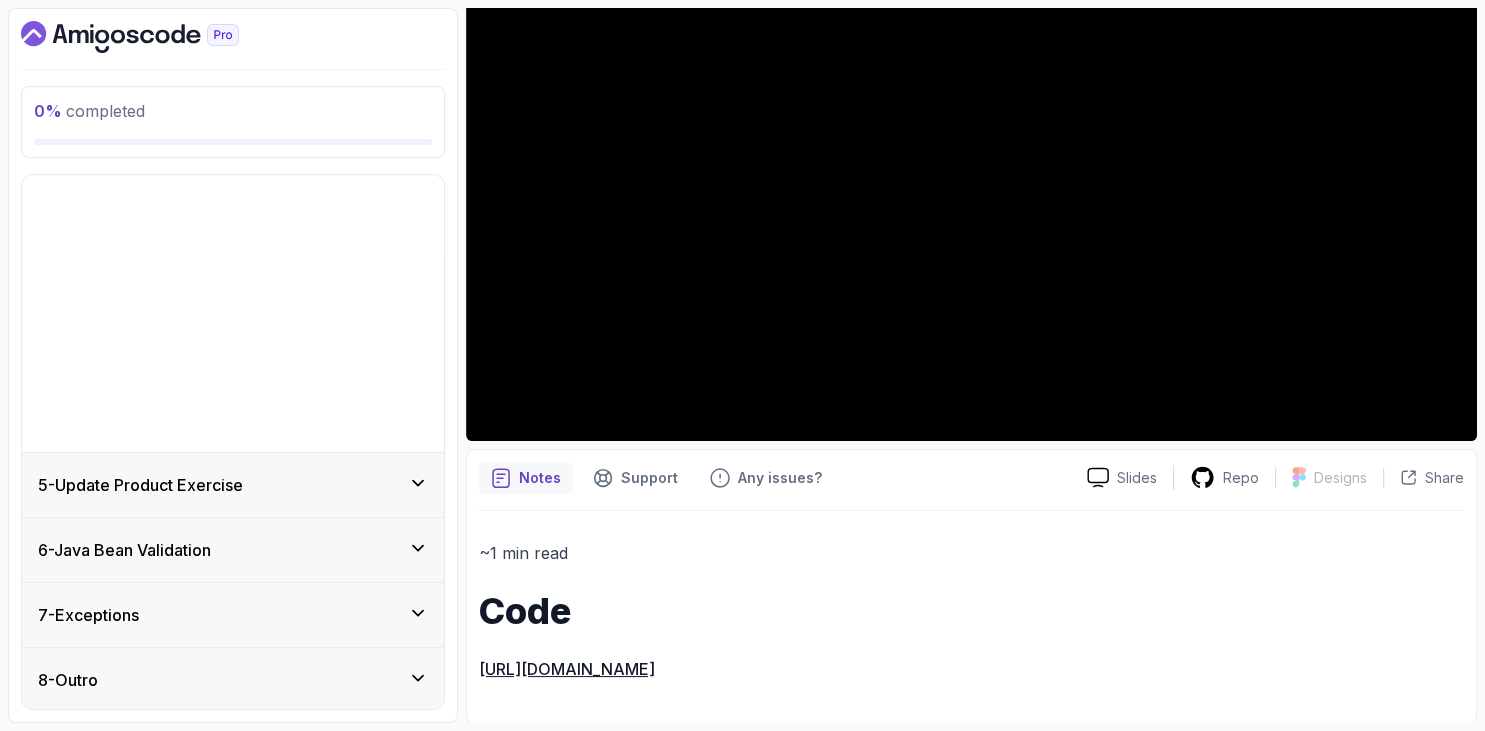 scroll, scrollTop: 0, scrollLeft: 0, axis: both 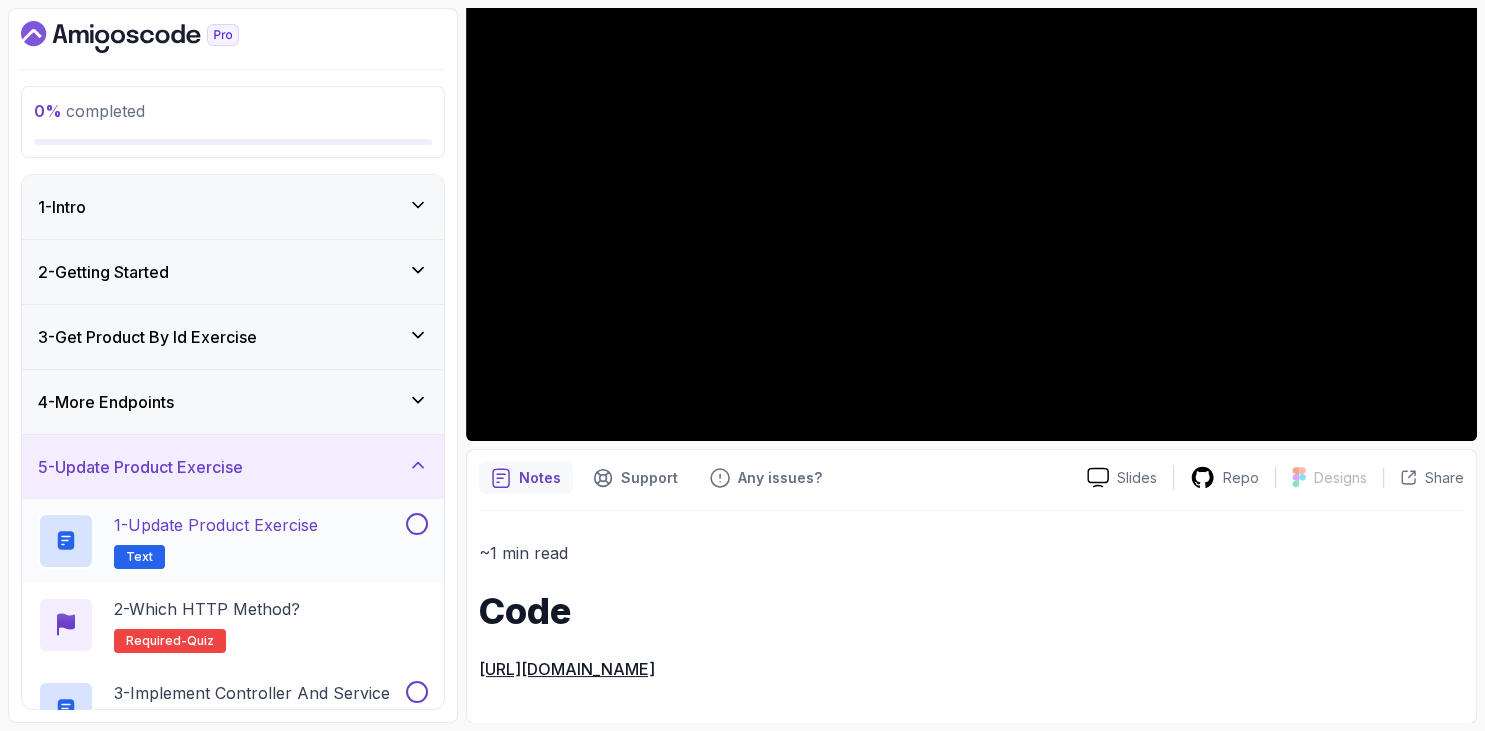 click on "1  -  Update Product Exercise Text" at bounding box center (216, 541) 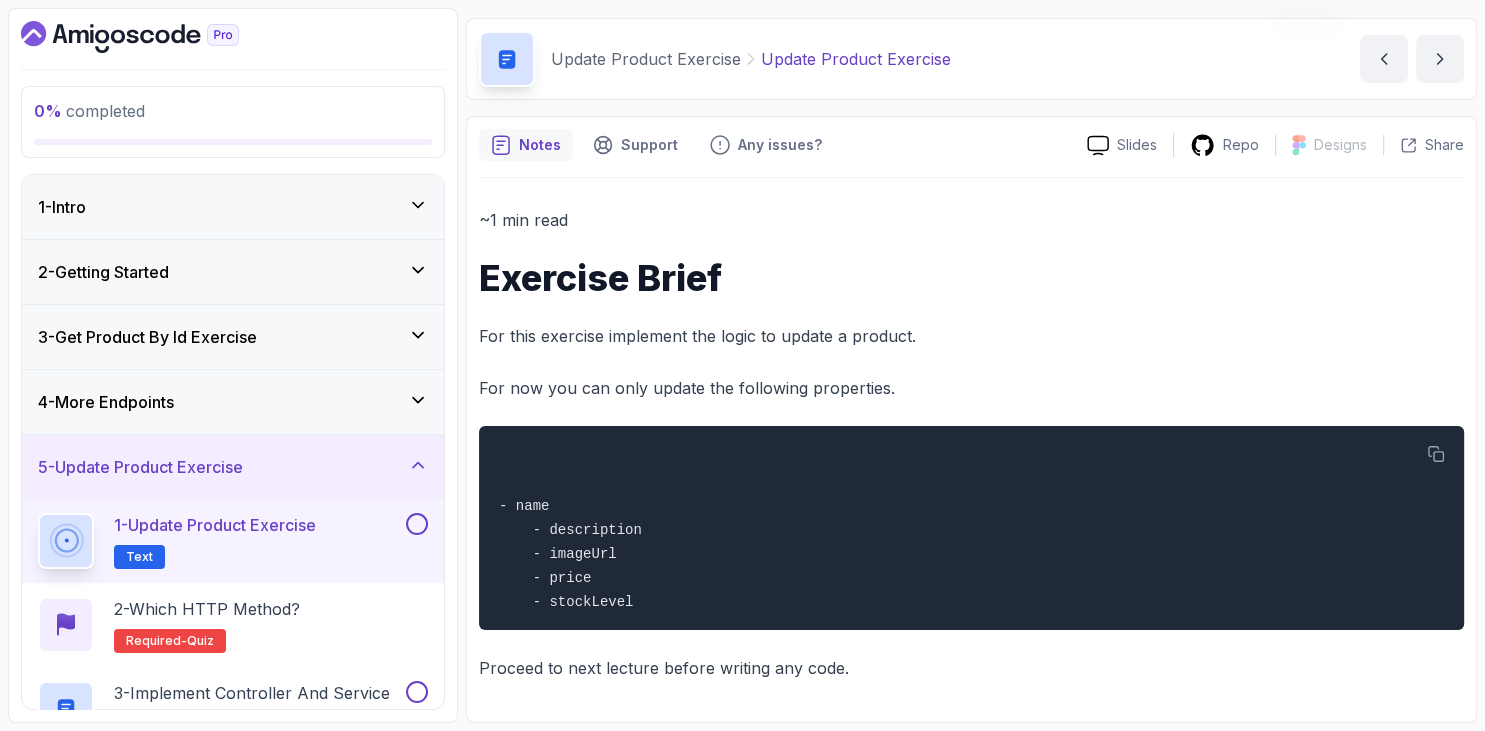 scroll, scrollTop: 63, scrollLeft: 0, axis: vertical 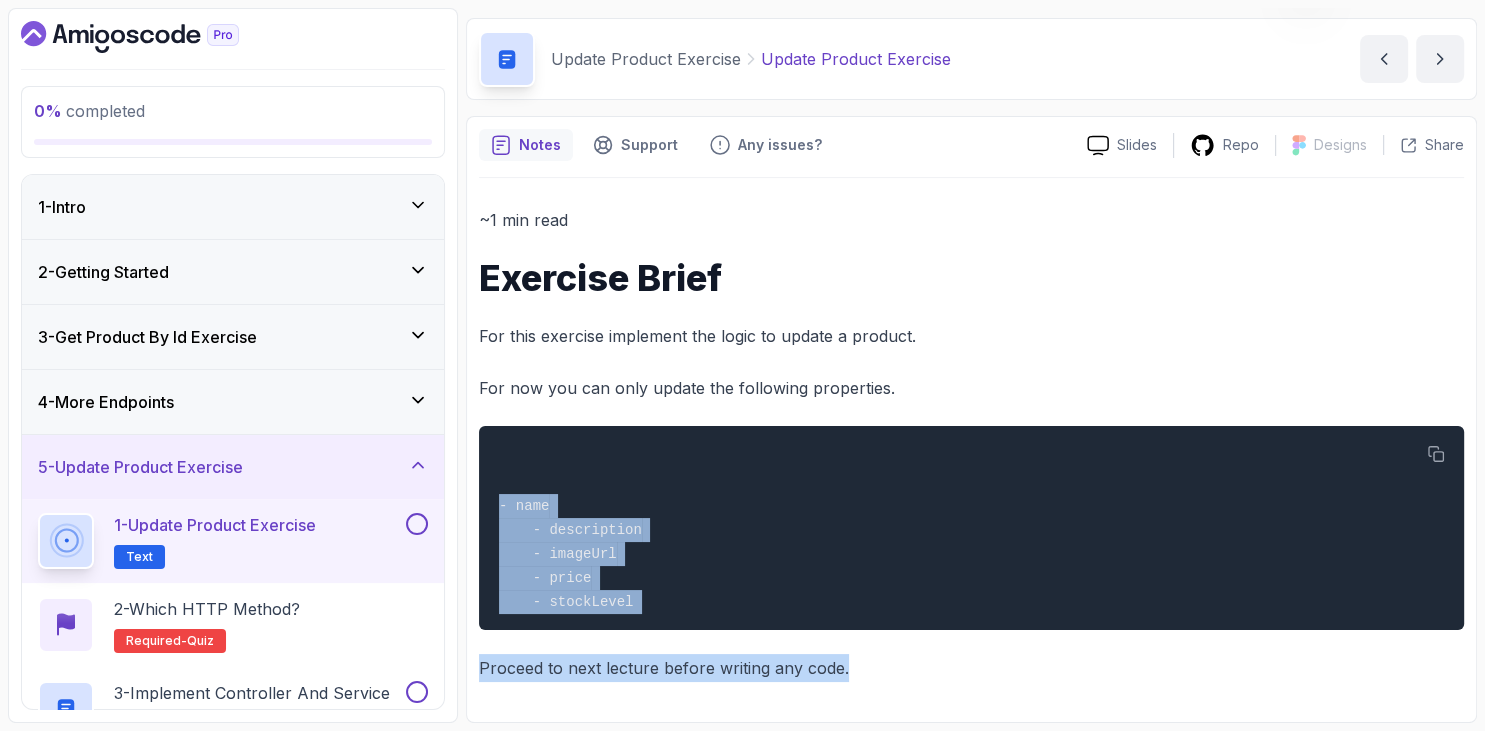 drag, startPoint x: 480, startPoint y: 280, endPoint x: 882, endPoint y: 668, distance: 558.7021 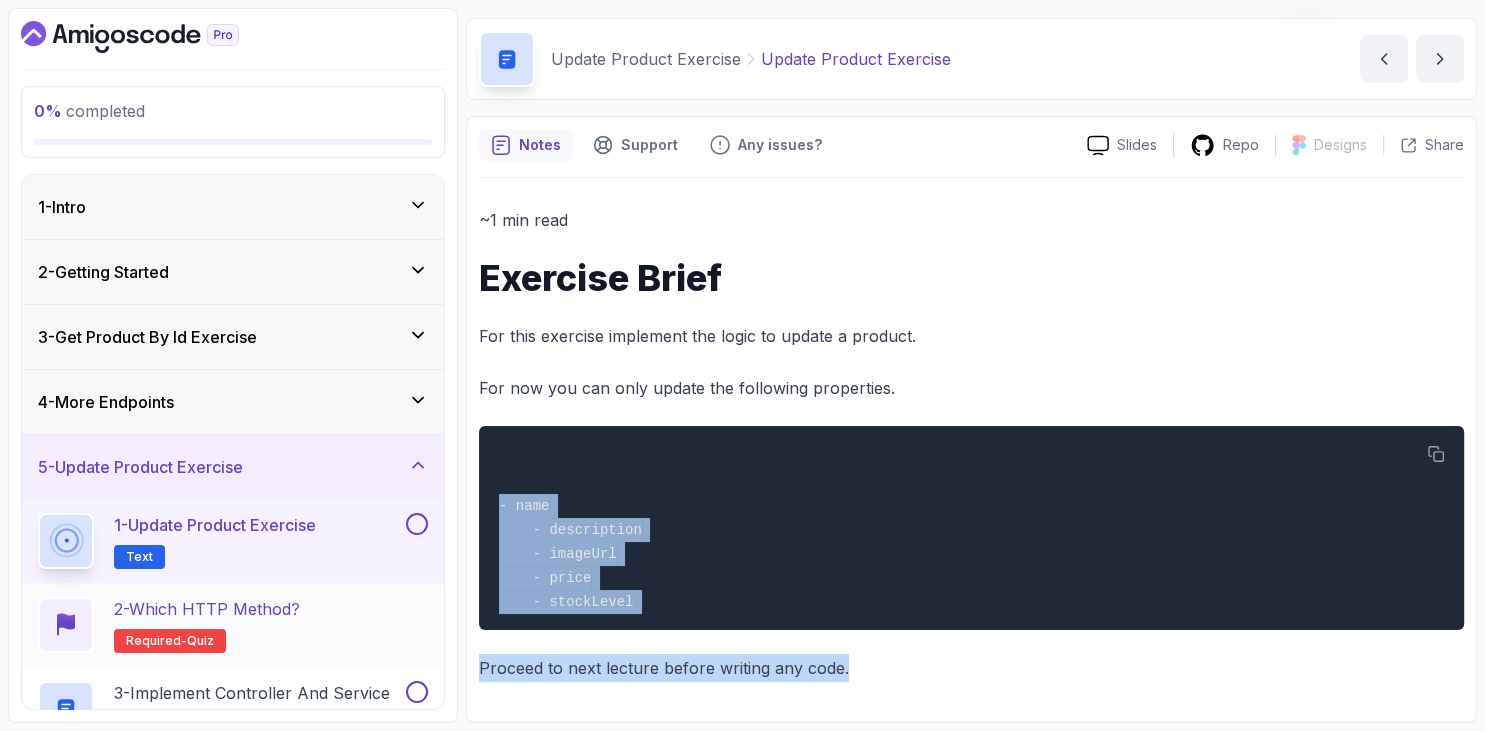 copy on "- name
- description
- imageUrl
- price
- stockLevel
Proceed to next lecture before writing any code." 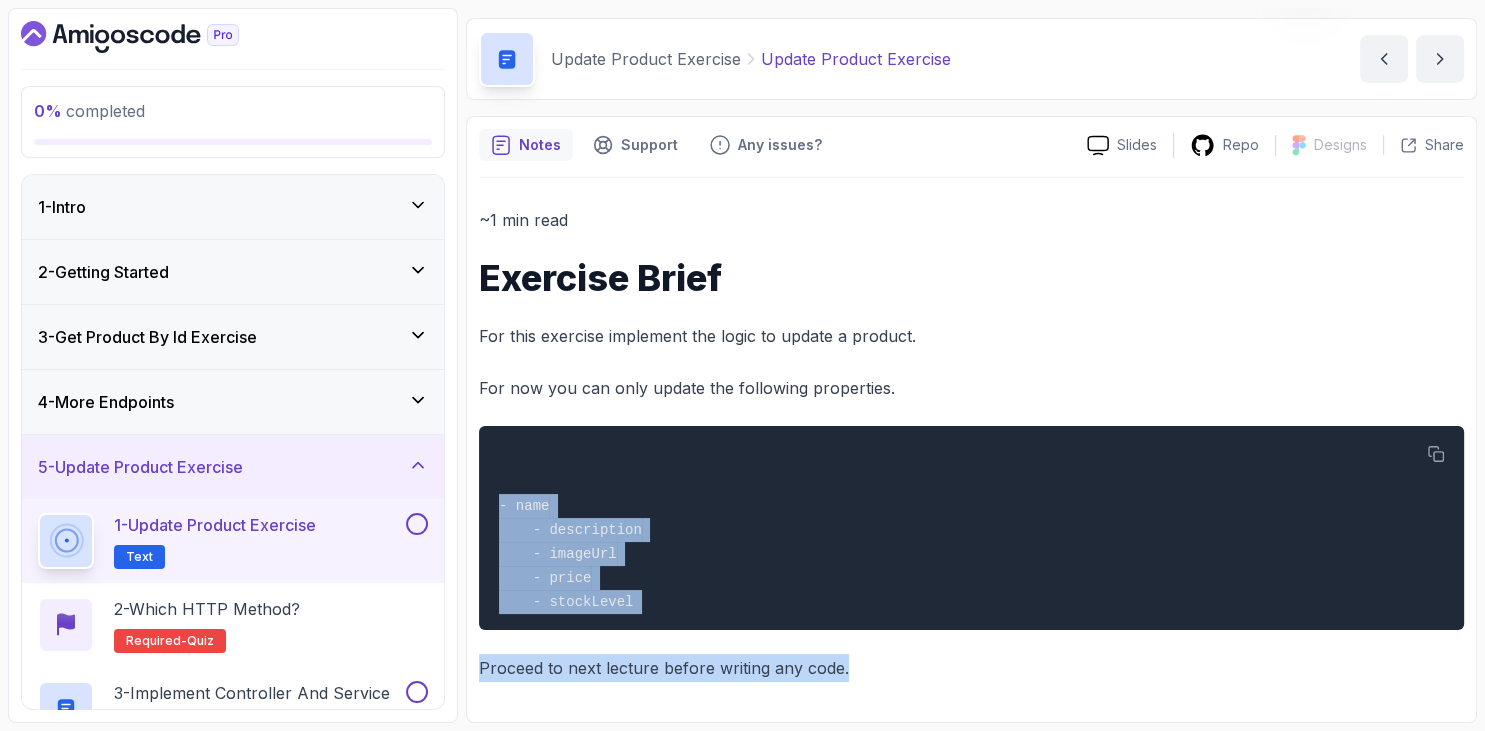 click on "Exercise Brief" at bounding box center (971, 278) 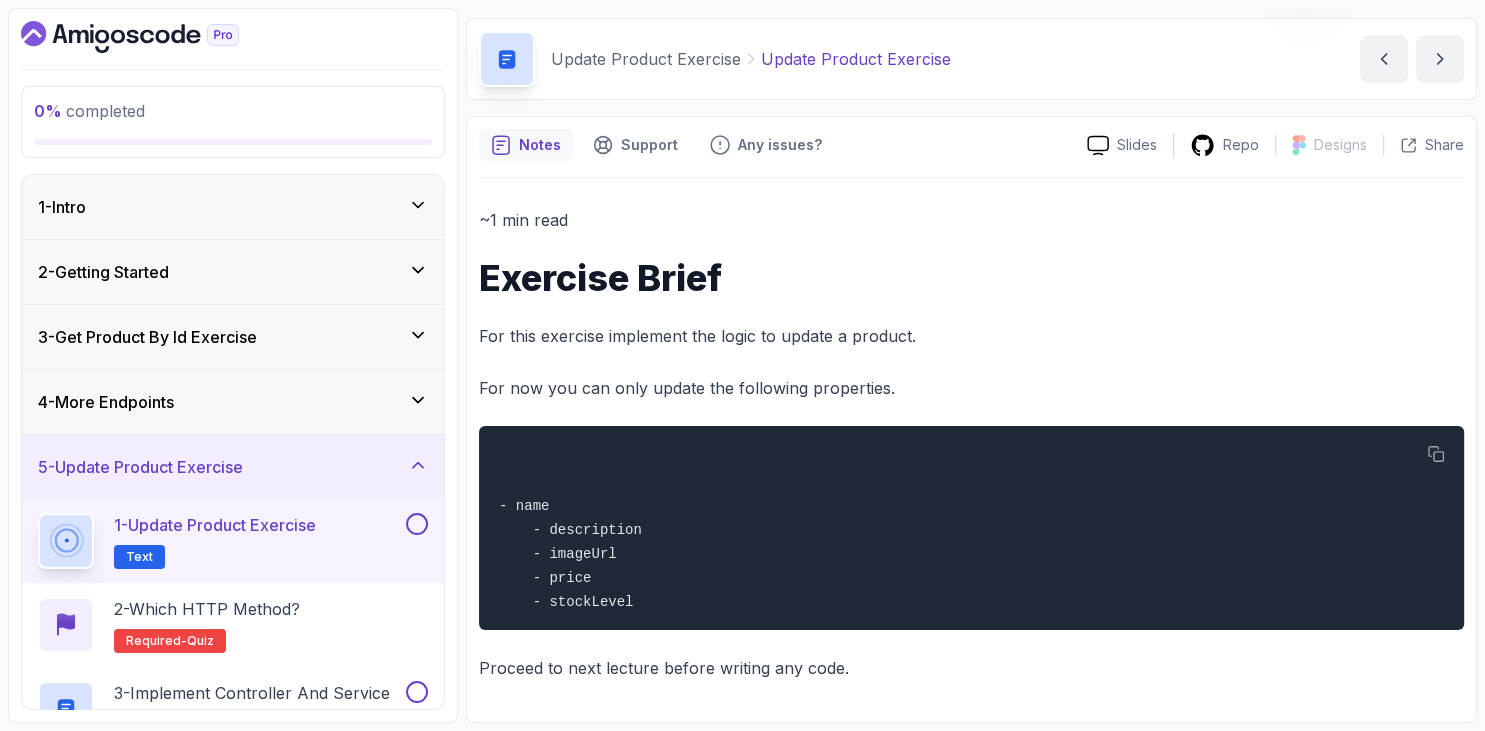 scroll, scrollTop: 115, scrollLeft: 0, axis: vertical 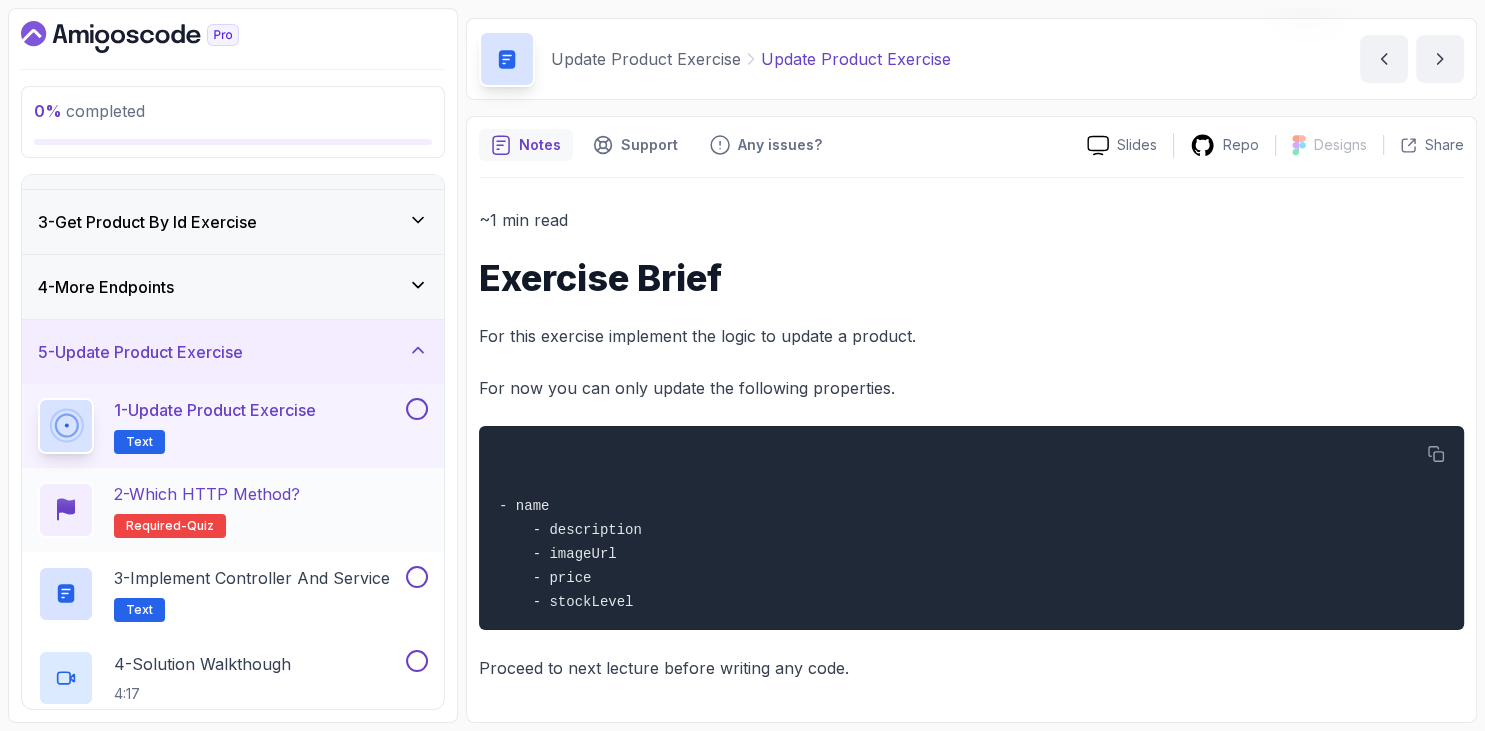 click on "2  -  Which HTTP Method? Required- quiz" at bounding box center [207, 510] 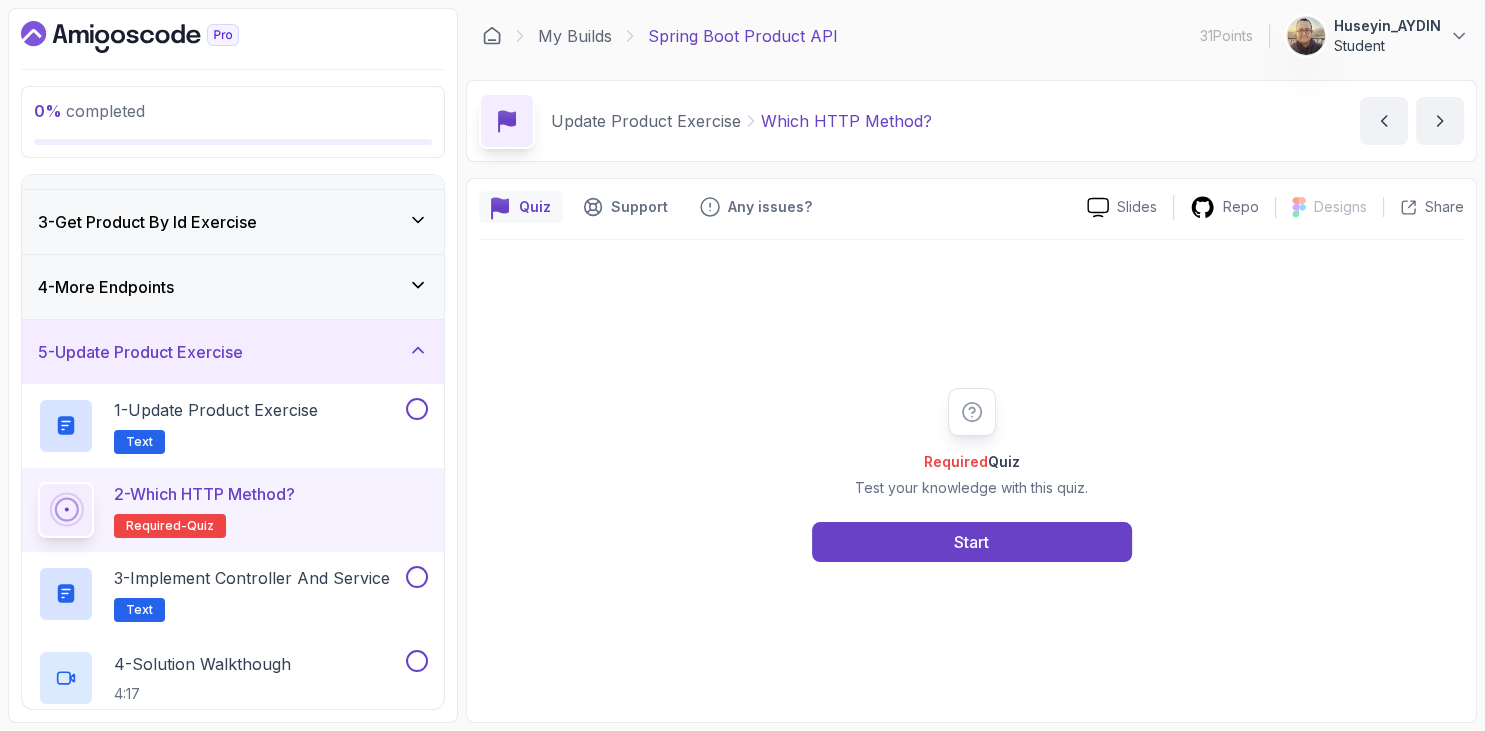 scroll, scrollTop: 0, scrollLeft: 0, axis: both 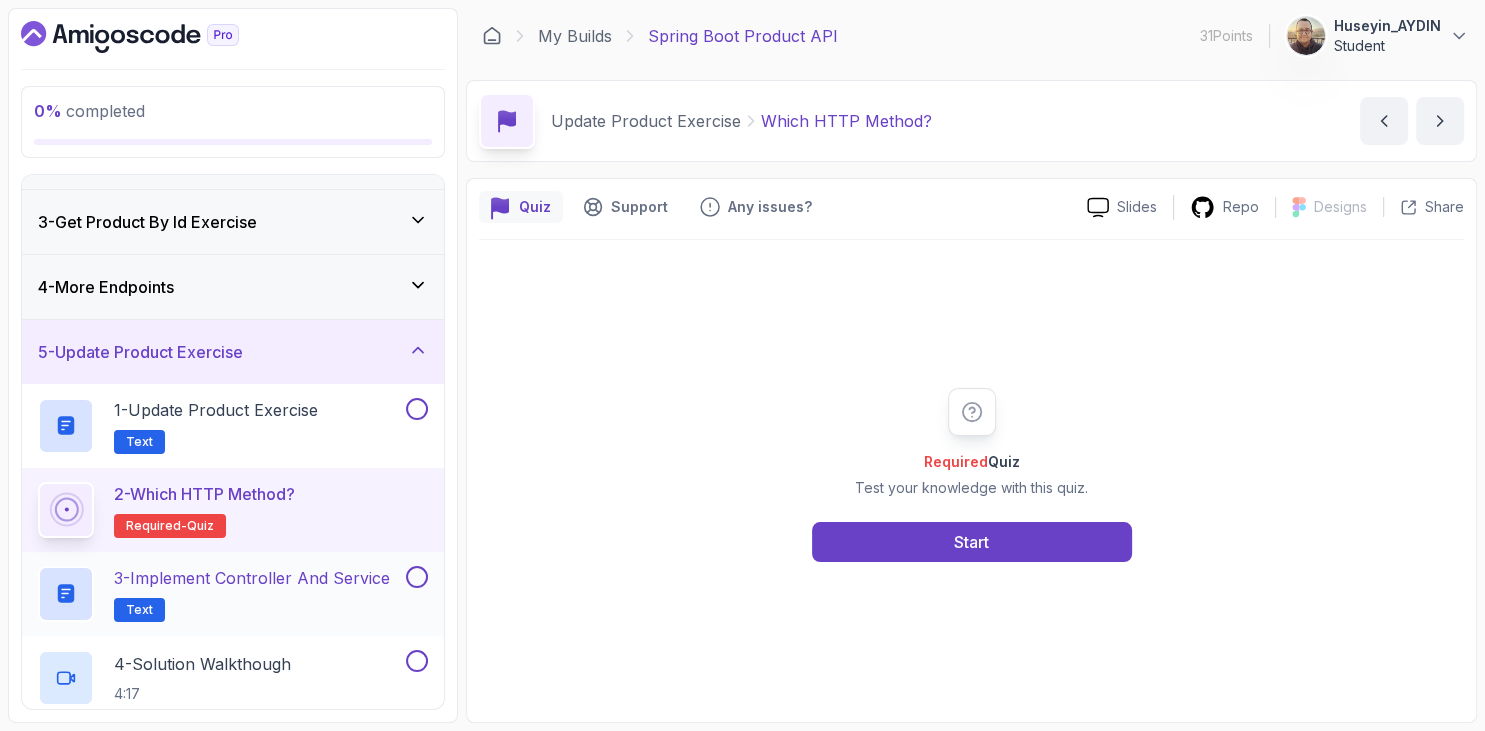 click on "3  -  Implement Controller and Service" at bounding box center (252, 578) 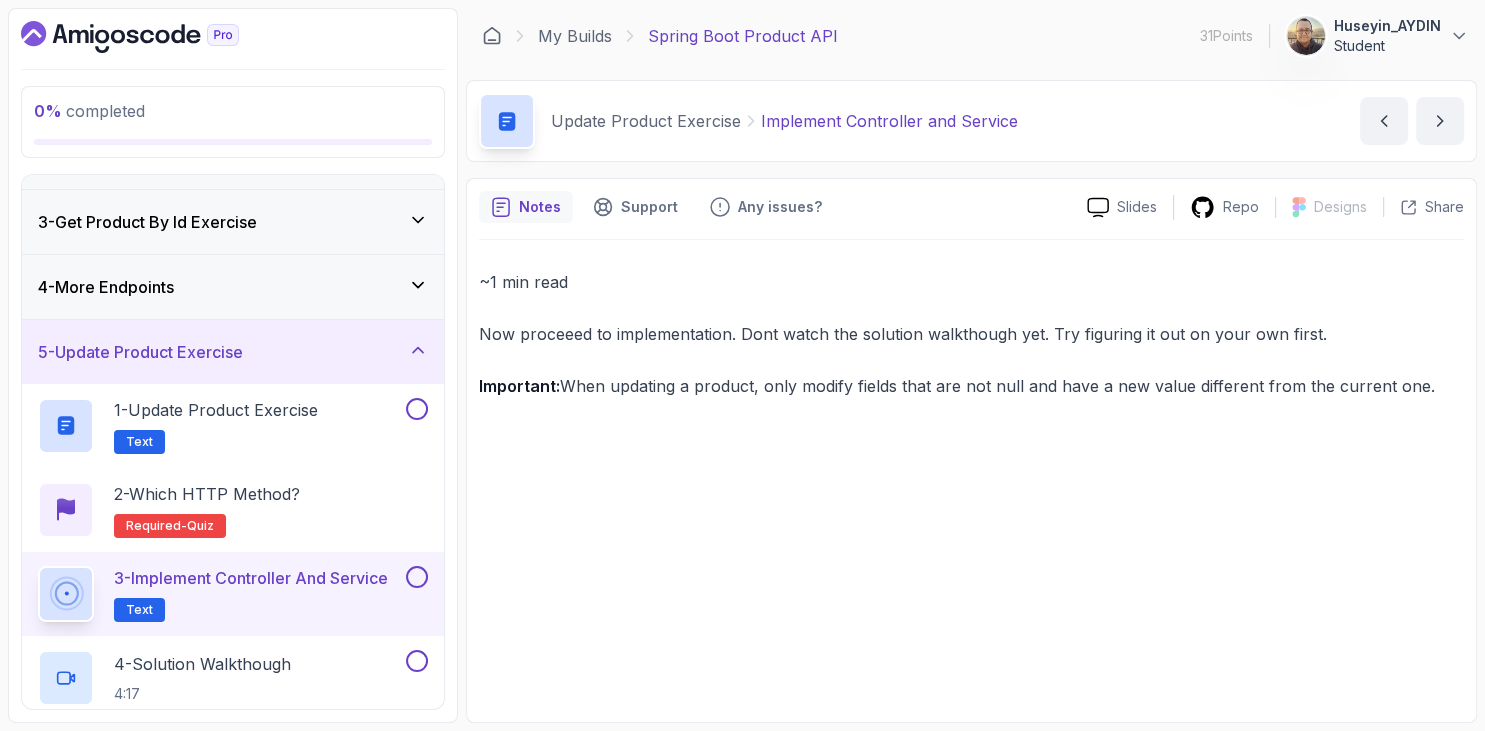 drag, startPoint x: 478, startPoint y: 330, endPoint x: 1484, endPoint y: 396, distance: 1008.16266 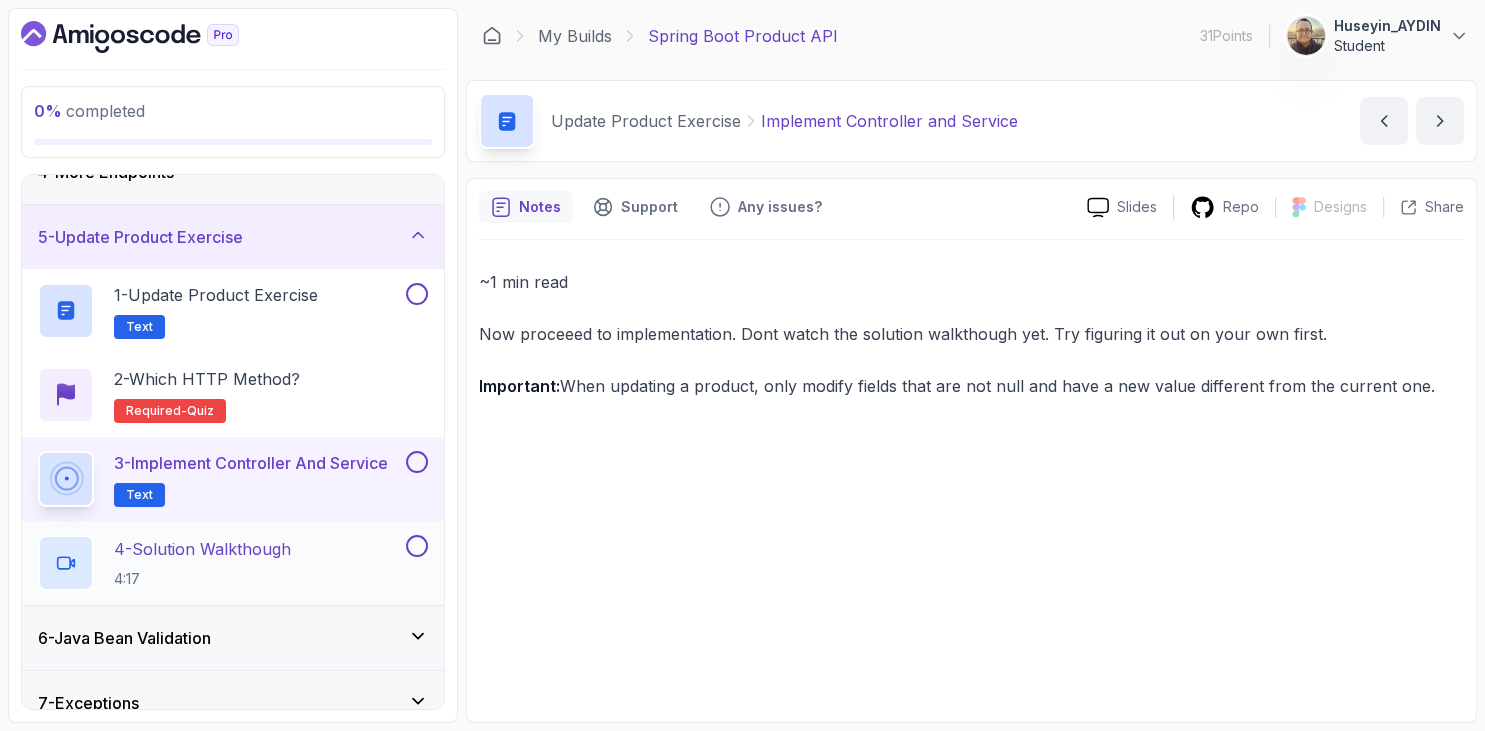 scroll, scrollTop: 318, scrollLeft: 0, axis: vertical 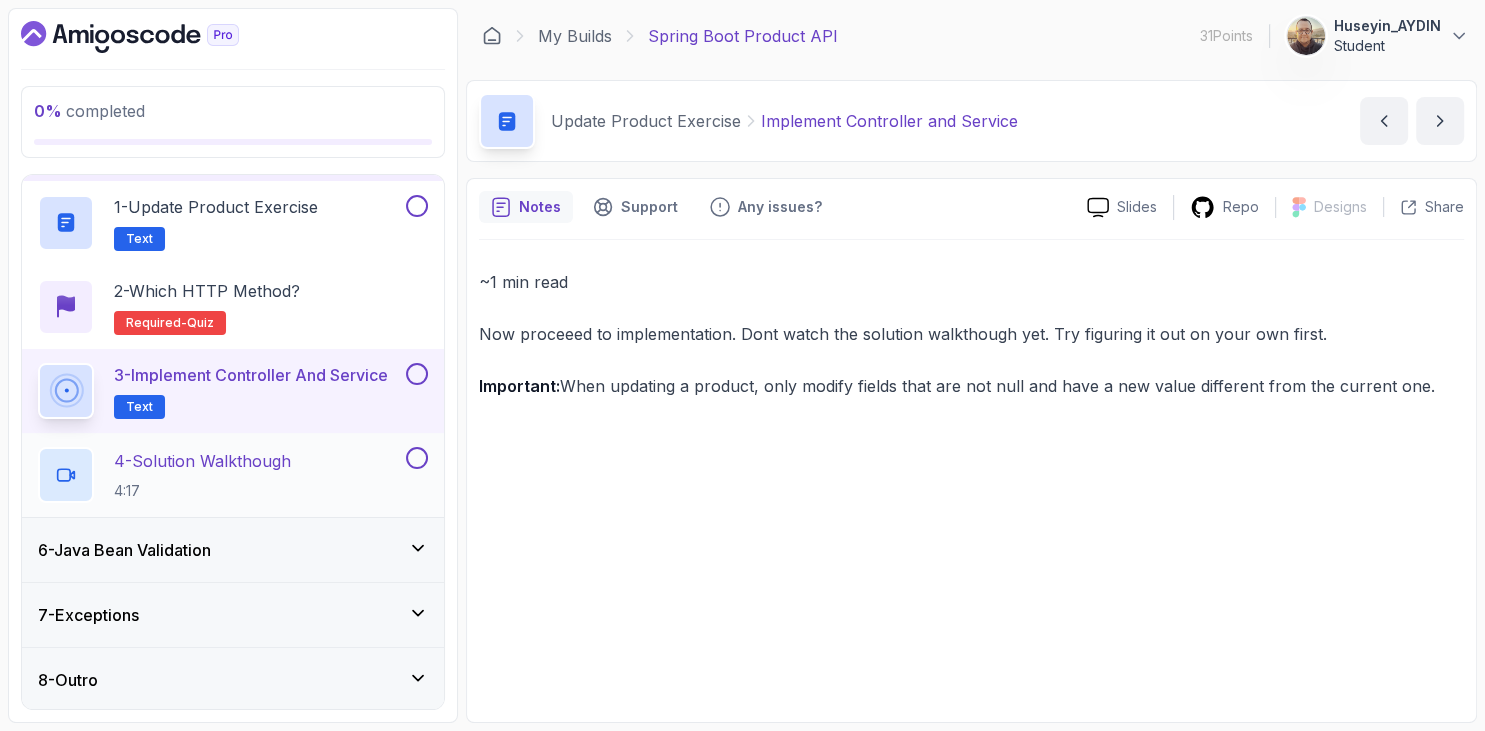 click on "4  -  Solution Walkthough" at bounding box center (202, 461) 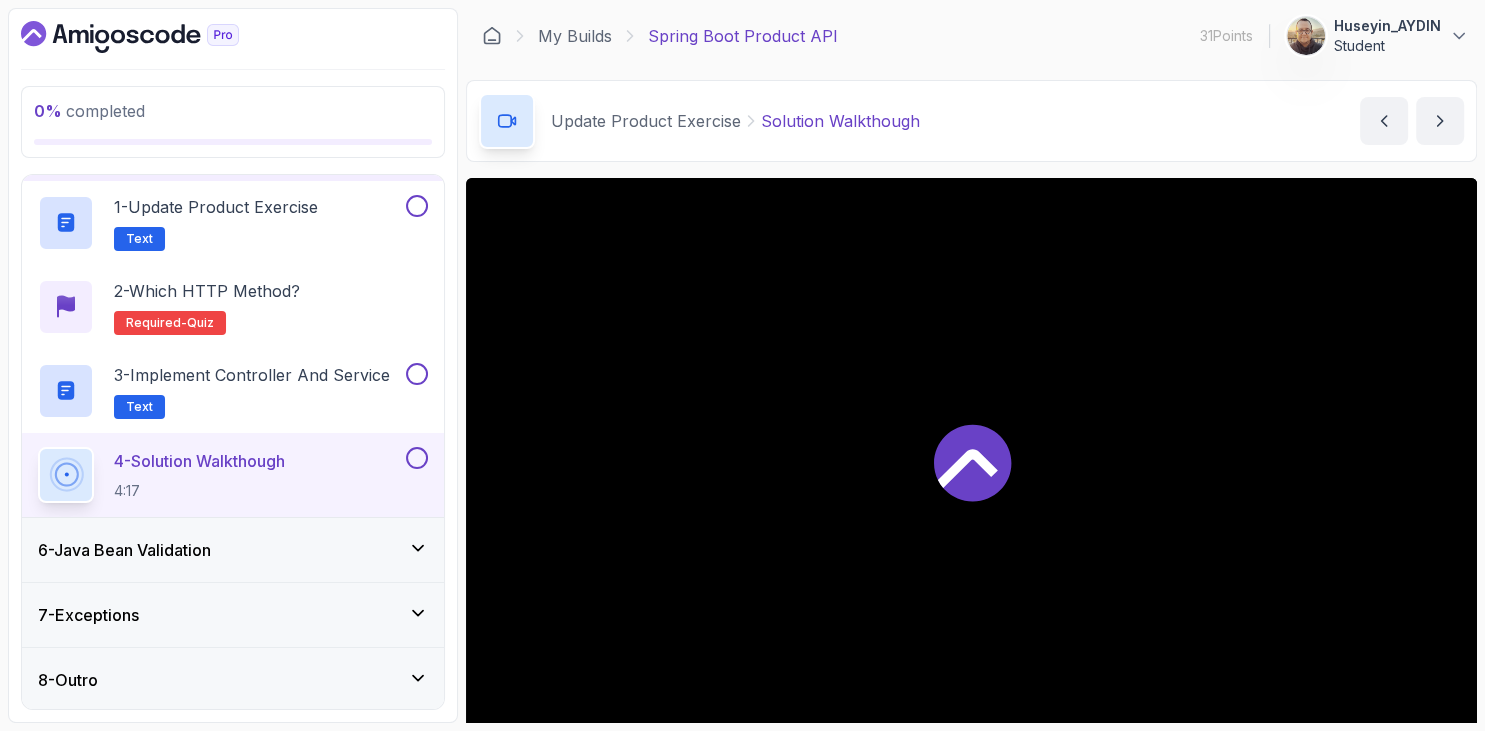 click on "0 % completed 1  -  Intro 2  -  Getting Started 3  -  Get Product By Id Exercise 4  -  More Endpoints 5  -  Update Product Exercise 1  -  Update Product Exercise Text 2  -  Which HTTP Method? Required- quiz 3  -  Implement Controller and Service Text 4  -  Solution Walkthough 4:17 6  -  Java Bean Validation 7  -  Exceptions 8  -  Outro" at bounding box center (233, 365) 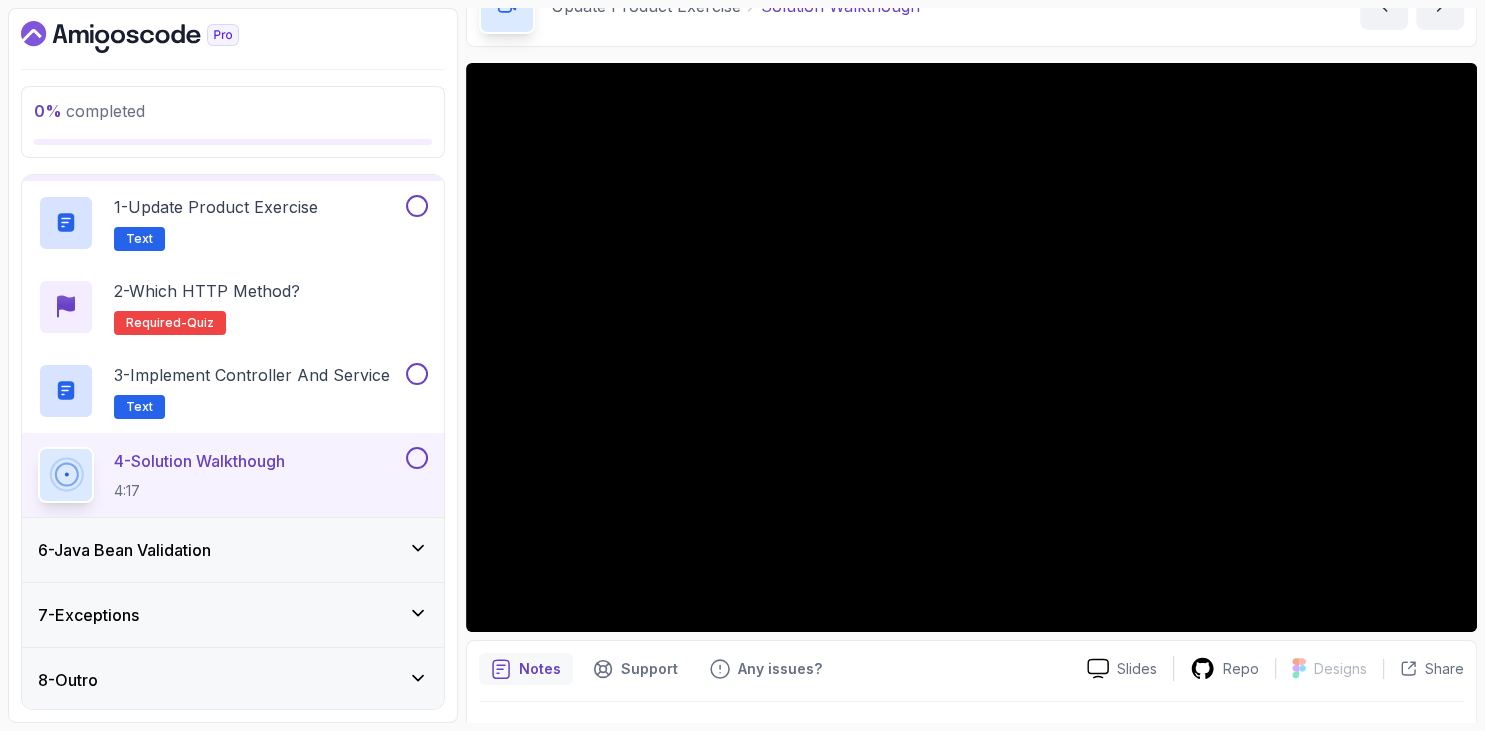scroll, scrollTop: 306, scrollLeft: 0, axis: vertical 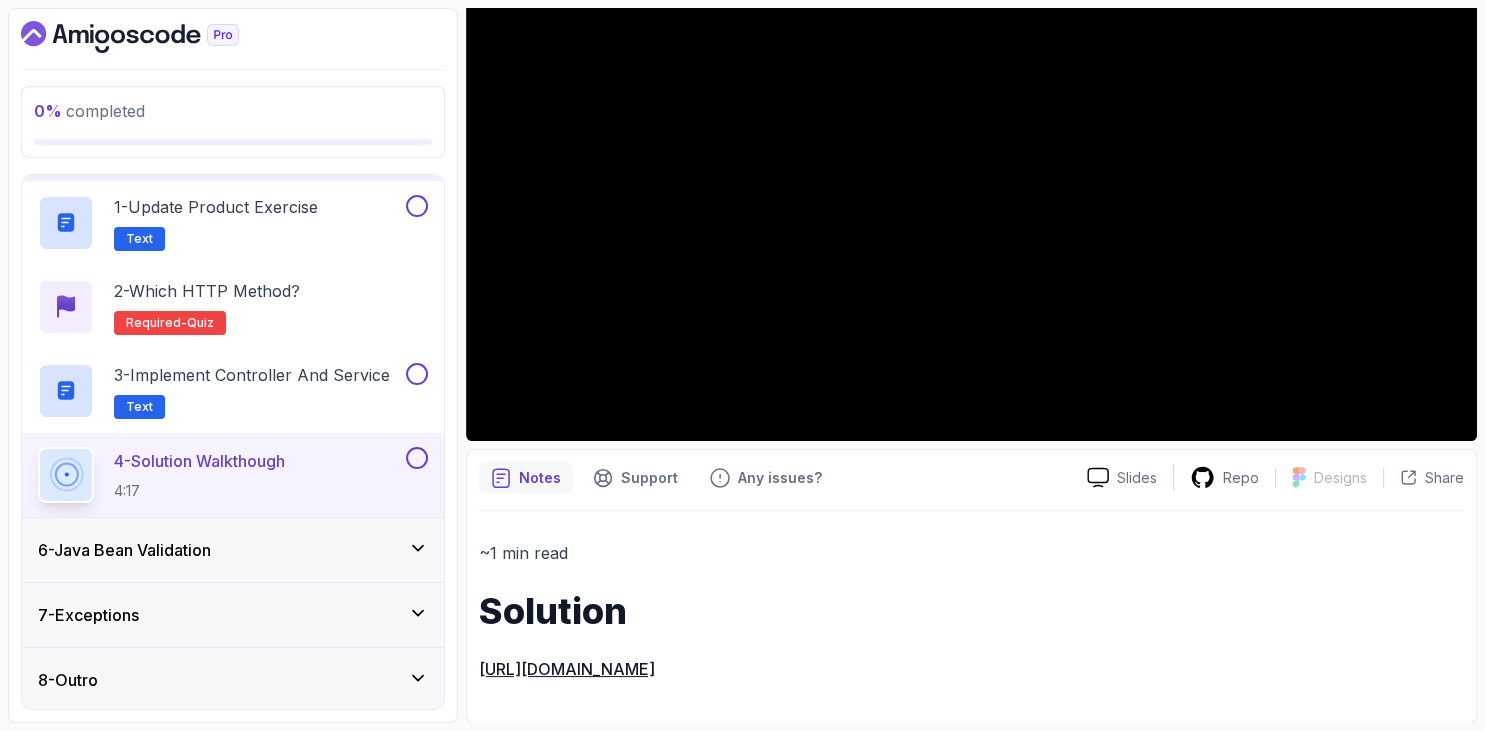 drag, startPoint x: 490, startPoint y: 613, endPoint x: 1437, endPoint y: 646, distance: 947.5748 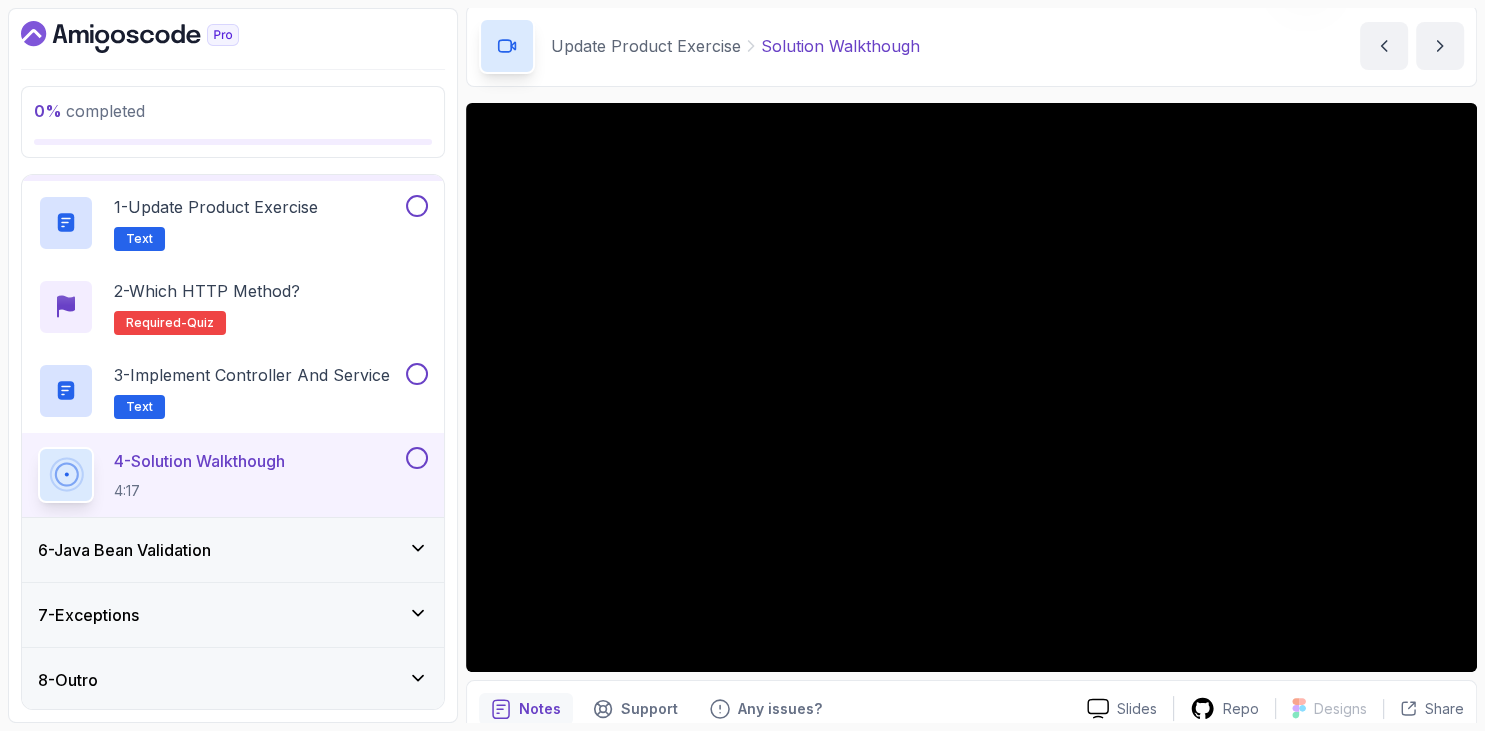 click on "Update Product Exercise Solution Walkthough Solution Walkthough by  nelson" at bounding box center (971, 46) 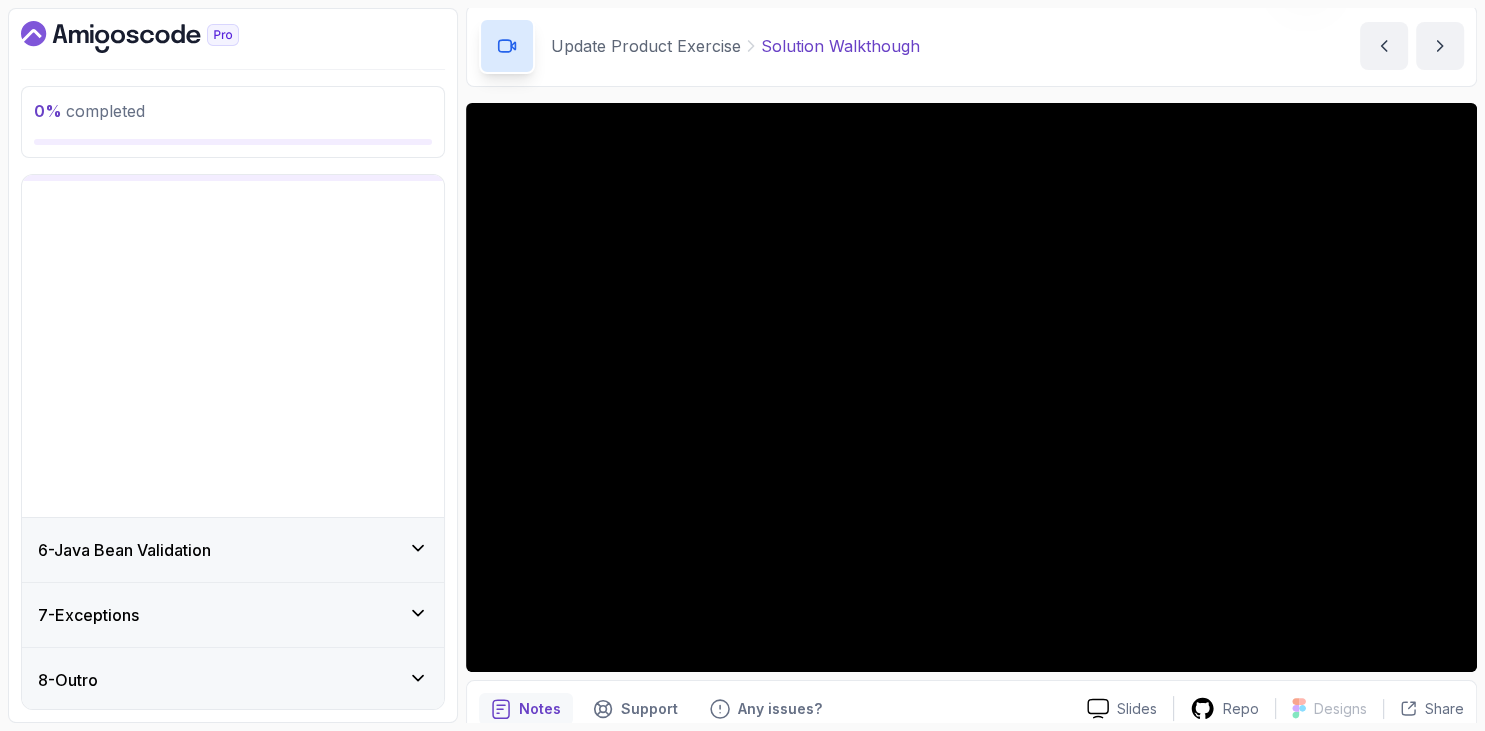scroll, scrollTop: 0, scrollLeft: 0, axis: both 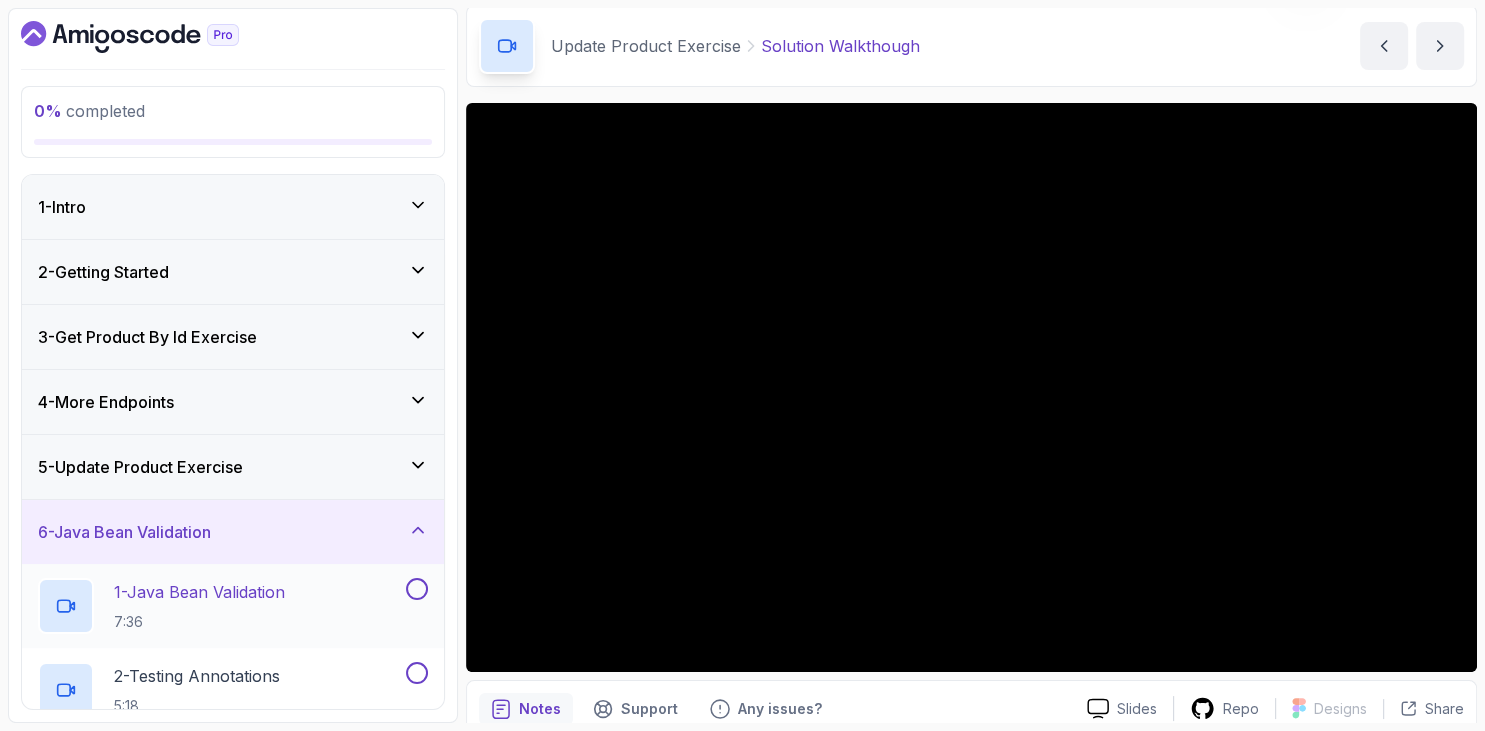 click on "1  -  Java Bean Validation" at bounding box center [199, 592] 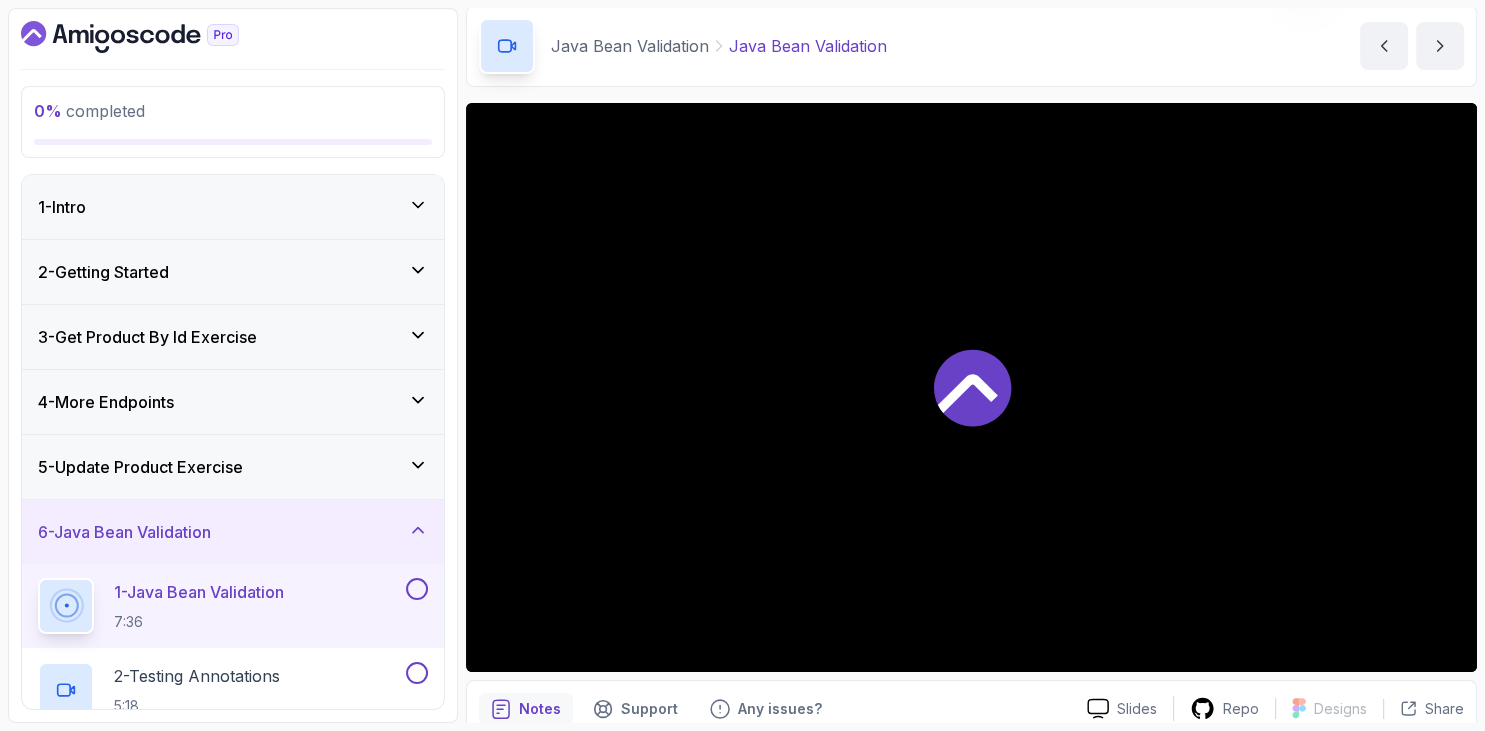 scroll, scrollTop: 395, scrollLeft: 0, axis: vertical 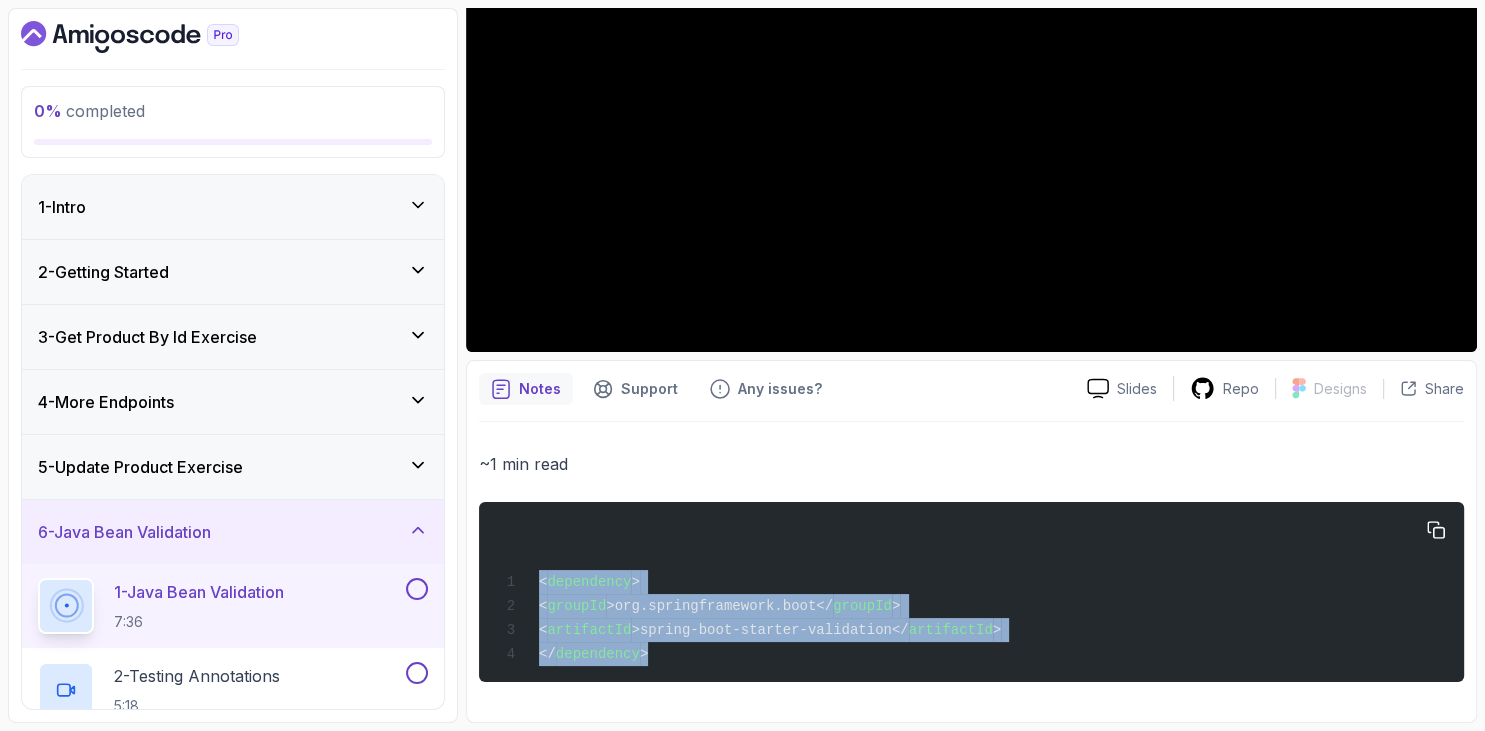 drag, startPoint x: 542, startPoint y: 582, endPoint x: 646, endPoint y: 665, distance: 133.06013 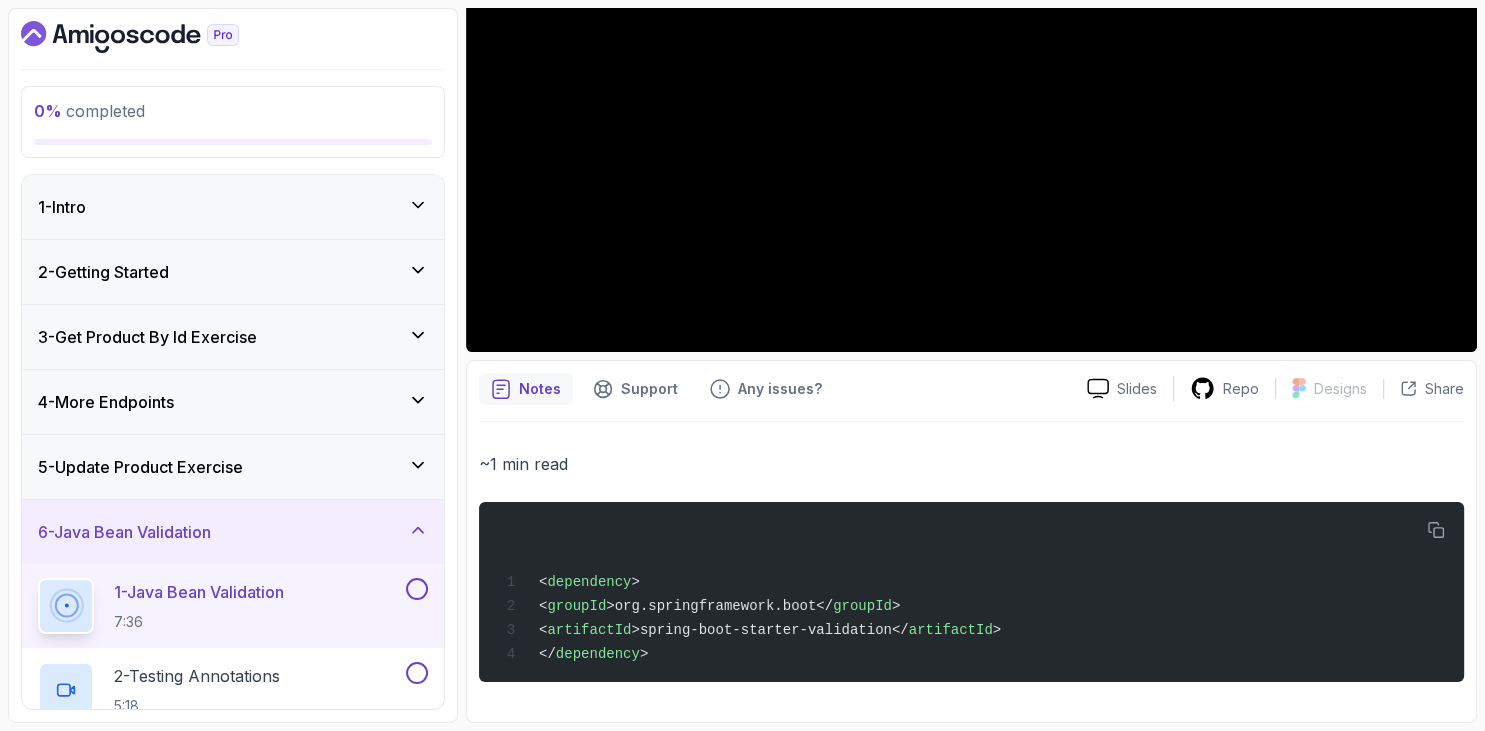 scroll, scrollTop: 280, scrollLeft: 0, axis: vertical 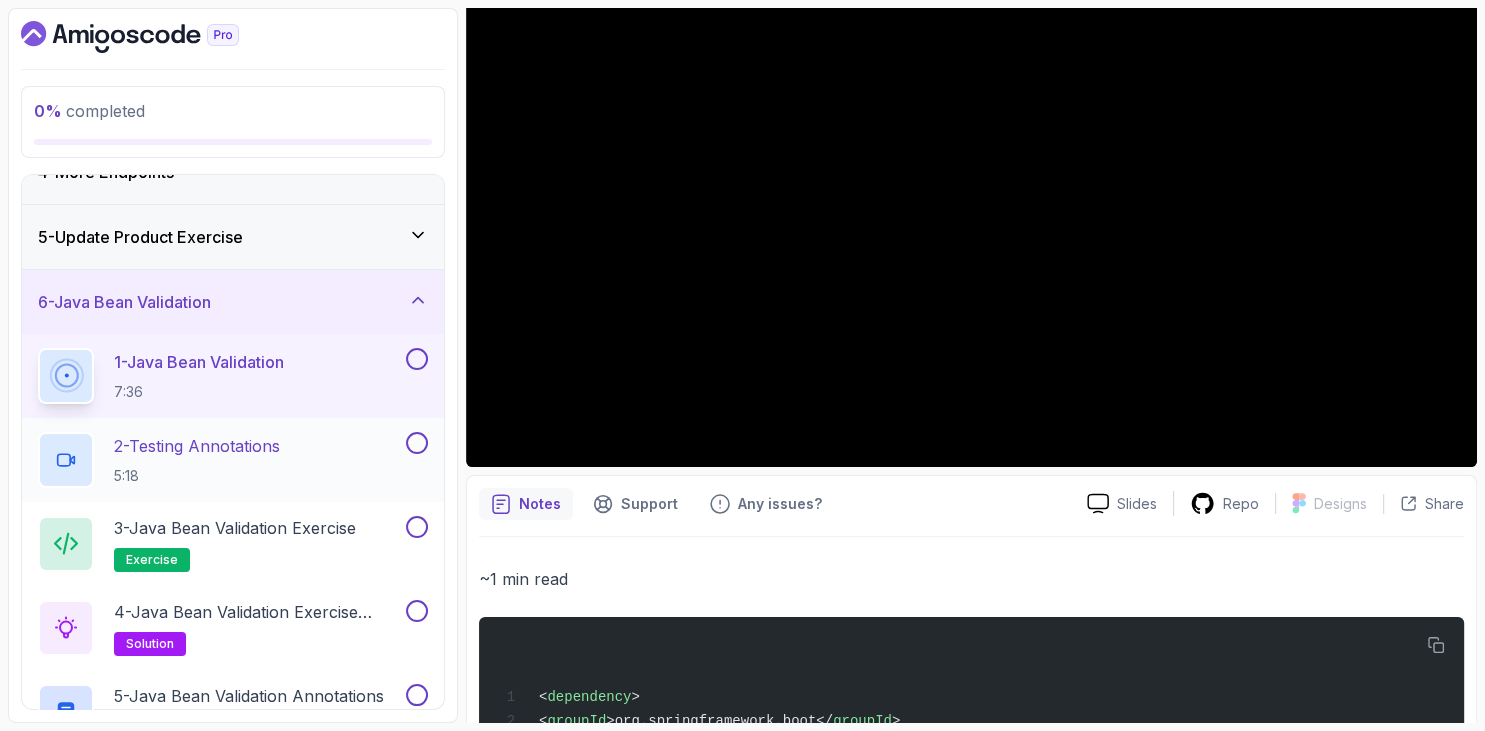click on "5:18" at bounding box center [197, 476] 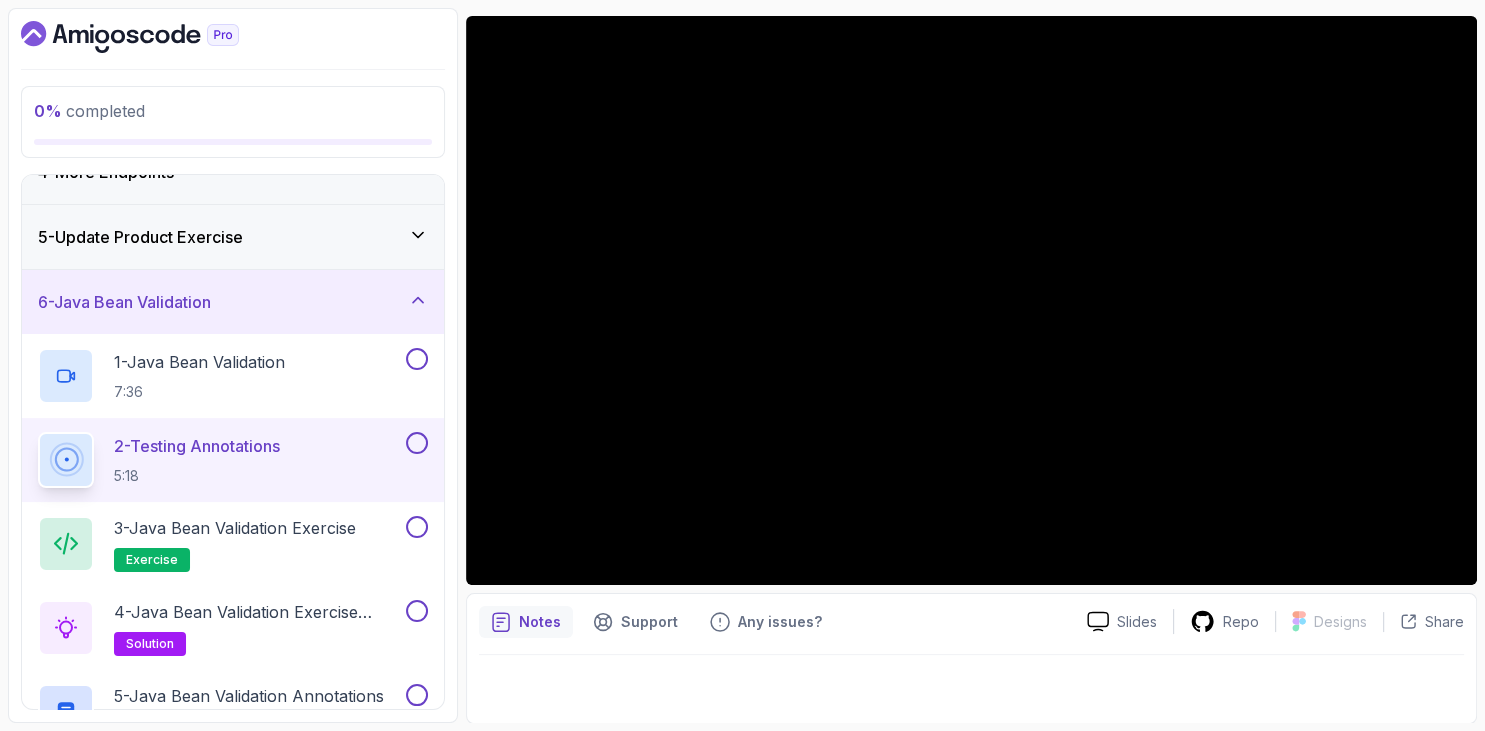 scroll, scrollTop: 346, scrollLeft: 0, axis: vertical 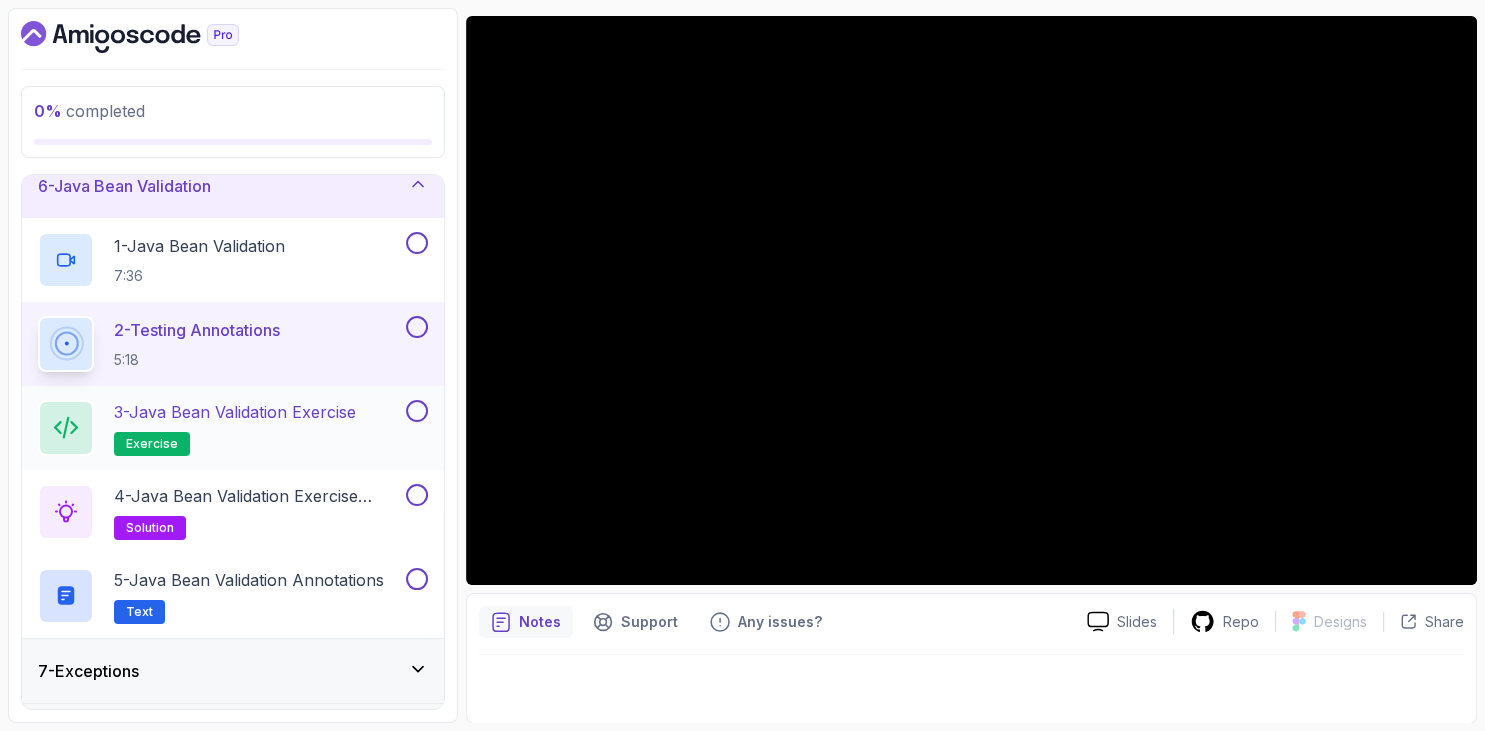 click on "3  -  Java Bean Validation Exercise exercise" at bounding box center (235, 428) 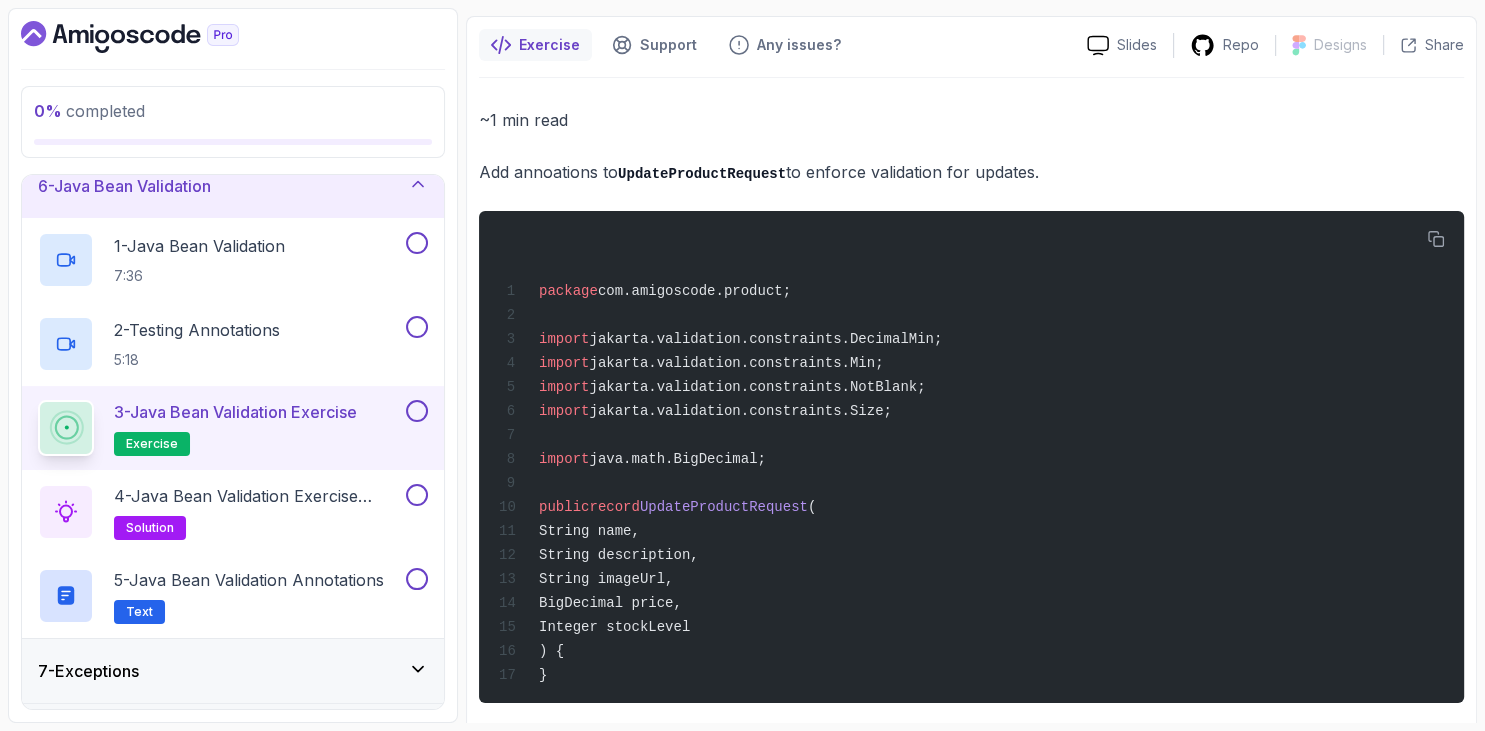 drag, startPoint x: 378, startPoint y: 58, endPoint x: 625, endPoint y: 194, distance: 281.9663 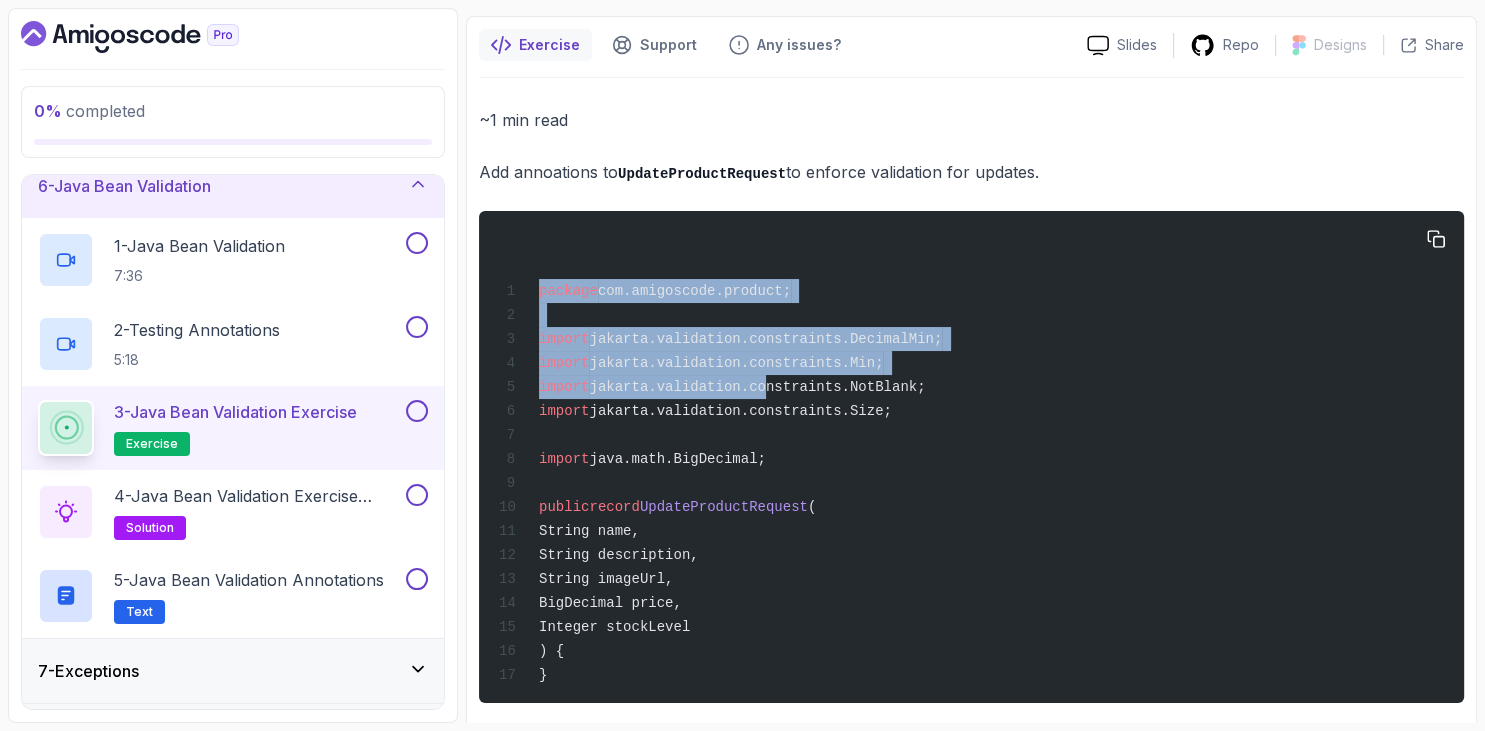 scroll, scrollTop: 188, scrollLeft: 0, axis: vertical 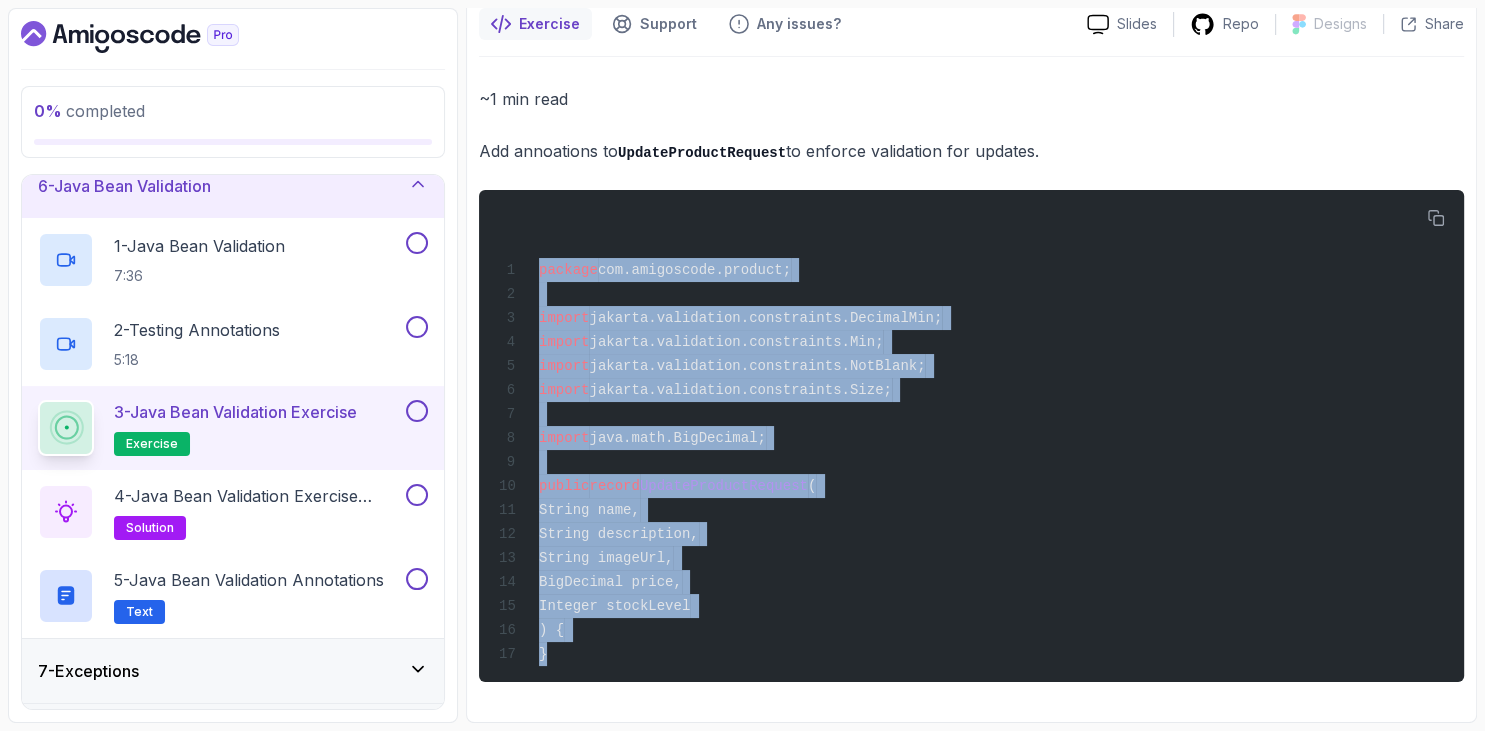 drag, startPoint x: 483, startPoint y: 170, endPoint x: 691, endPoint y: 752, distance: 618.05176 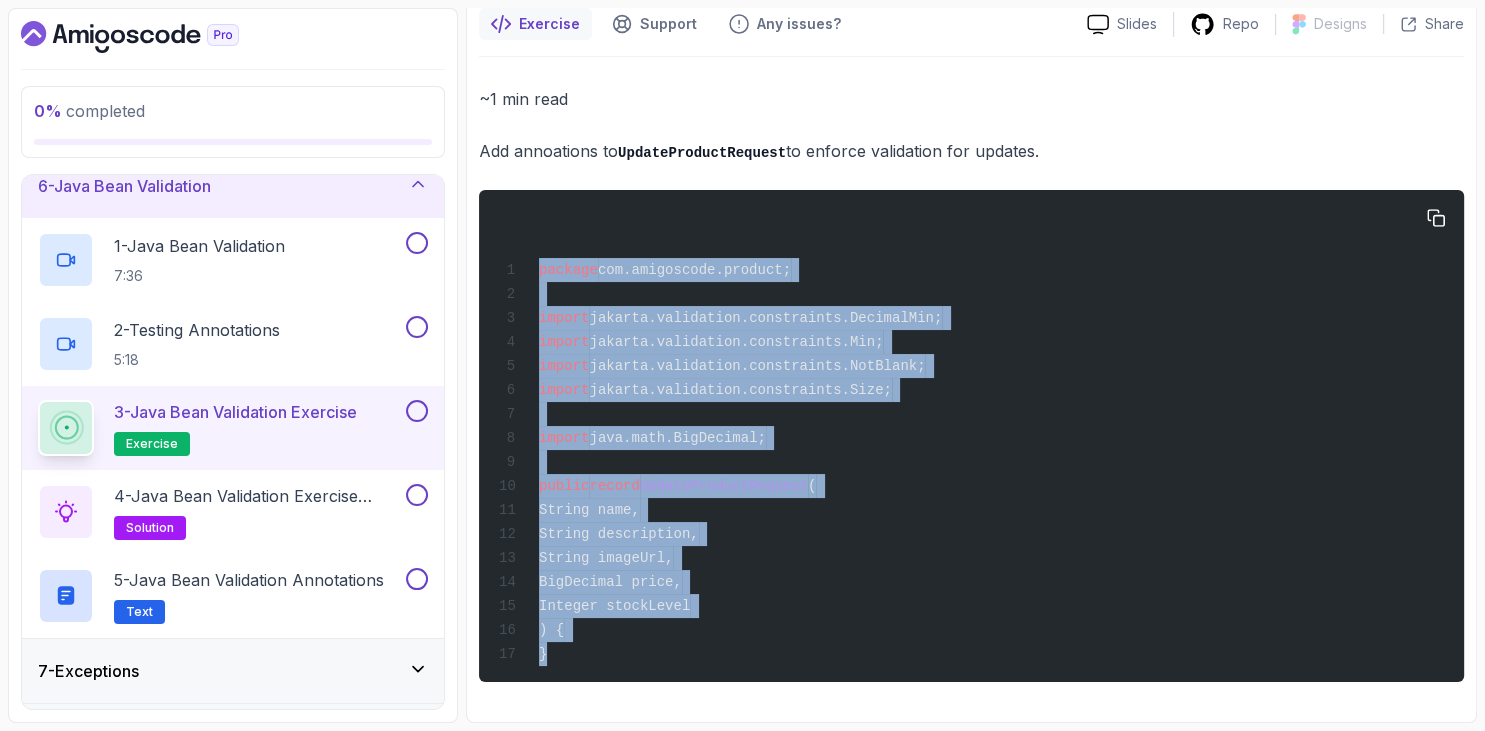 click on "package  com.amigoscode.product;
import  jakarta.validation.constraints.DecimalMin;
import  jakarta.validation.constraints.Min;
import  jakarta.validation.constraints.NotBlank;
import  jakarta.validation.constraints.Size;
import  java.math.BigDecimal;
public  record  UpdateProductRequest (
String name,
String description,
String imageUrl,
BigDecimal price,
Integer stockLevel
) {
}" at bounding box center (971, 436) 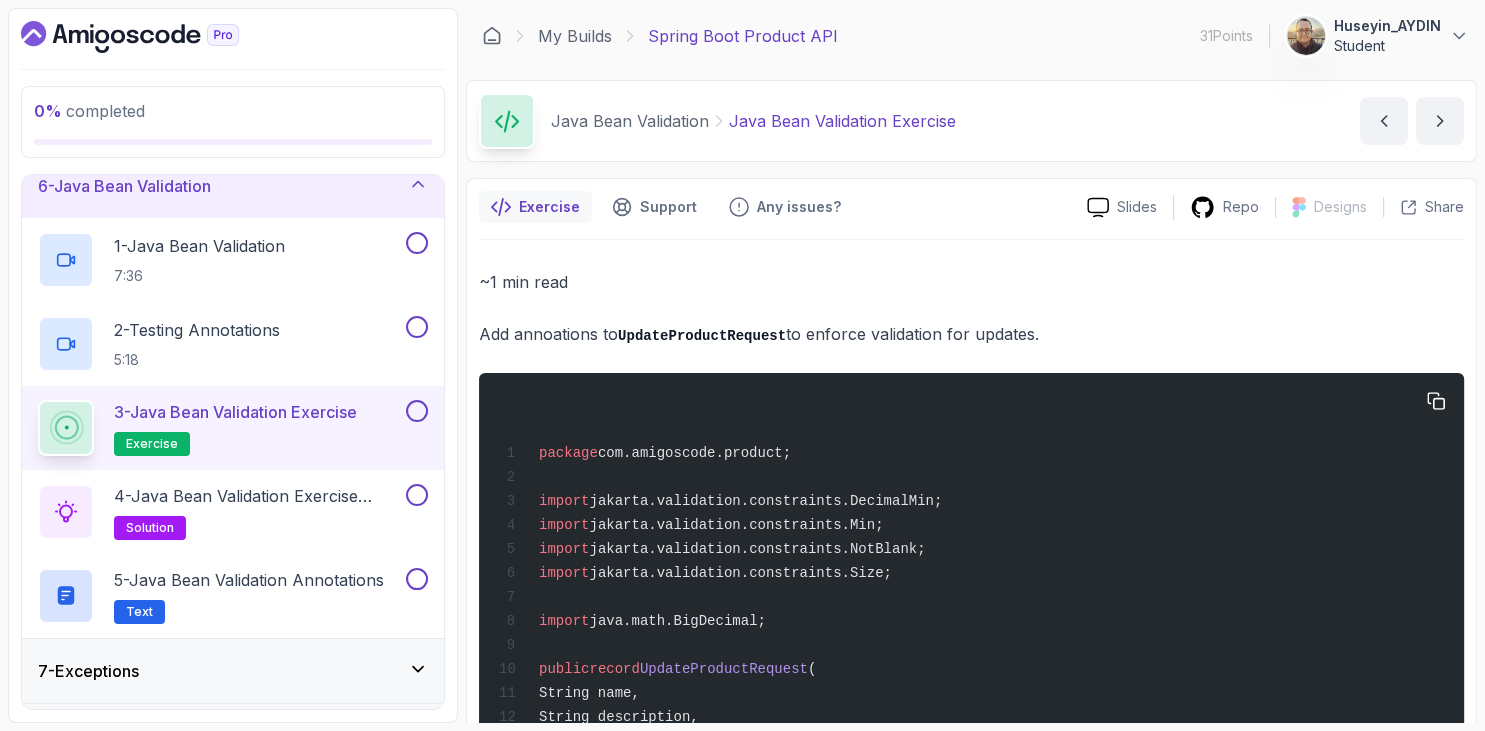 scroll, scrollTop: 188, scrollLeft: 0, axis: vertical 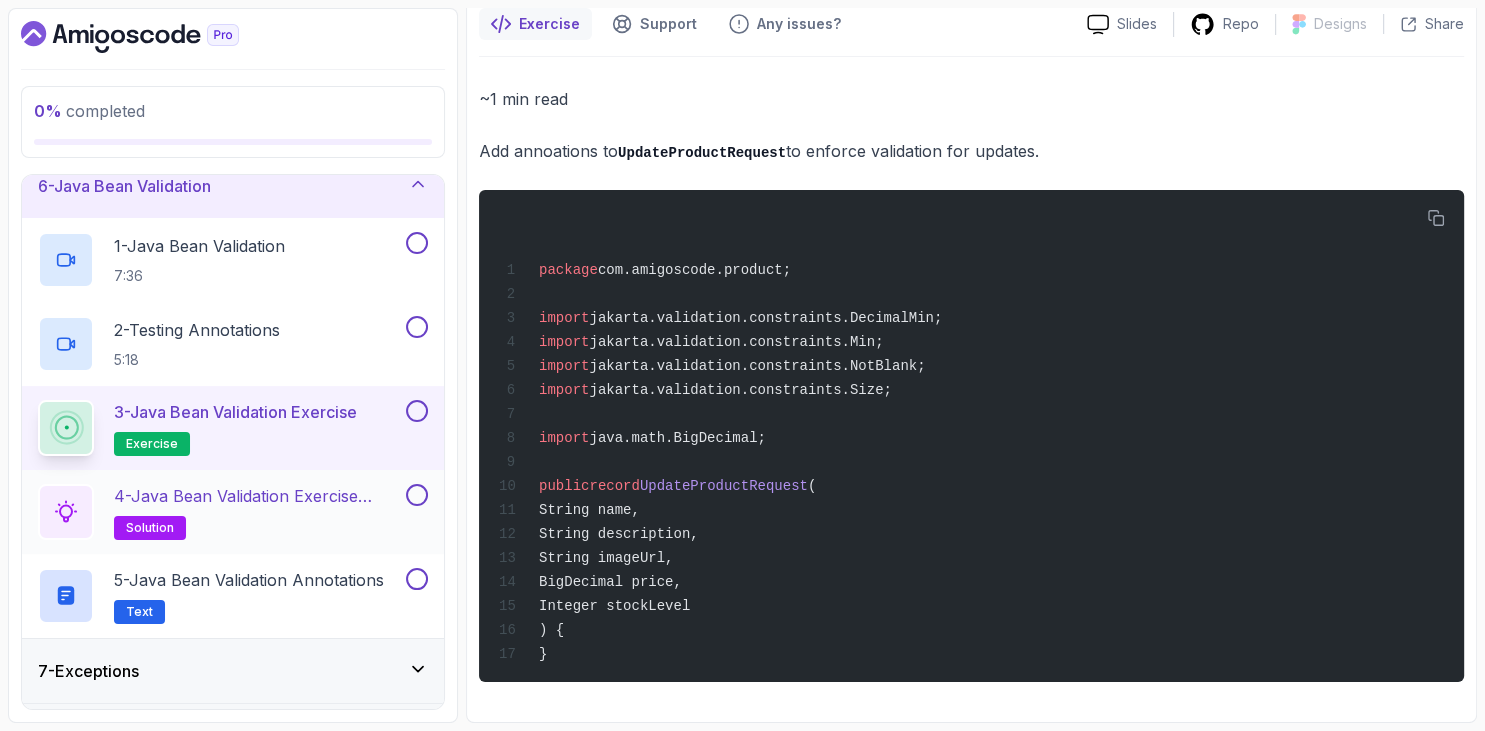 click on "4  -  Java Bean Validation Exercise Solution solution" at bounding box center [258, 512] 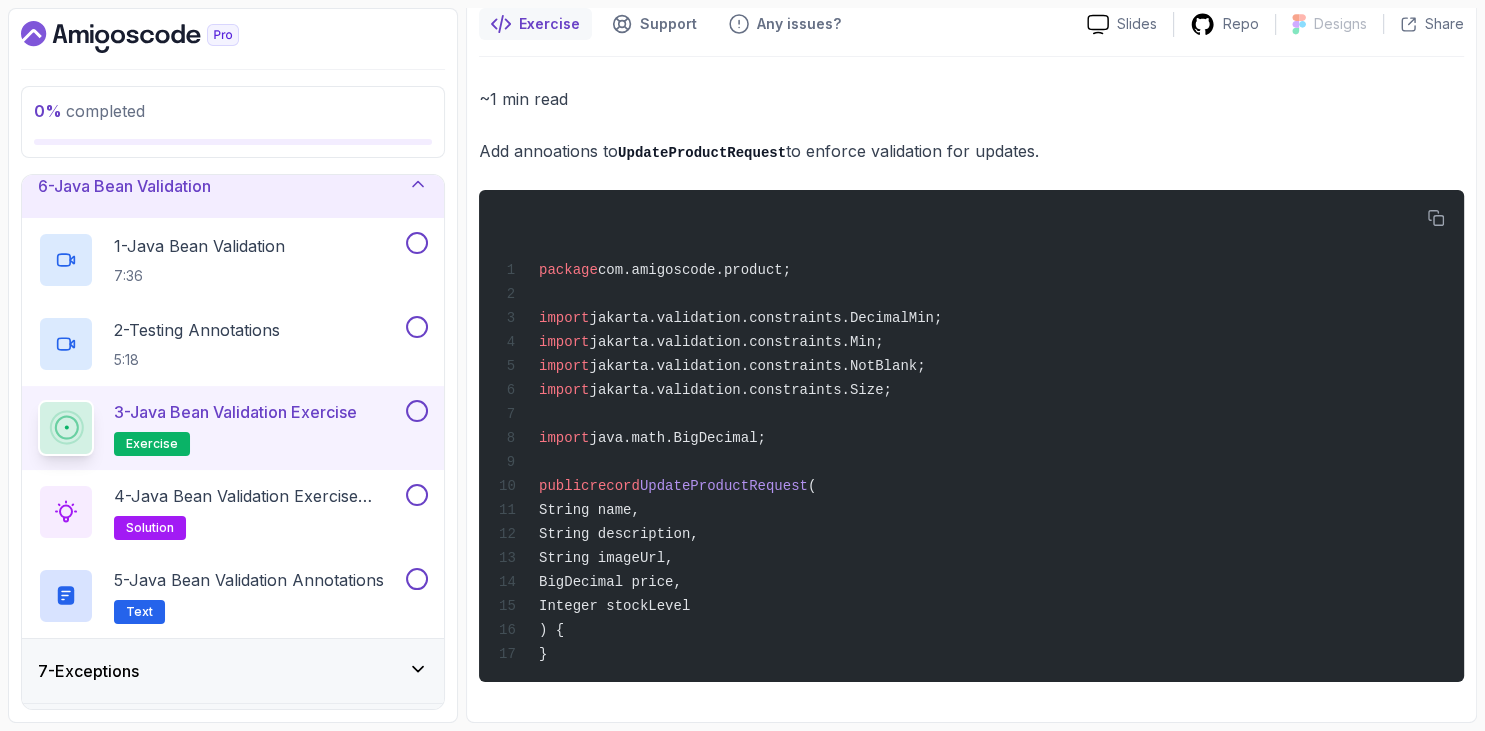 scroll, scrollTop: 0, scrollLeft: 0, axis: both 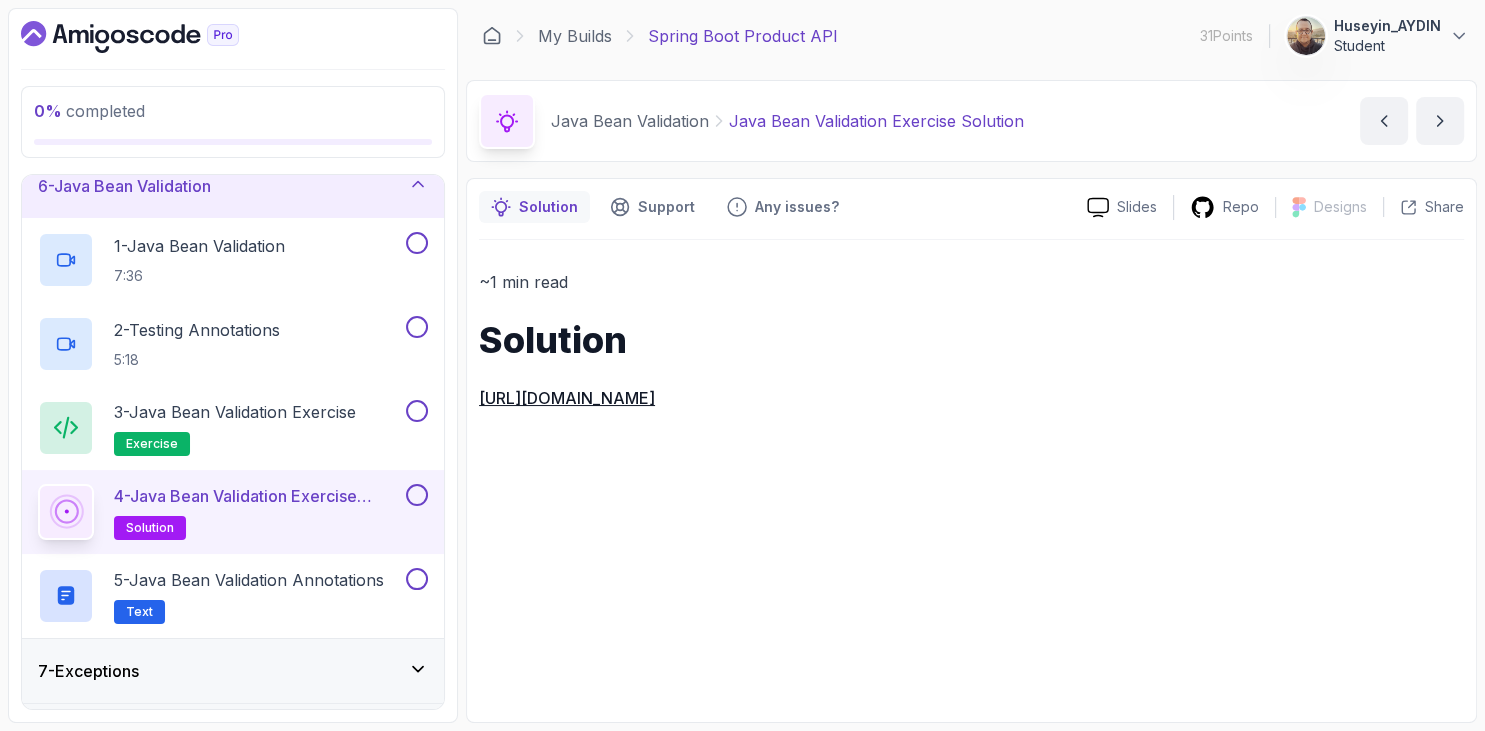 drag, startPoint x: 529, startPoint y: 343, endPoint x: 1484, endPoint y: 420, distance: 958.0992 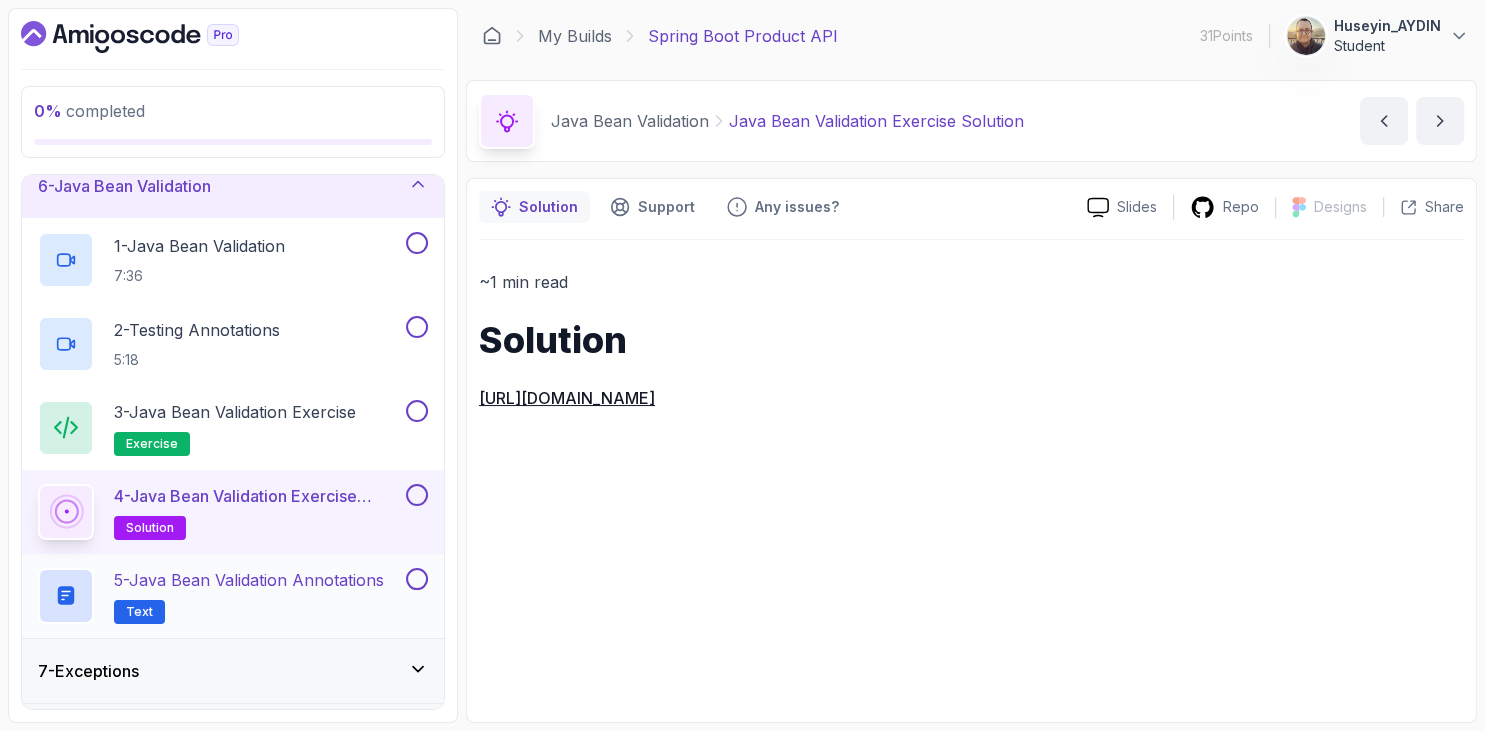 click on "5  -  Java Bean Validation Annotations Text" at bounding box center (249, 596) 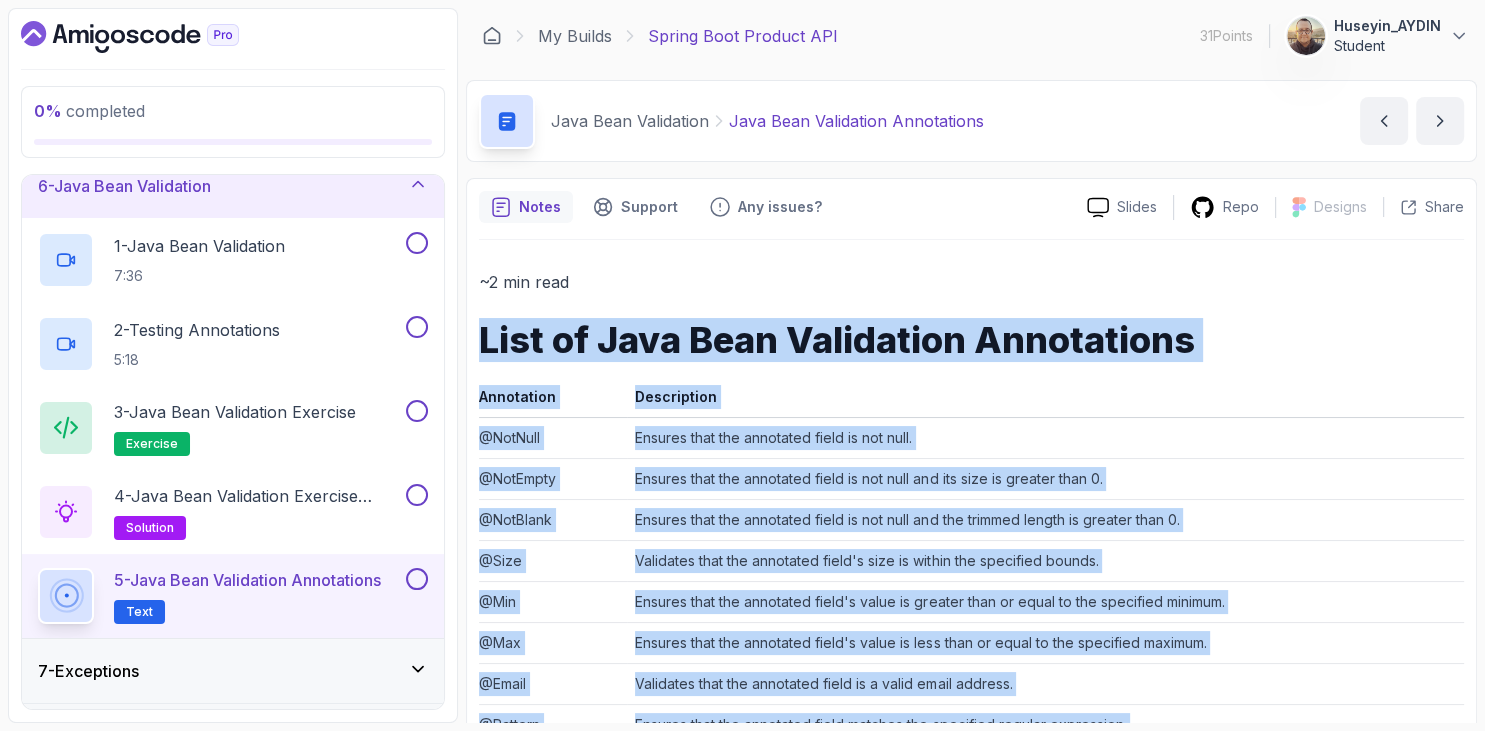 scroll, scrollTop: 550, scrollLeft: 0, axis: vertical 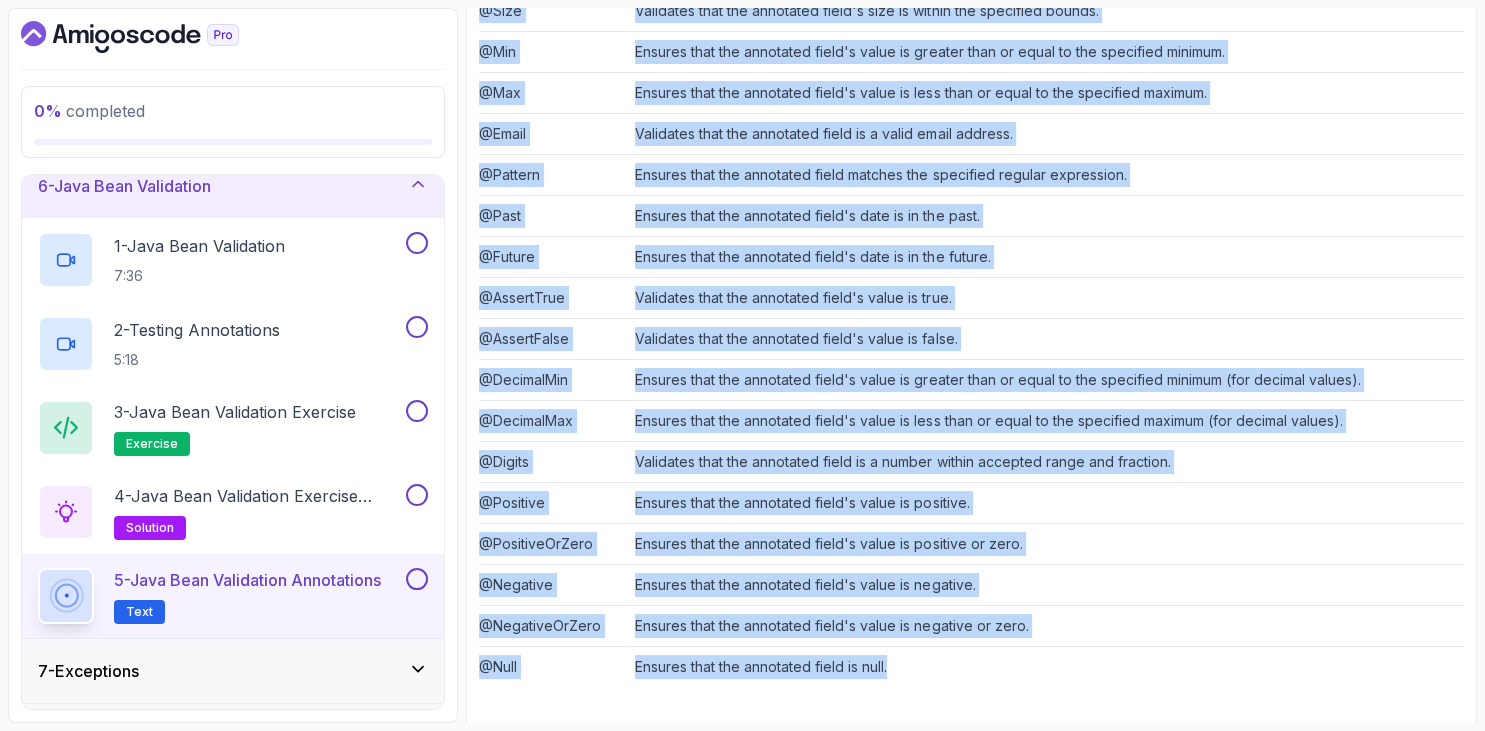 drag, startPoint x: 478, startPoint y: 337, endPoint x: 951, endPoint y: 666, distance: 576.1684 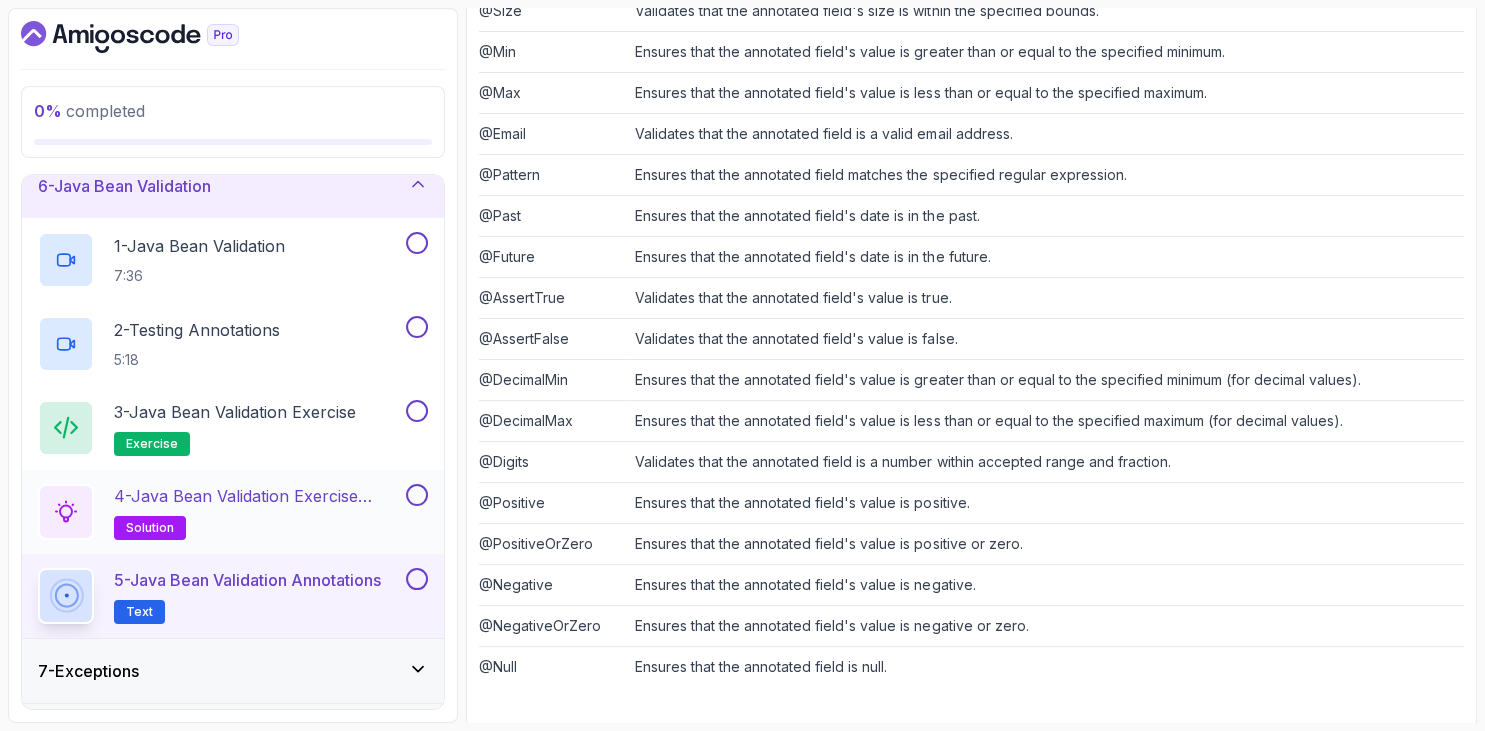 scroll, scrollTop: 402, scrollLeft: 0, axis: vertical 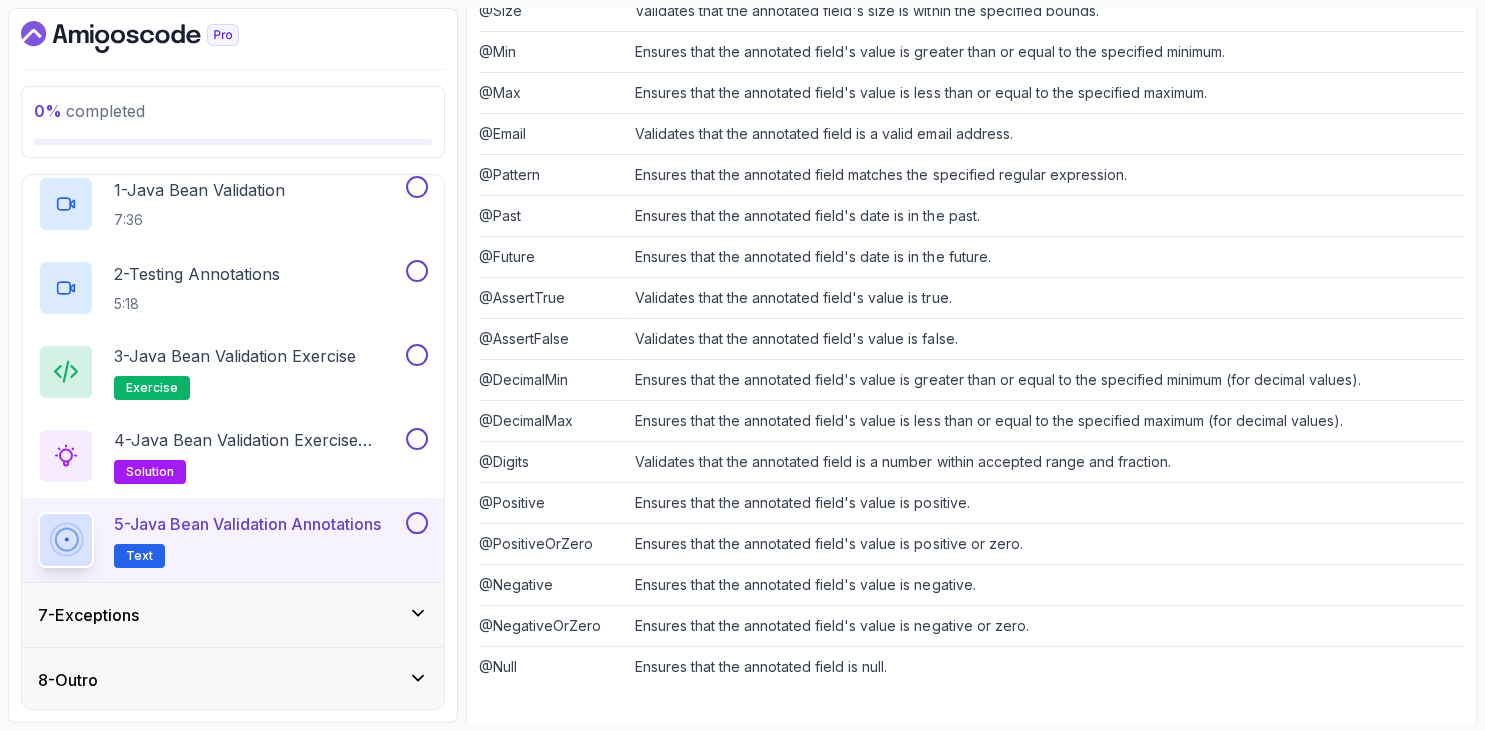 click on "7  -  Exceptions" at bounding box center (233, 615) 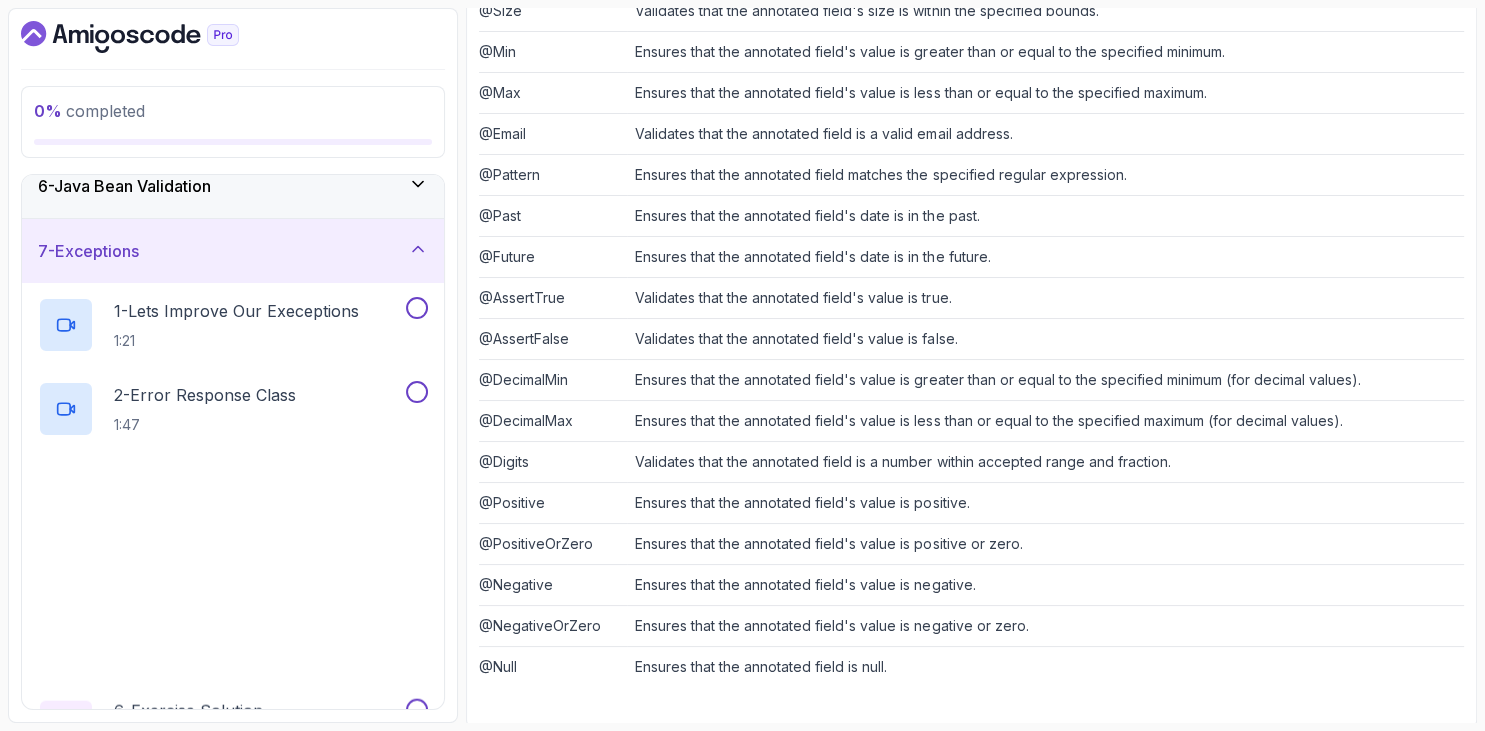 scroll, scrollTop: 461, scrollLeft: 0, axis: vertical 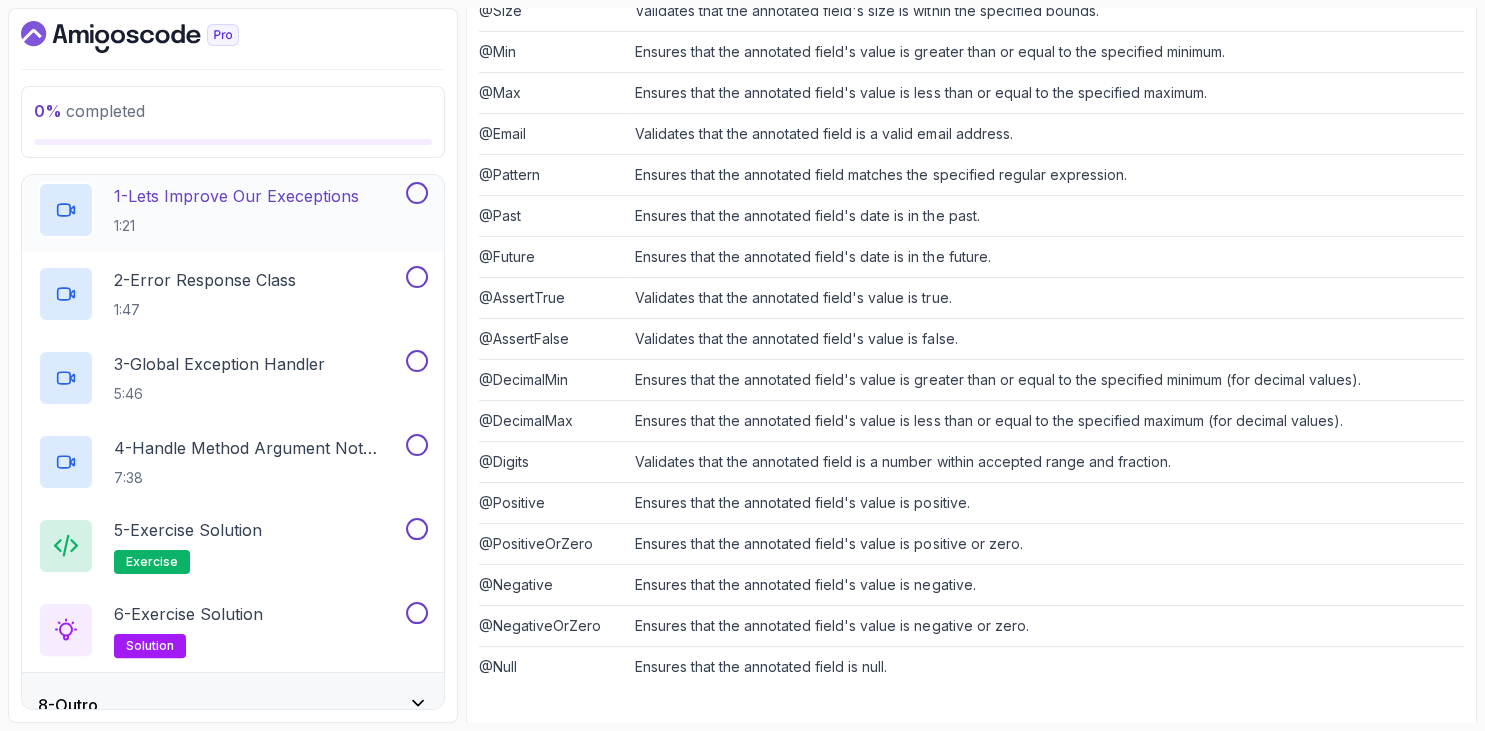 click on "1:21" at bounding box center (236, 226) 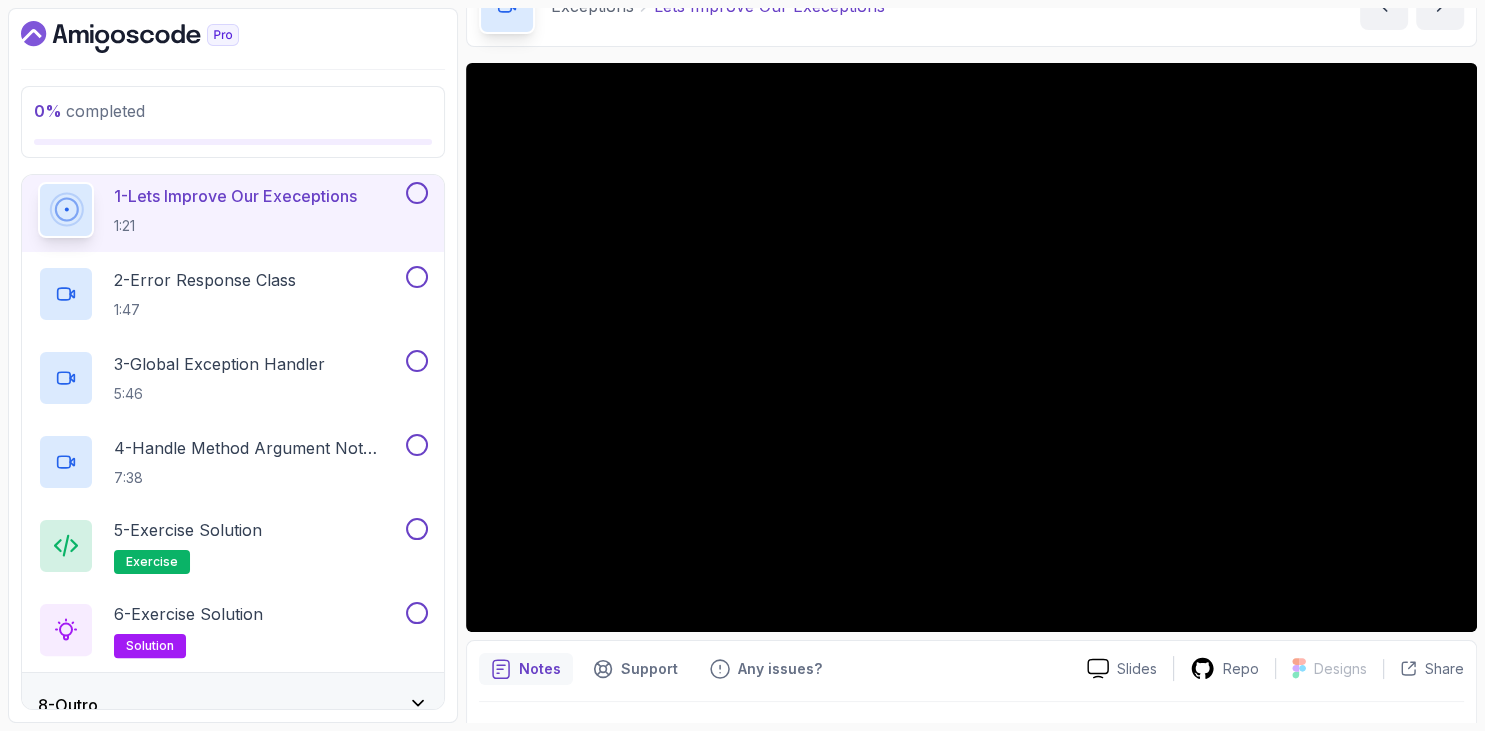 scroll, scrollTop: 162, scrollLeft: 0, axis: vertical 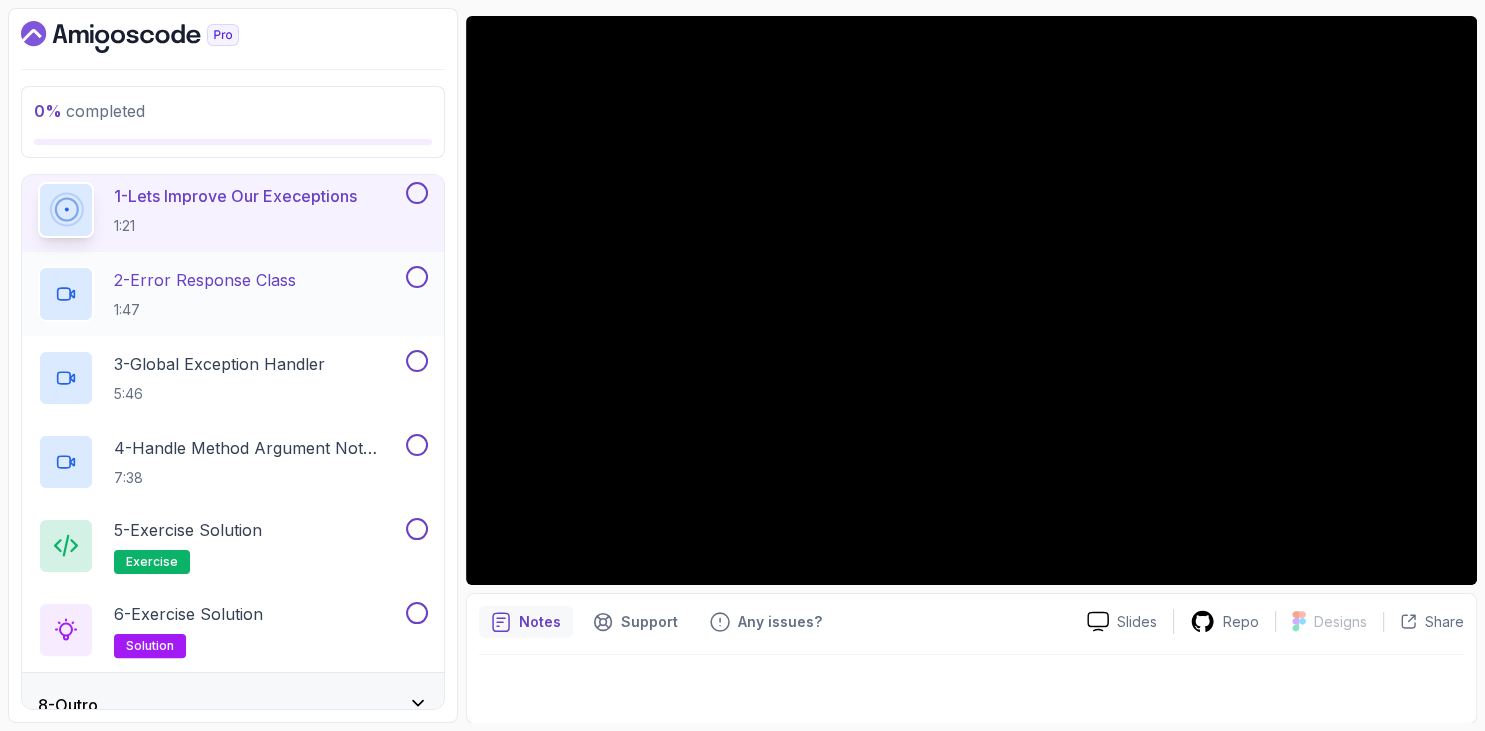 click on "2  -  Error Response Class" at bounding box center [205, 280] 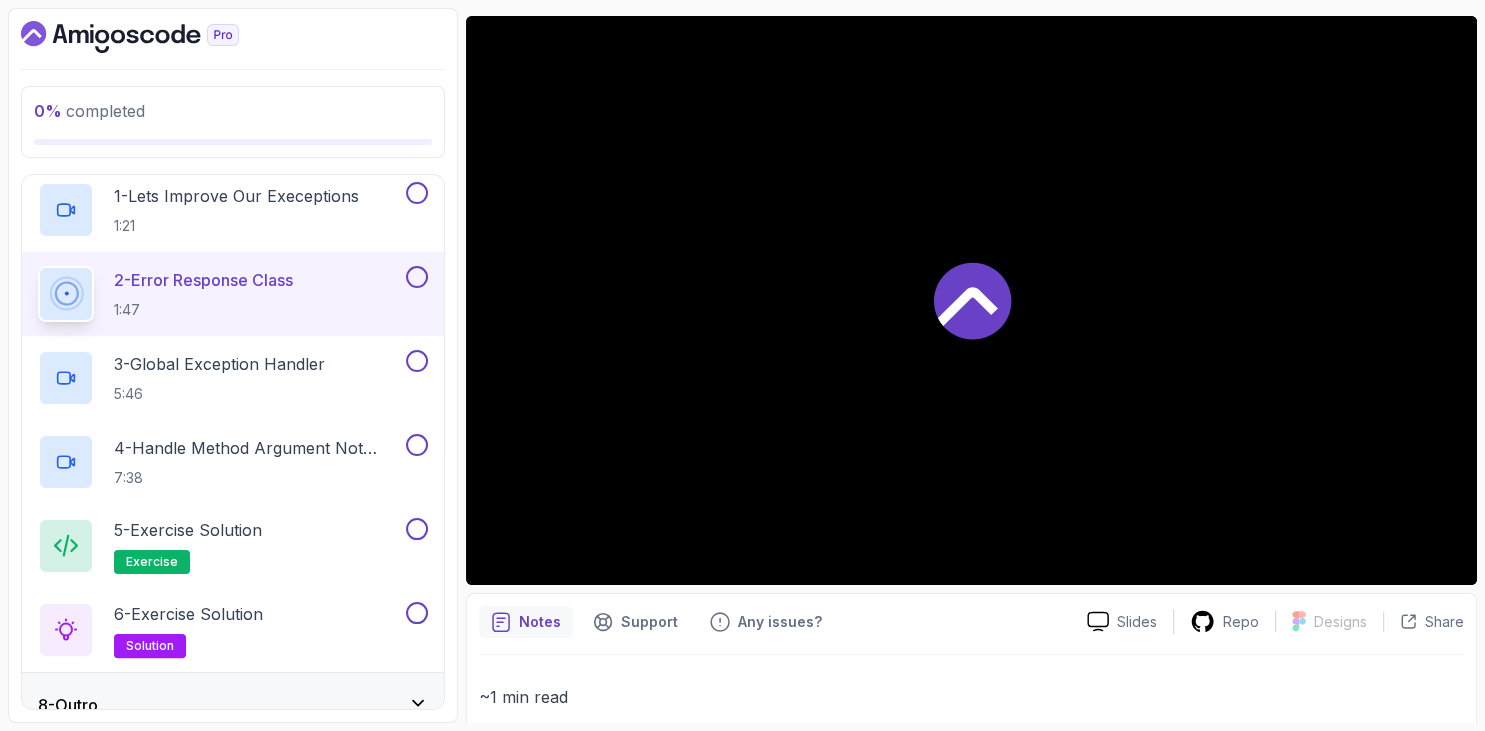 drag, startPoint x: 398, startPoint y: 88, endPoint x: 390, endPoint y: 106, distance: 19.697716 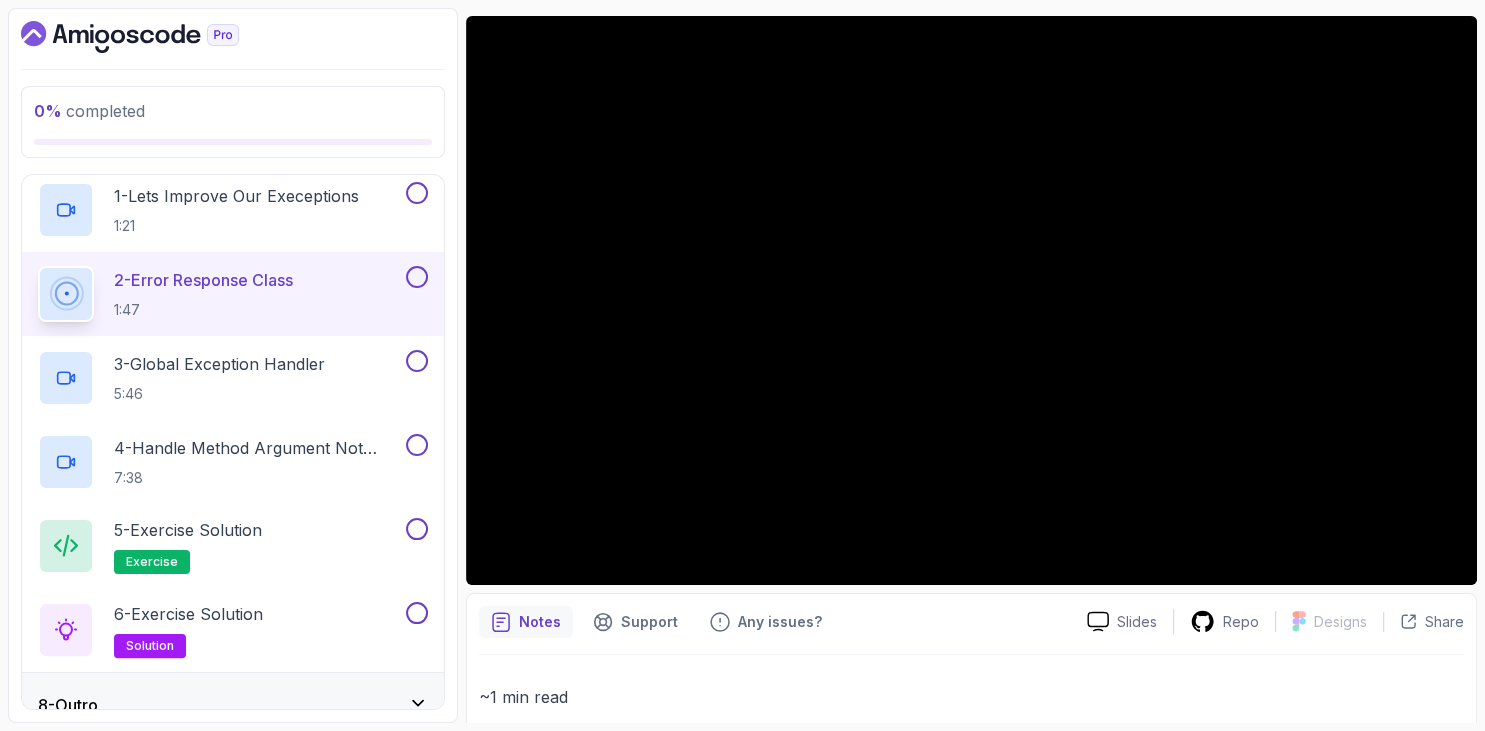 scroll, scrollTop: 639, scrollLeft: 0, axis: vertical 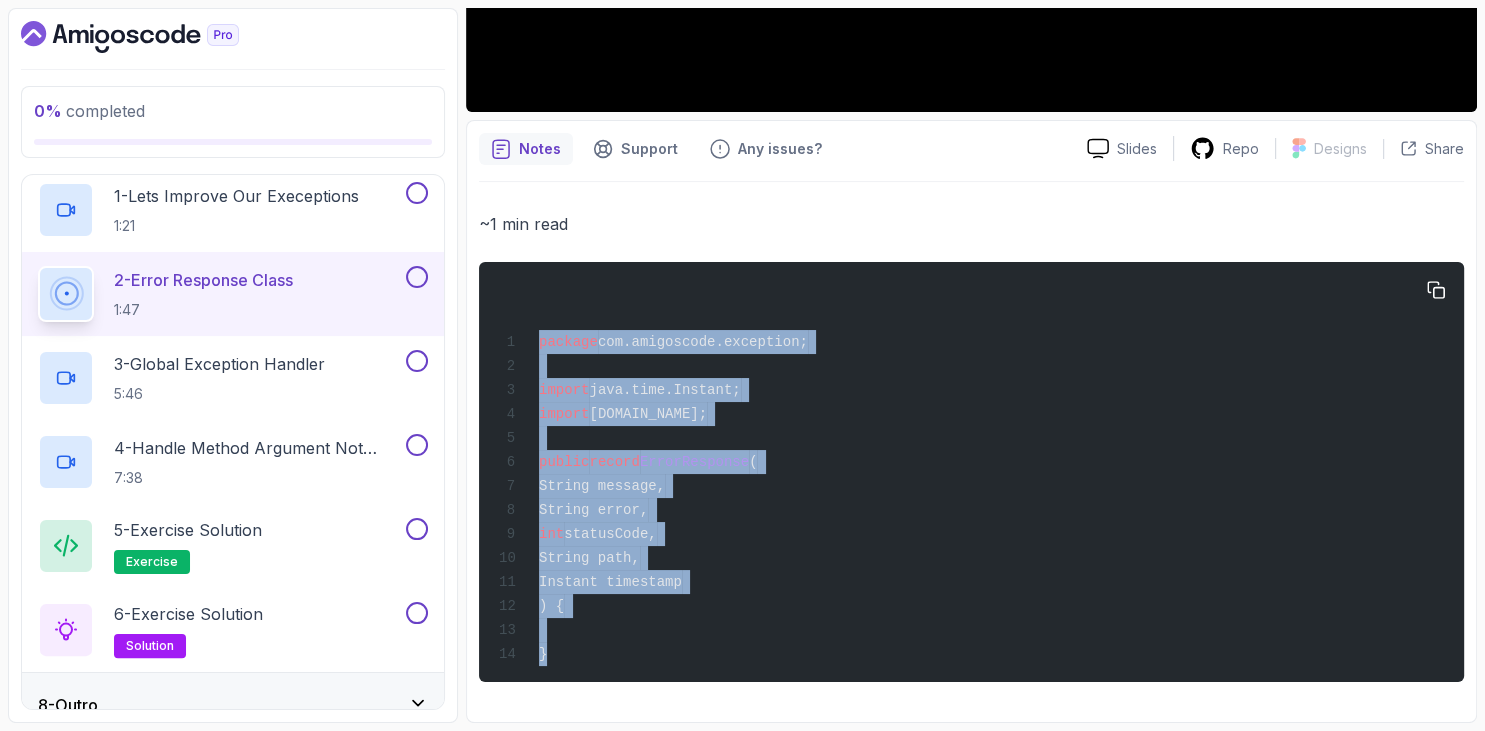 drag, startPoint x: 540, startPoint y: 336, endPoint x: 672, endPoint y: 649, distance: 339.69547 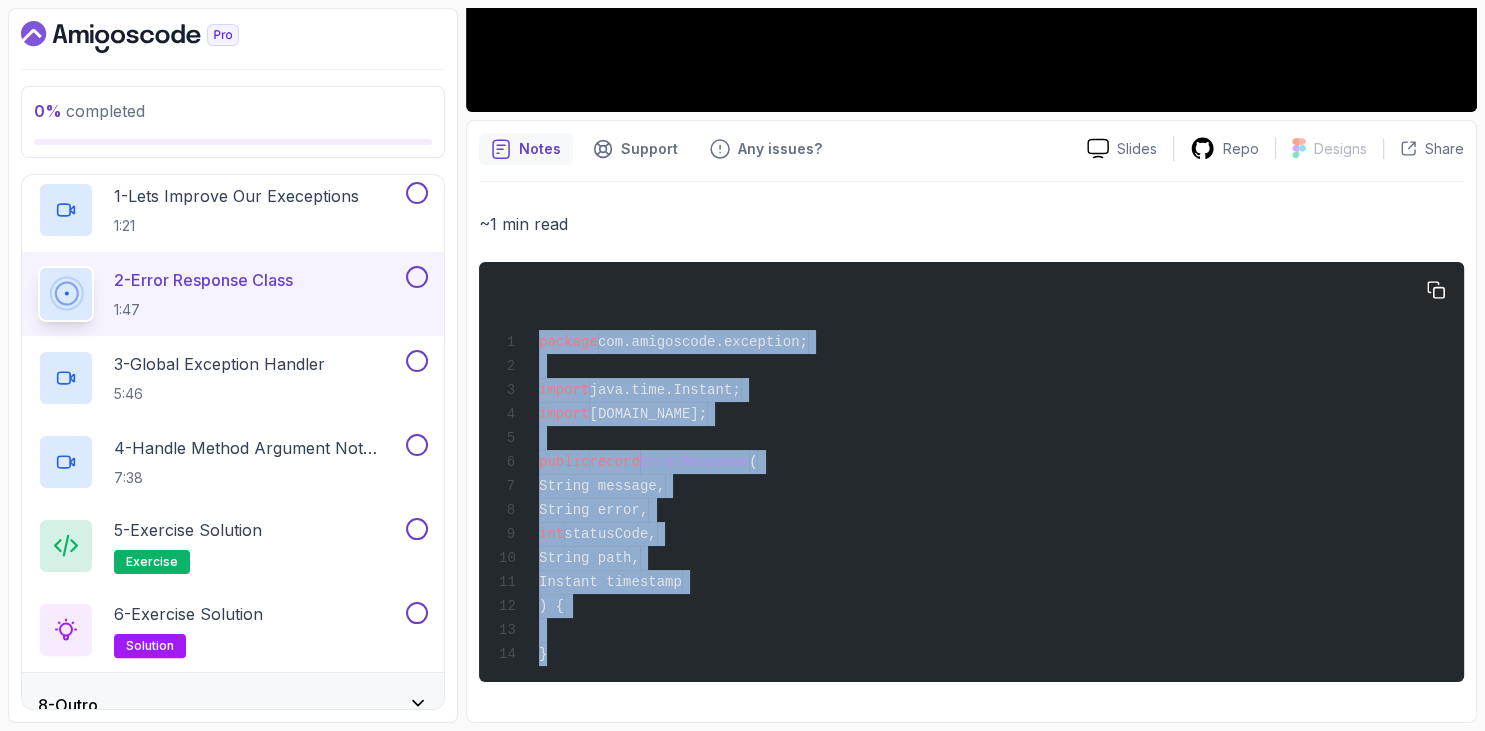 click on "package  com.amigoscode.exception;
import  java.time.Instant;
import  java.util.Map;
public  record  ErrorResponse (
String message,
String error,
int  statusCode,
String path,
Instant timestamp
) {
}" at bounding box center [971, 472] 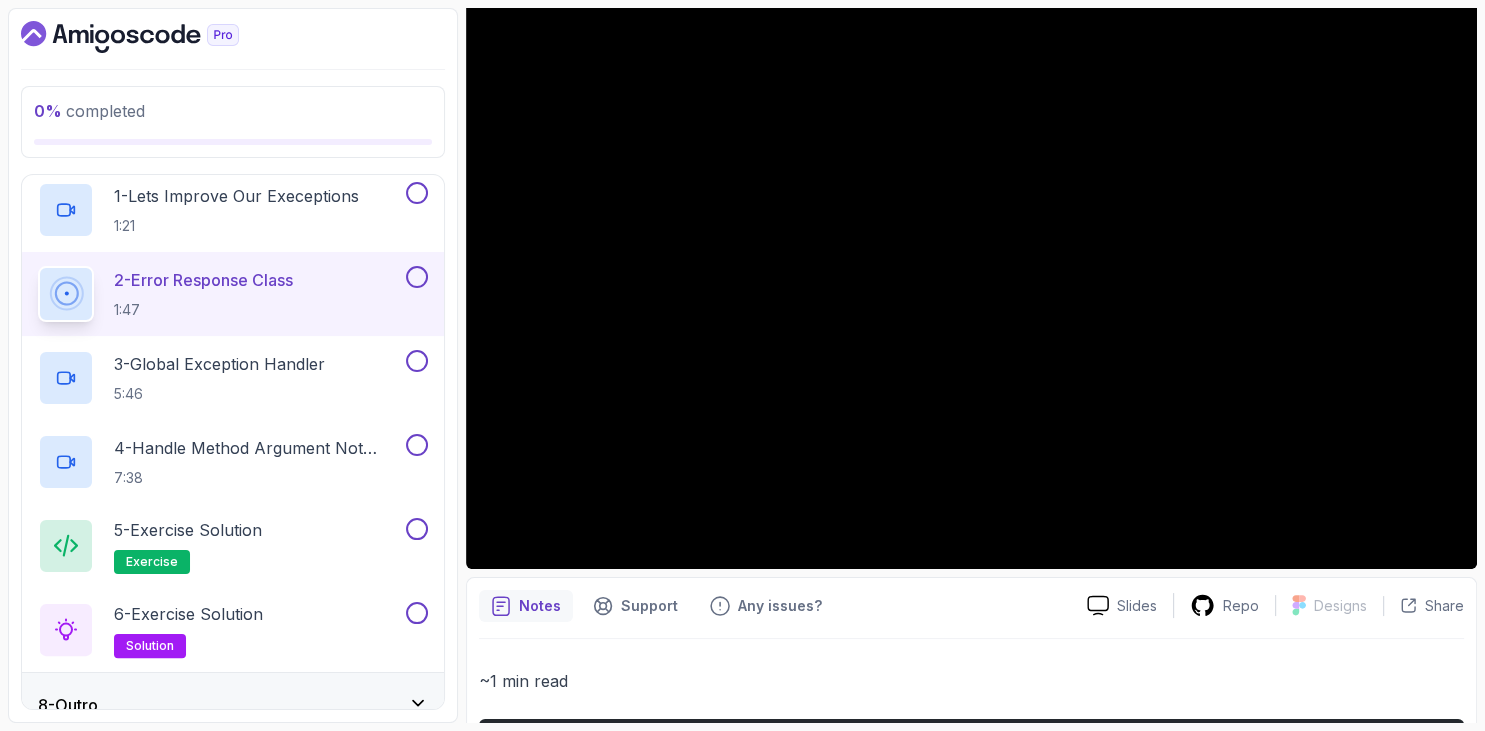 scroll, scrollTop: 0, scrollLeft: 0, axis: both 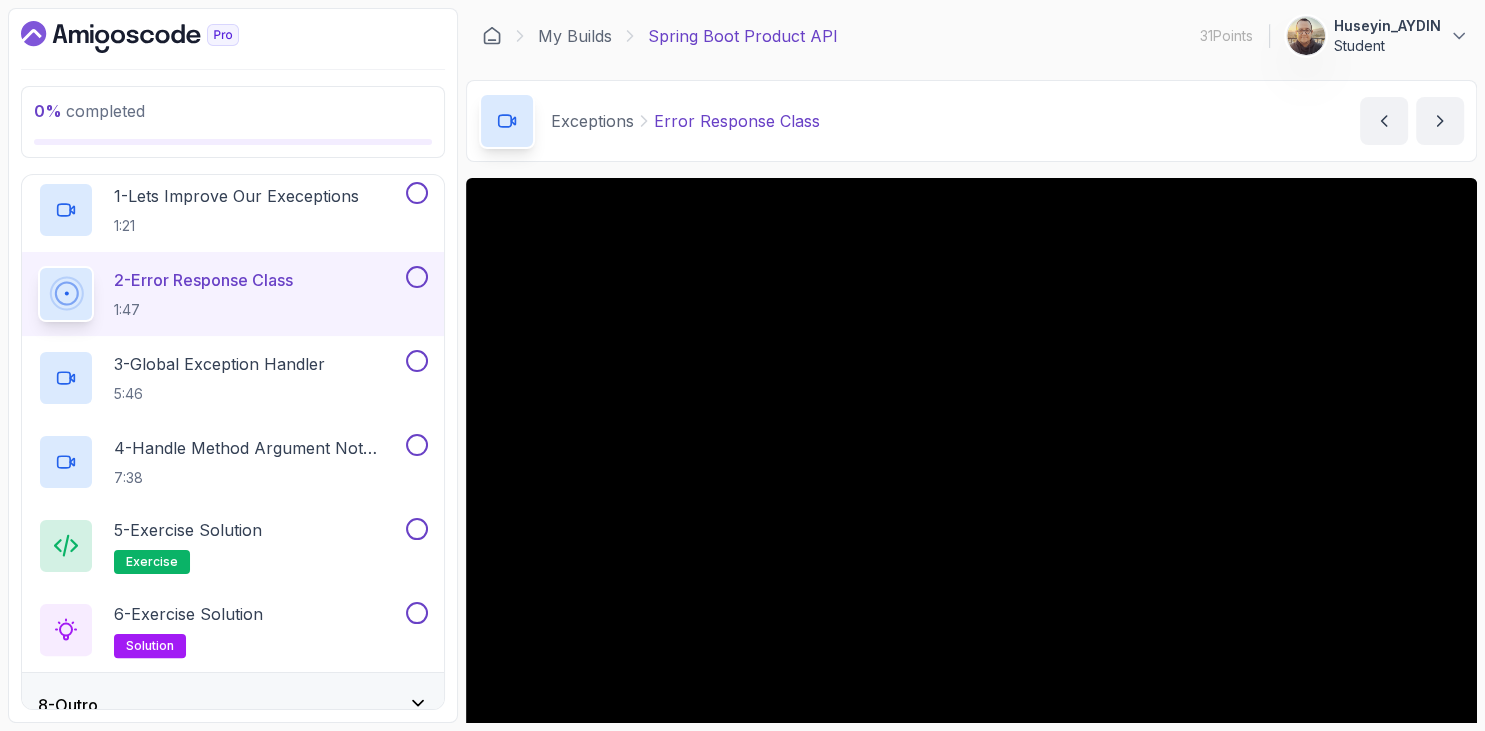 click on "0 % completed" at bounding box center [233, 122] 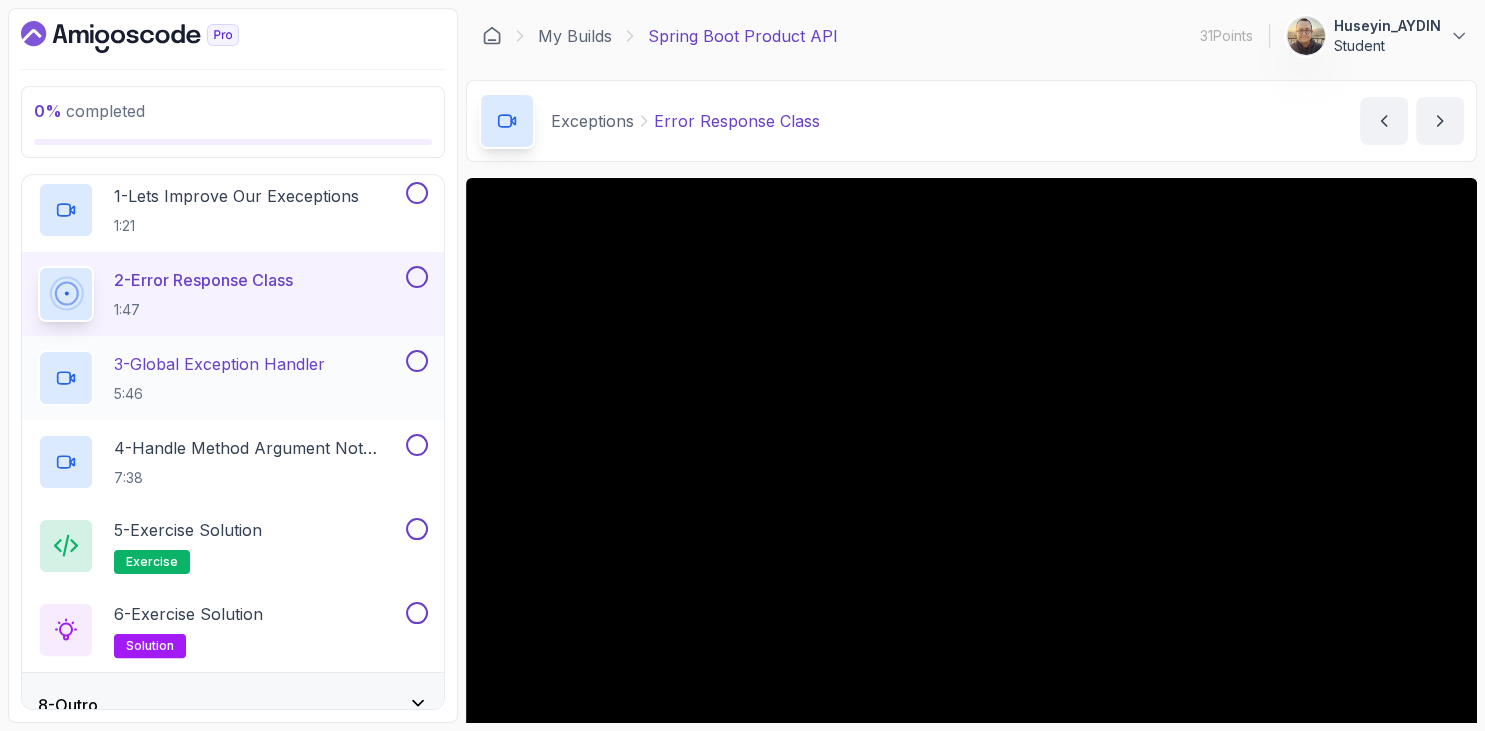 click on "3  -  Global Exception Handler 5:46" at bounding box center [219, 378] 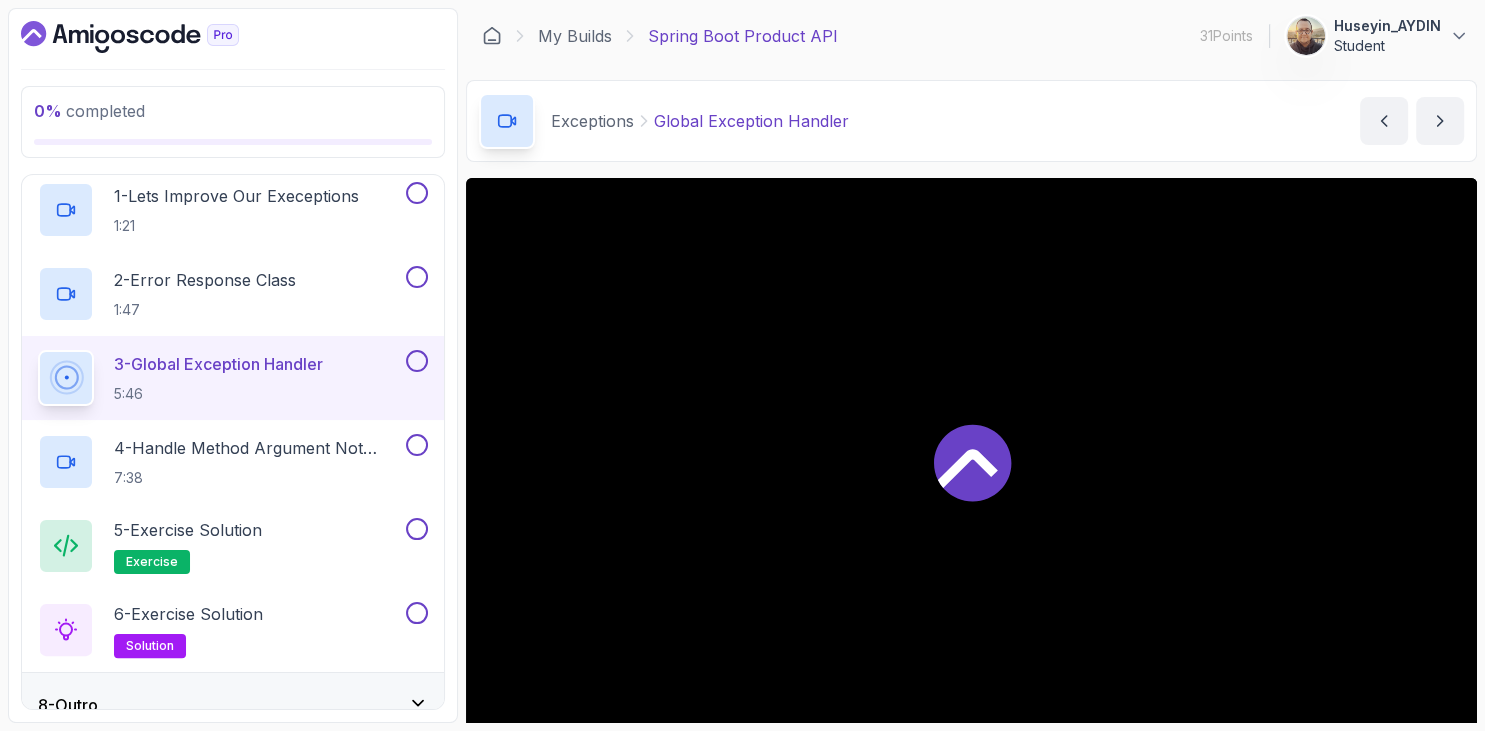 click on "0 % completed 1  -  Intro 2  -  Getting Started 3  -  Get Product By Id Exercise 4  -  More Endpoints 5  -  Update Product Exercise 6  -  Java Bean Validation 7  -  Exceptions 1  -  Lets Improve Our Execeptions 1:21 2  -  Error Response Class 1:47 3  -  Global Exception Handler 5:46 4  -  Handle Method Argument Not Valid Exception 7:38 5  -  Exercise Solution exercise 6  -  Exercise Solution solution 8  -  Outro" at bounding box center (233, 365) 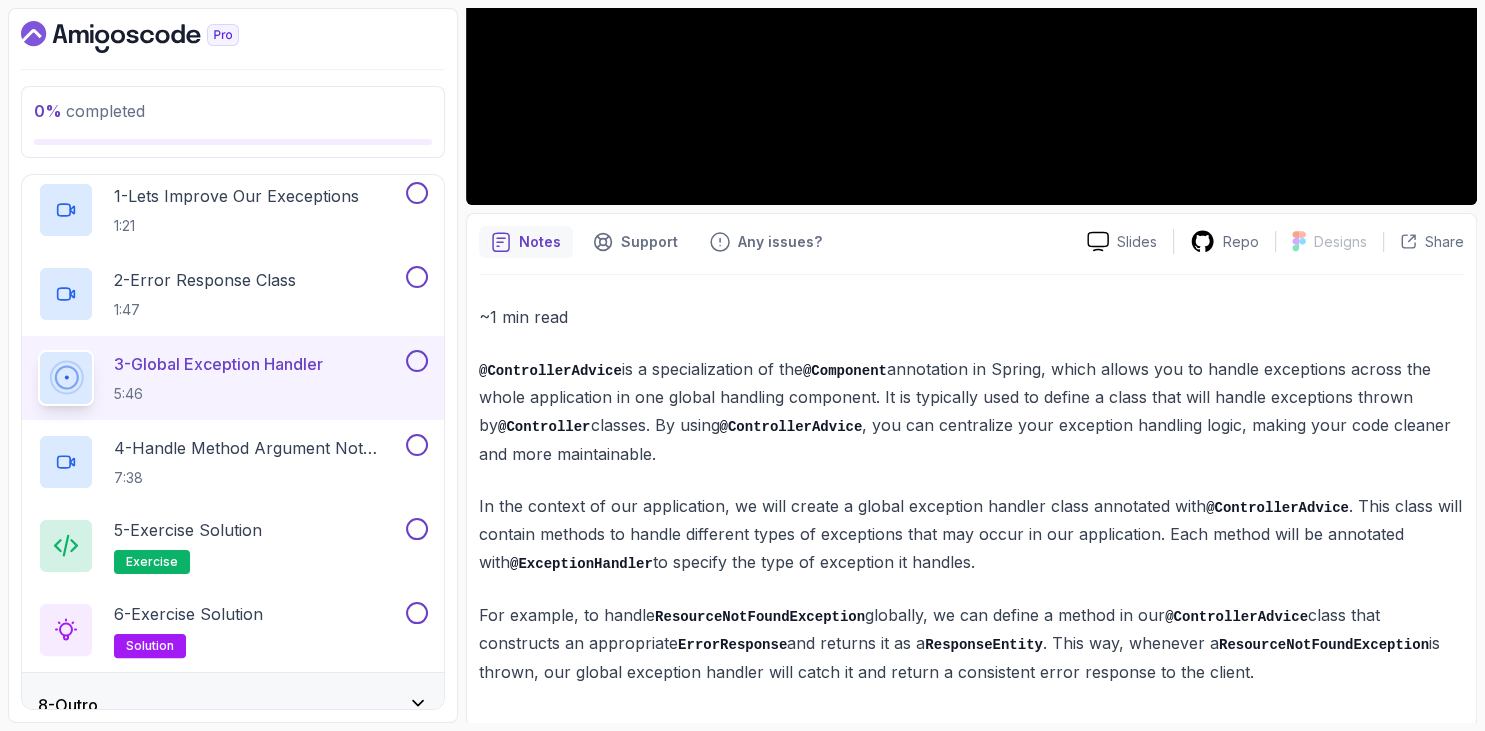 drag, startPoint x: 481, startPoint y: 370, endPoint x: 1339, endPoint y: 664, distance: 906.97296 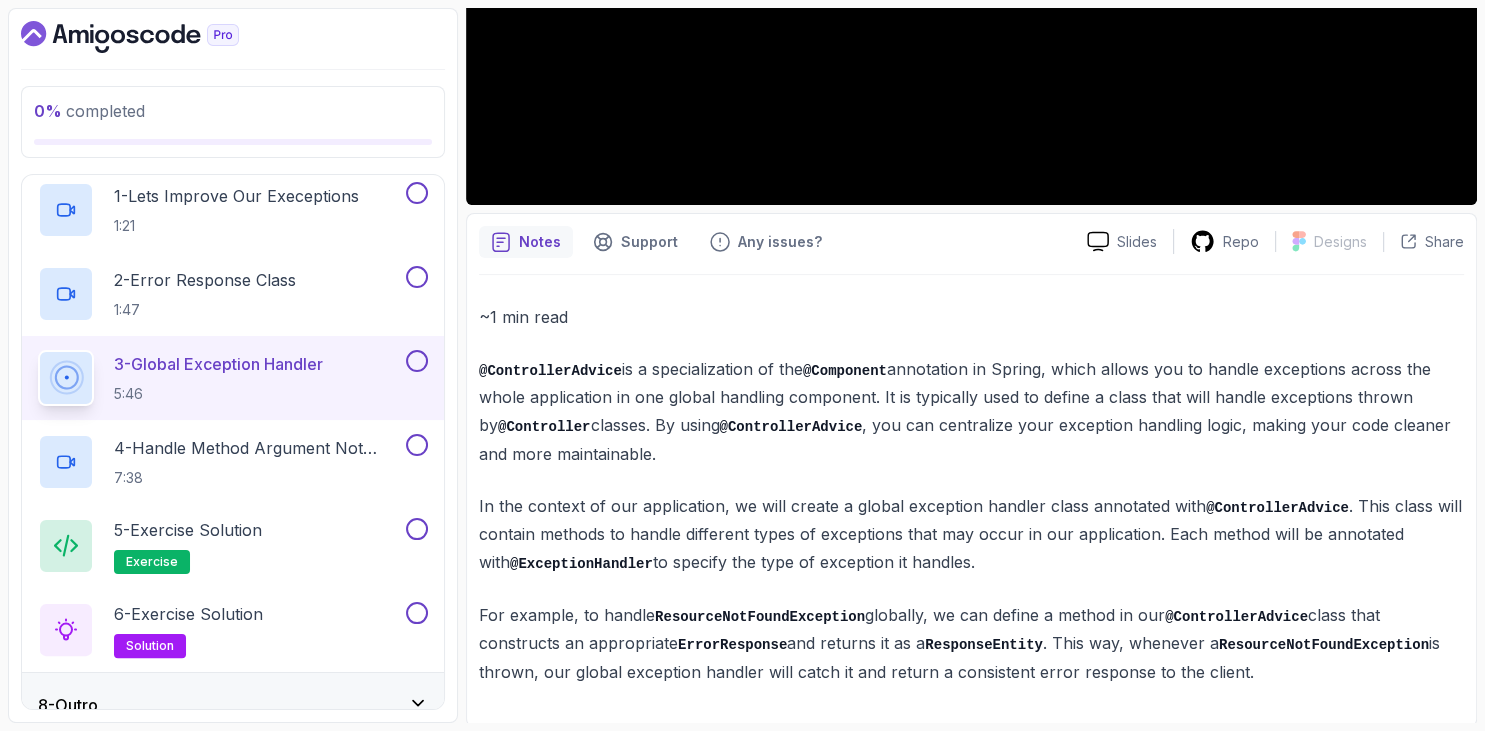 click on "~1 min read @ControllerAdvice  is a specialization of the  @Component  annotation in Spring, which allows you to handle exceptions across the whole application in one global handling component. It is typically used to define a class that will handle exceptions thrown by  @Controller  classes. By using  @ControllerAdvice , you can centralize your exception handling logic, making your code cleaner and more maintainable.
In the context of our application, we will create a global exception handler class annotated with  @ControllerAdvice . This class will contain methods to handle different types of exceptions that may occur in our application. Each method will be annotated with  @ExceptionHandler  to specify the type of exception it handles.
For example, to handle  ResourceNotFoundException  globally, we can define a method in our  @ControllerAdvice  class that constructs an appropriate  ErrorResponse  and returns it as a  ResponseEntity . This way, whenever a  ResourceNotFoundException" at bounding box center (971, 494) 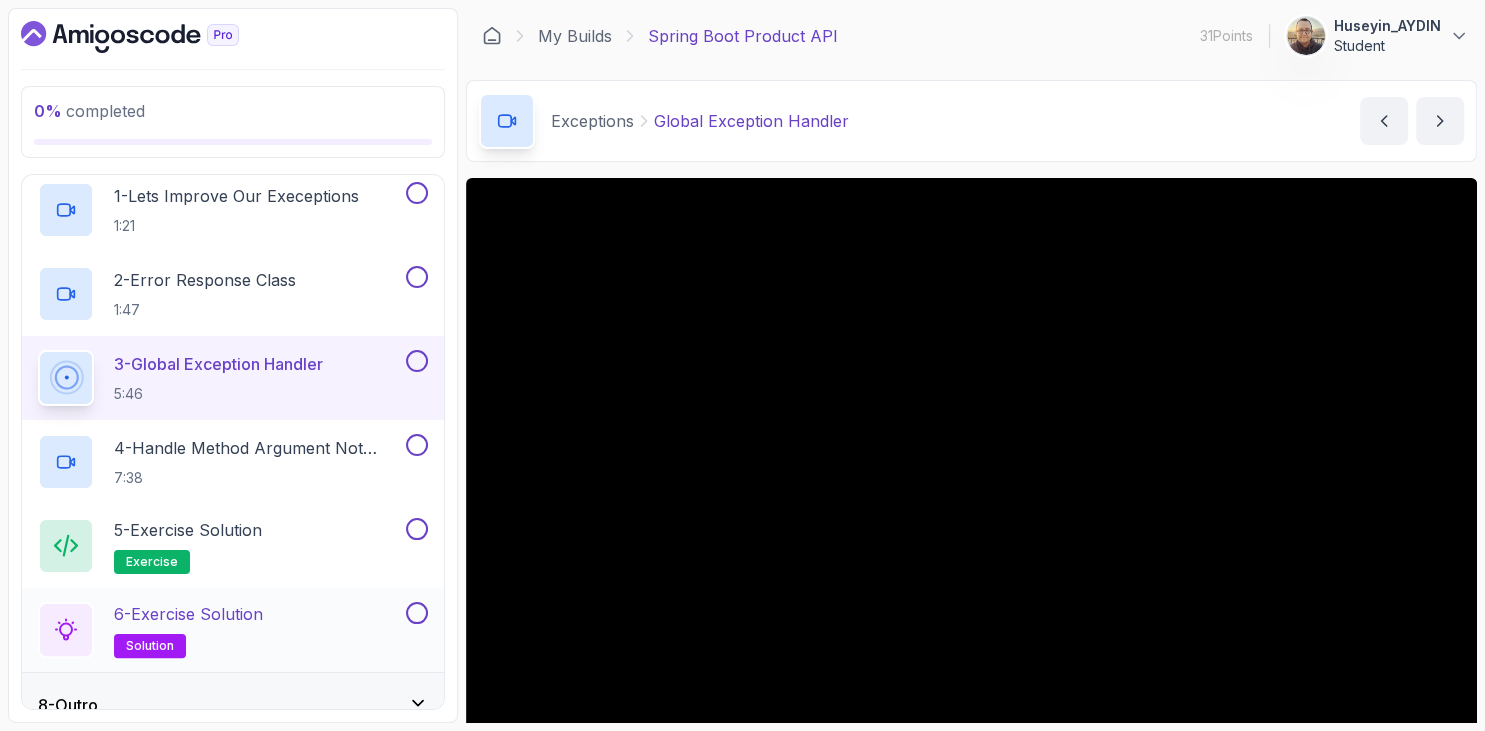 scroll, scrollTop: 346, scrollLeft: 0, axis: vertical 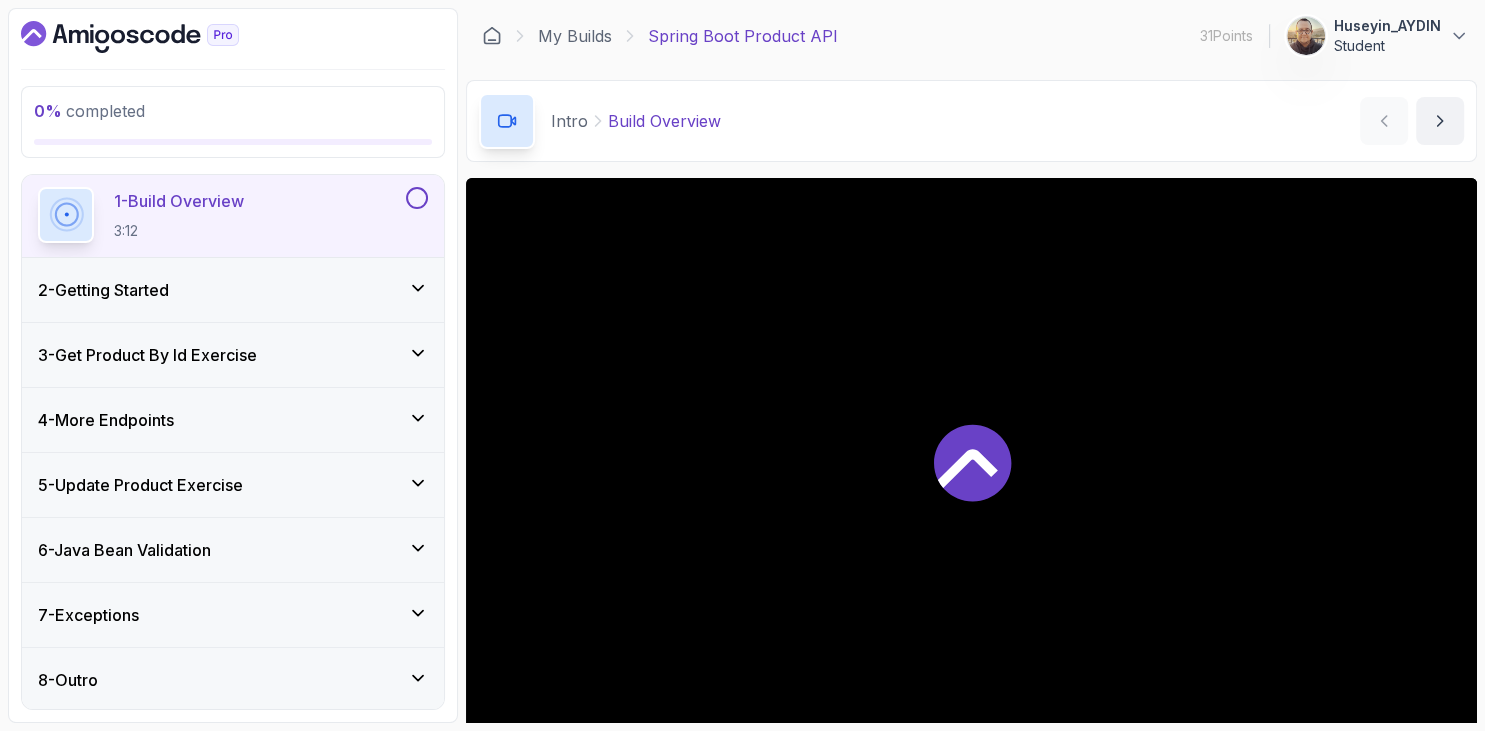 click on "7  -  Exceptions" at bounding box center (88, 615) 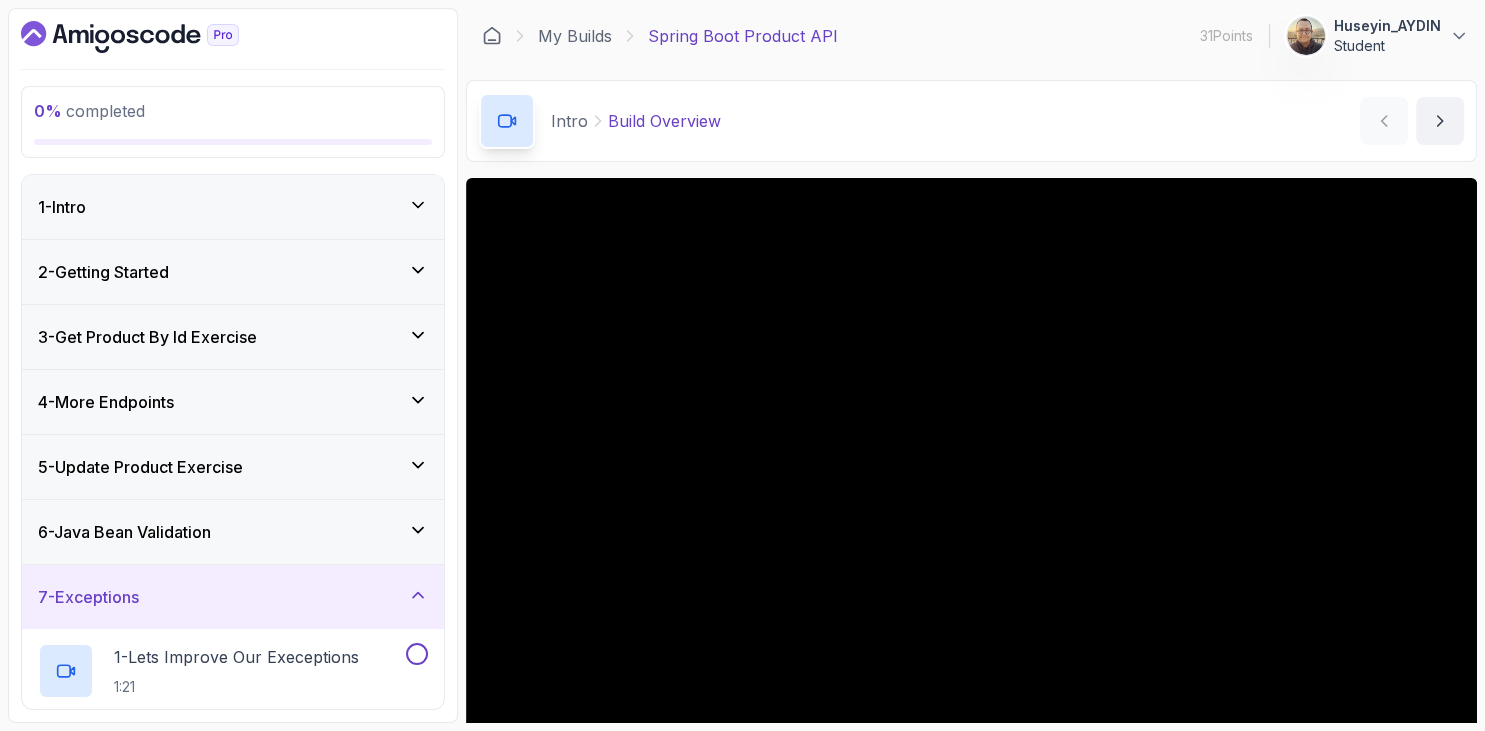 scroll, scrollTop: 230, scrollLeft: 0, axis: vertical 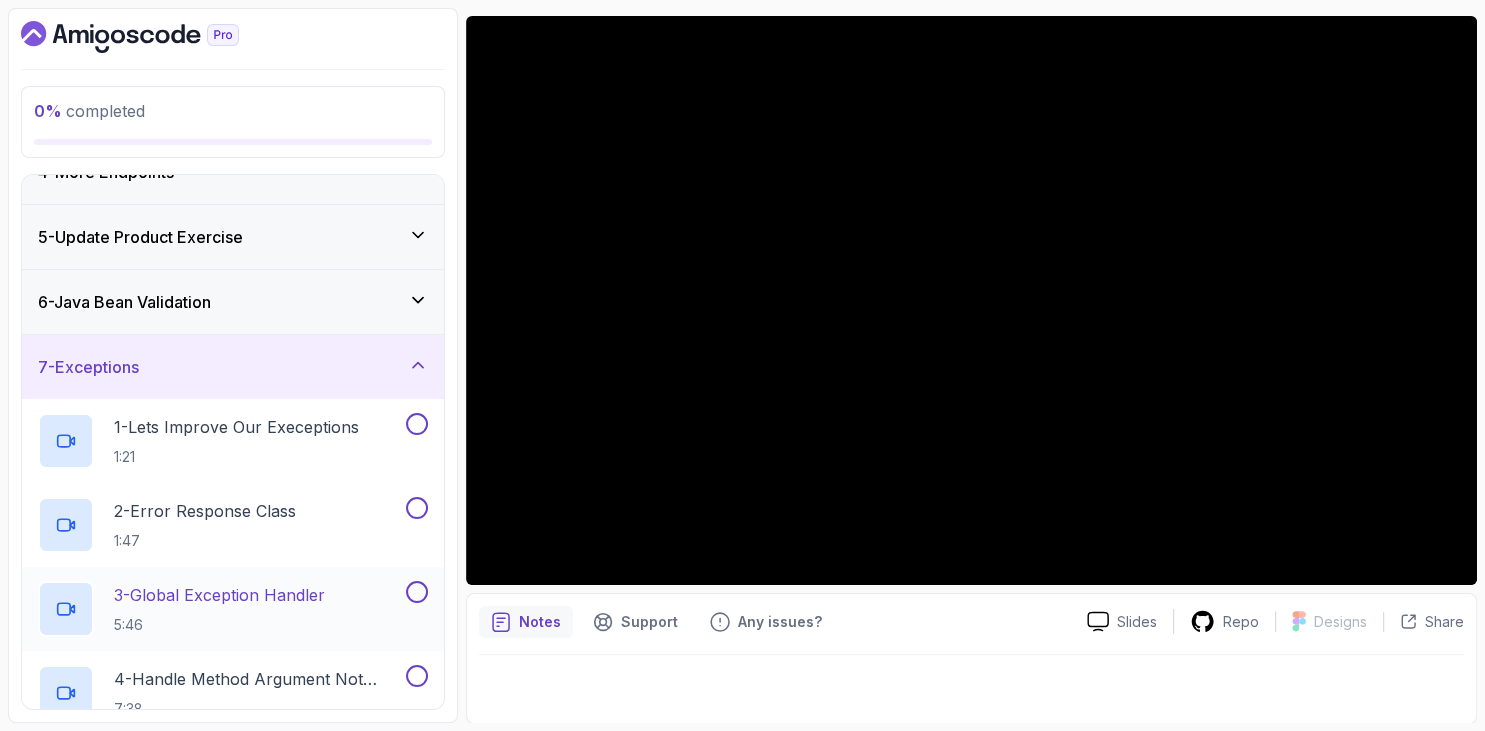 click on "3  -  Global Exception Handler" at bounding box center (219, 595) 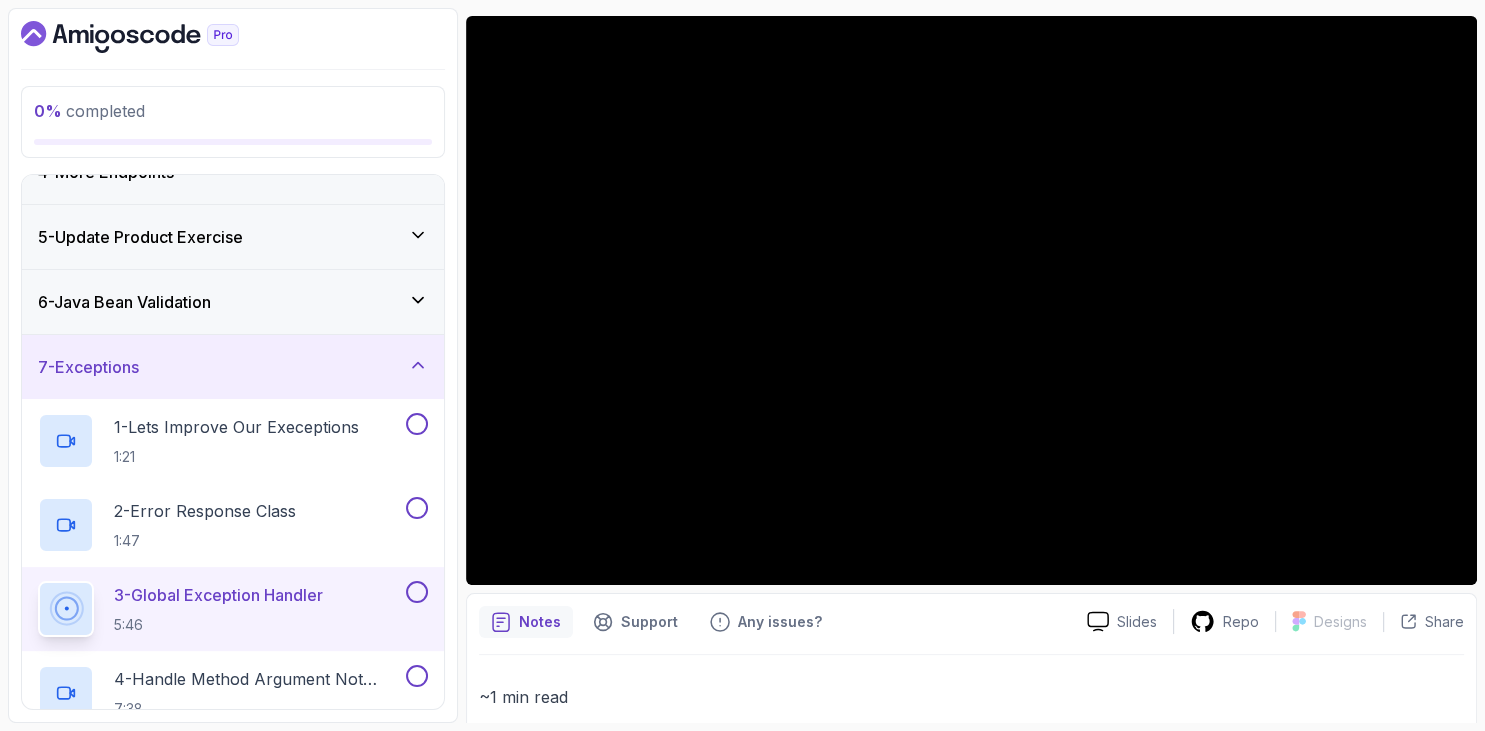 click at bounding box center (233, 37) 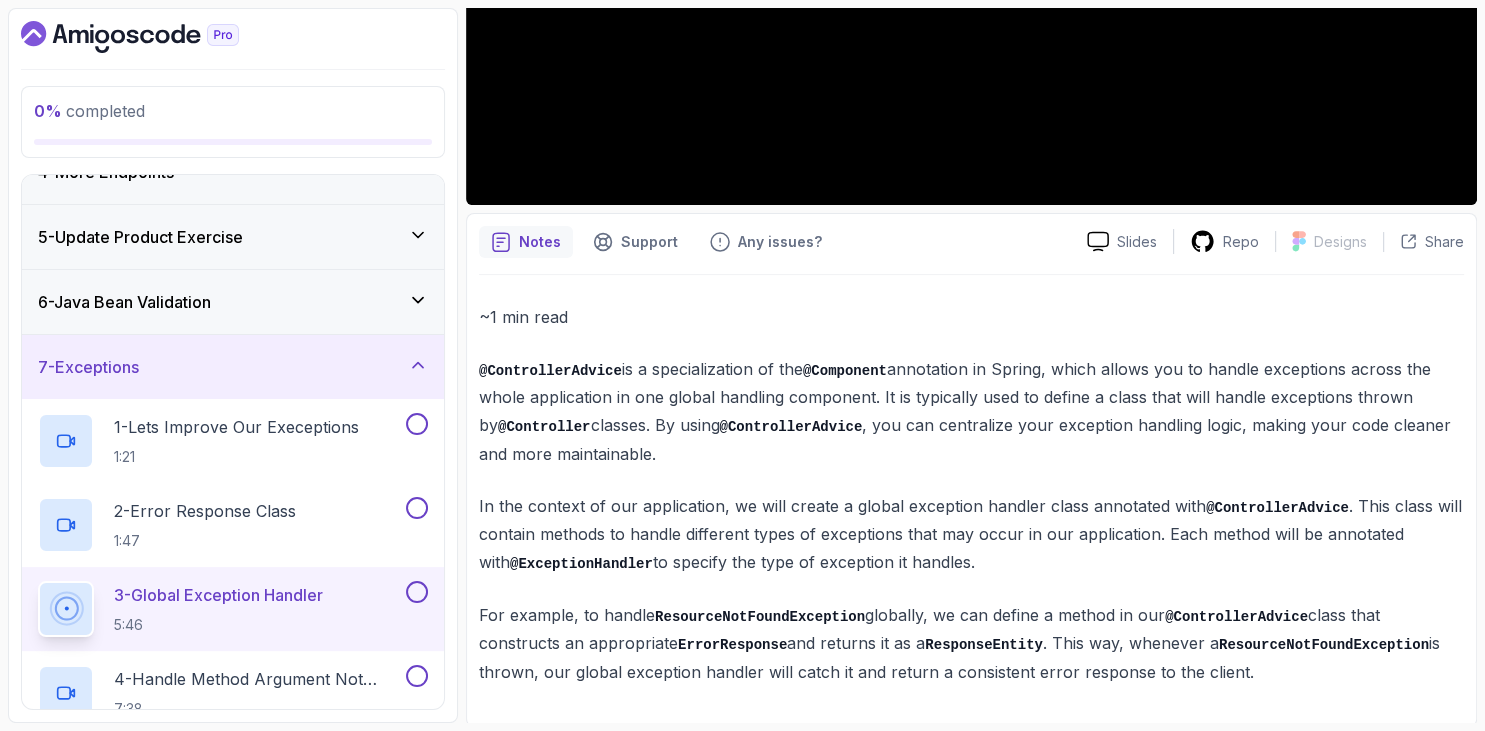 scroll, scrollTop: 0, scrollLeft: 0, axis: both 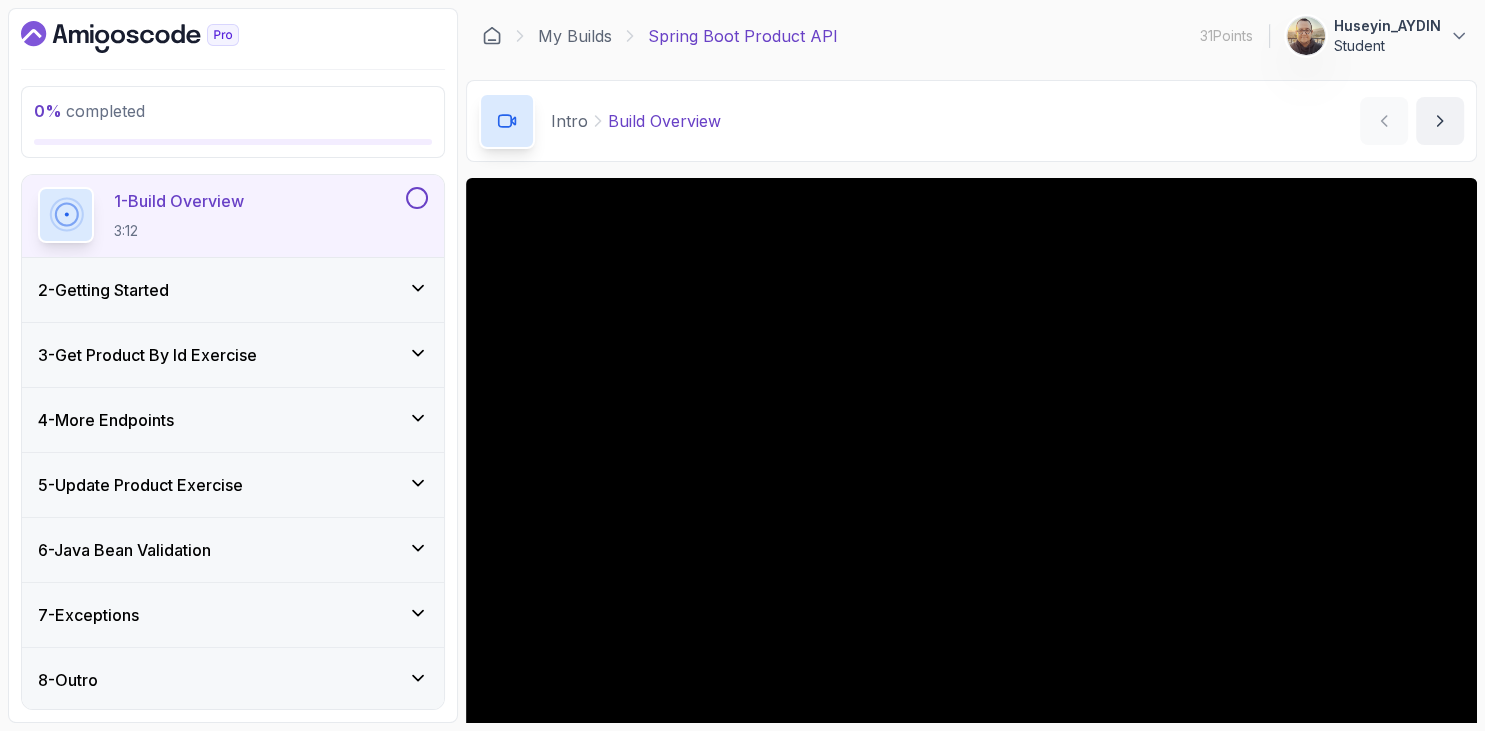 click on "7  -  Exceptions" at bounding box center (88, 615) 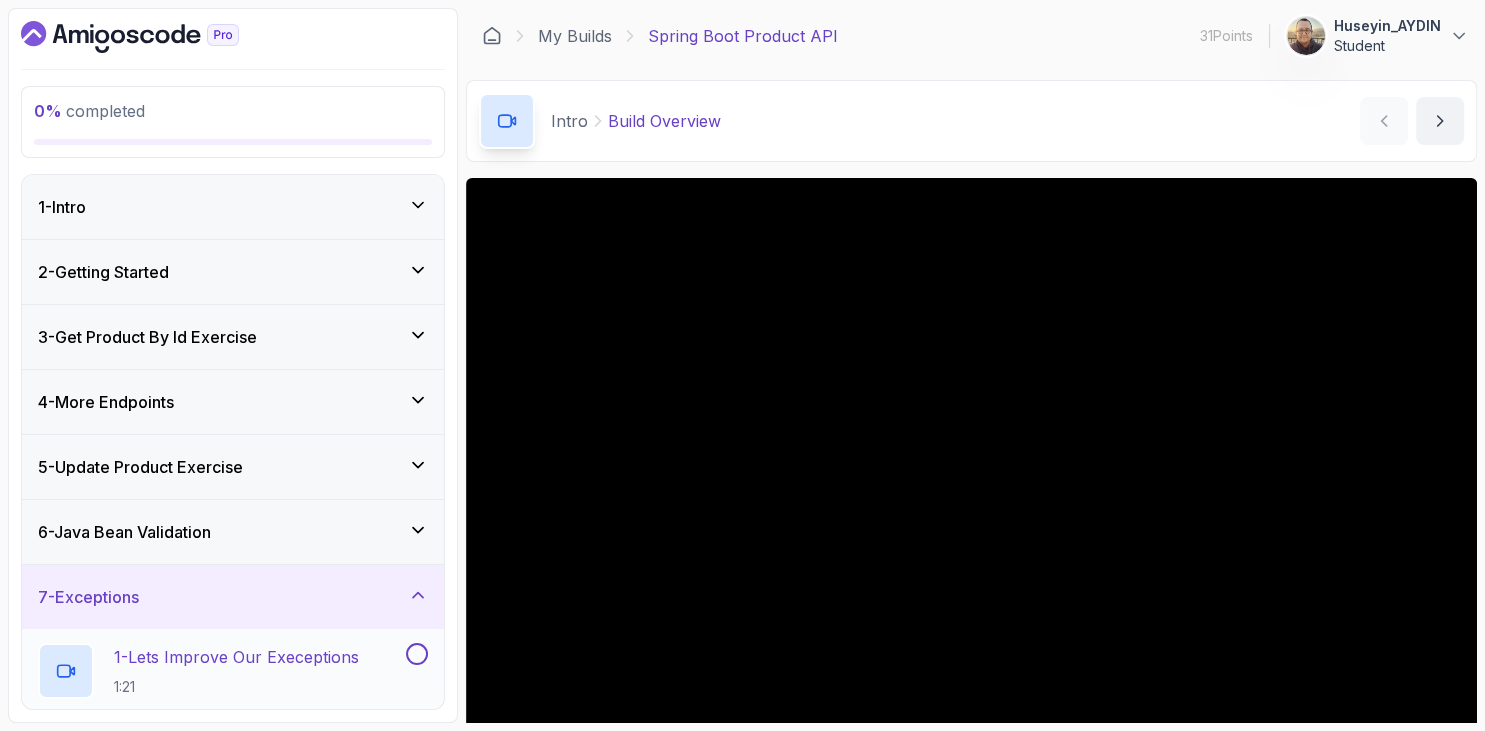 scroll, scrollTop: 346, scrollLeft: 0, axis: vertical 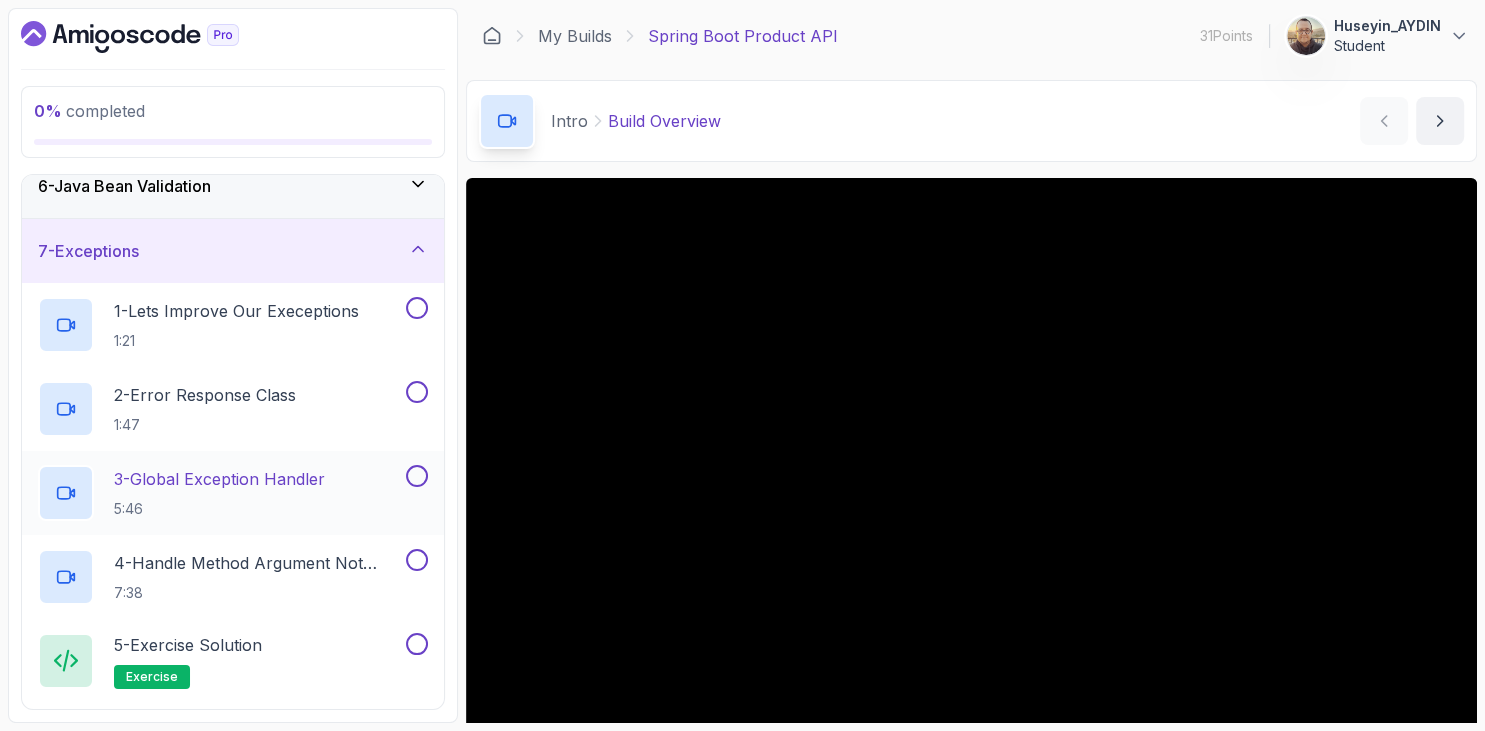 click on "5:46" at bounding box center (219, 509) 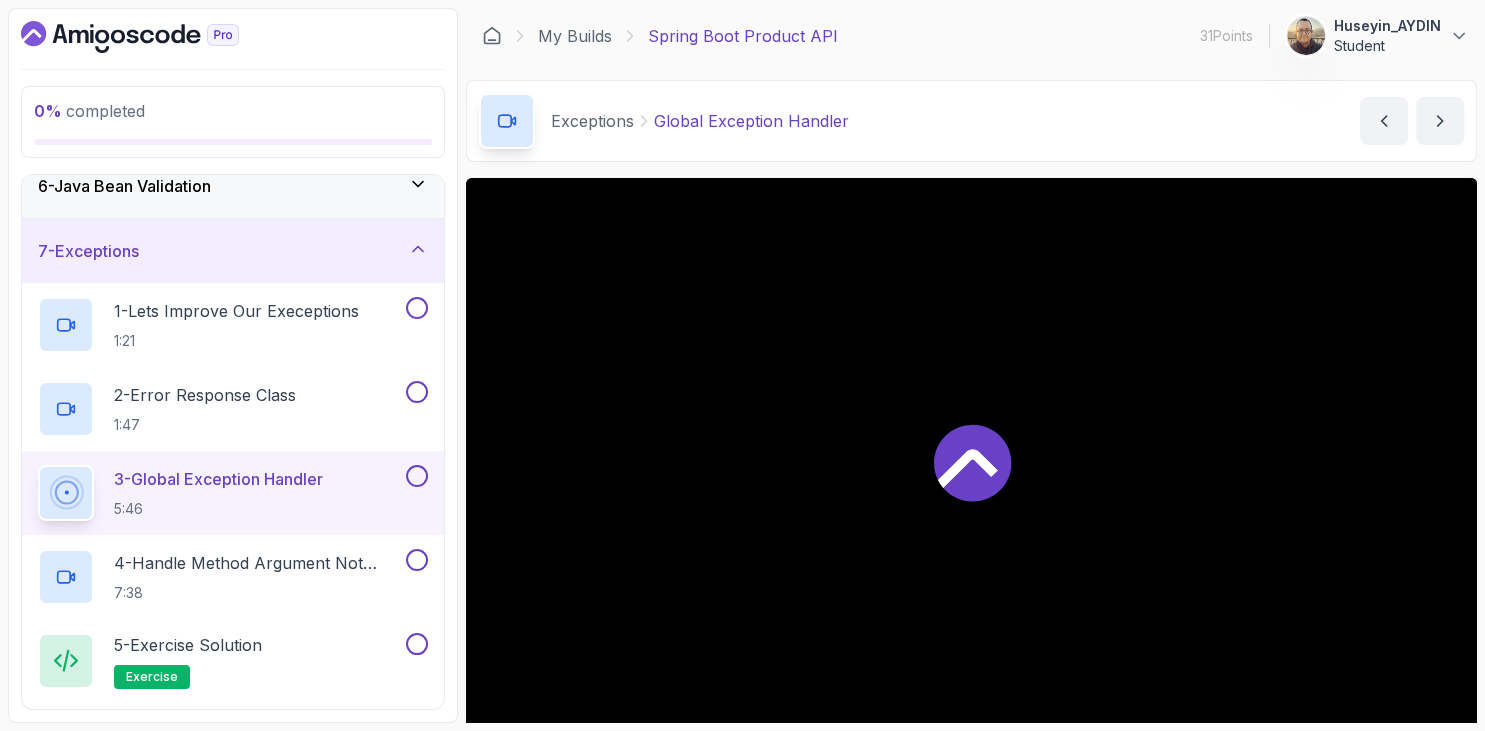 scroll, scrollTop: 230, scrollLeft: 0, axis: vertical 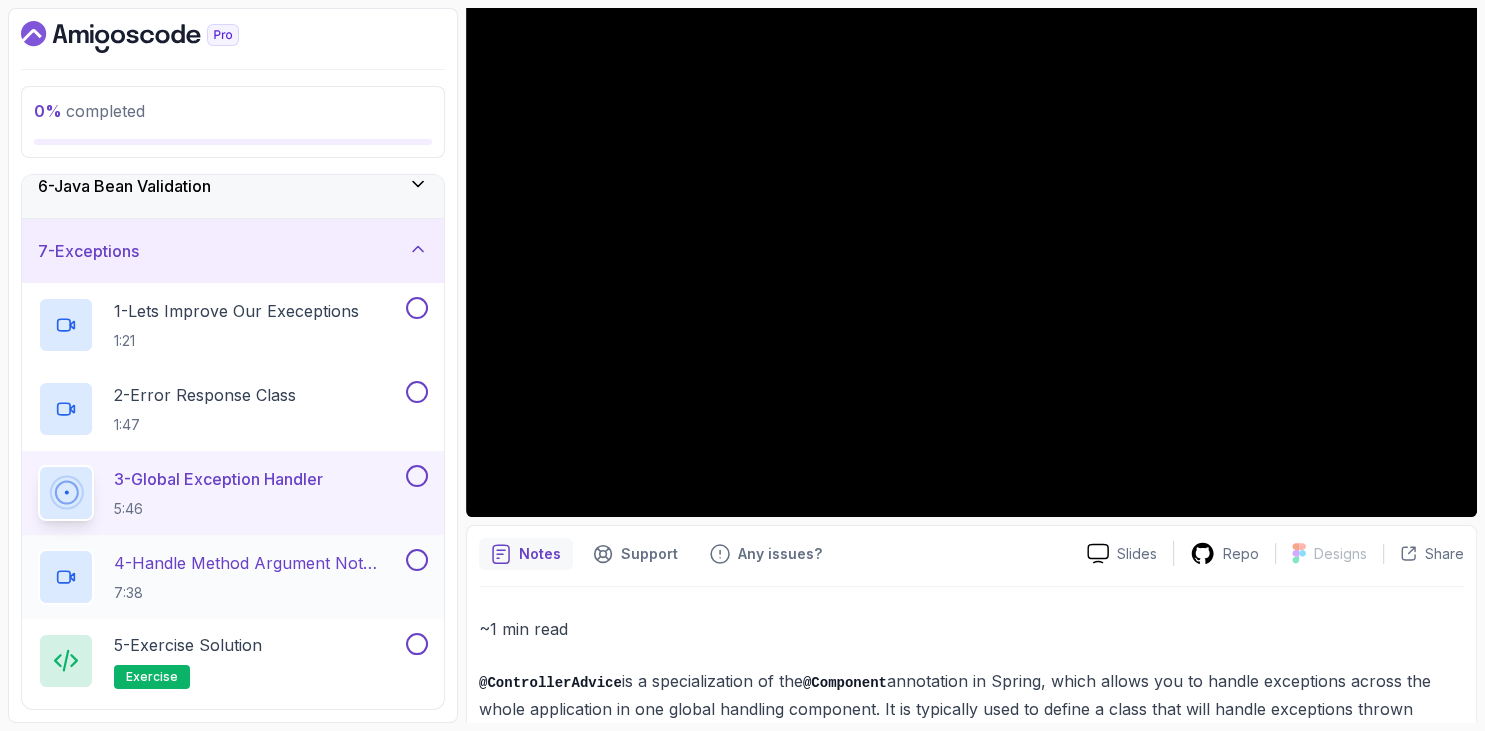 click on "4  -  Handle Method Argument Not Valid Exception 7:38" at bounding box center [258, 577] 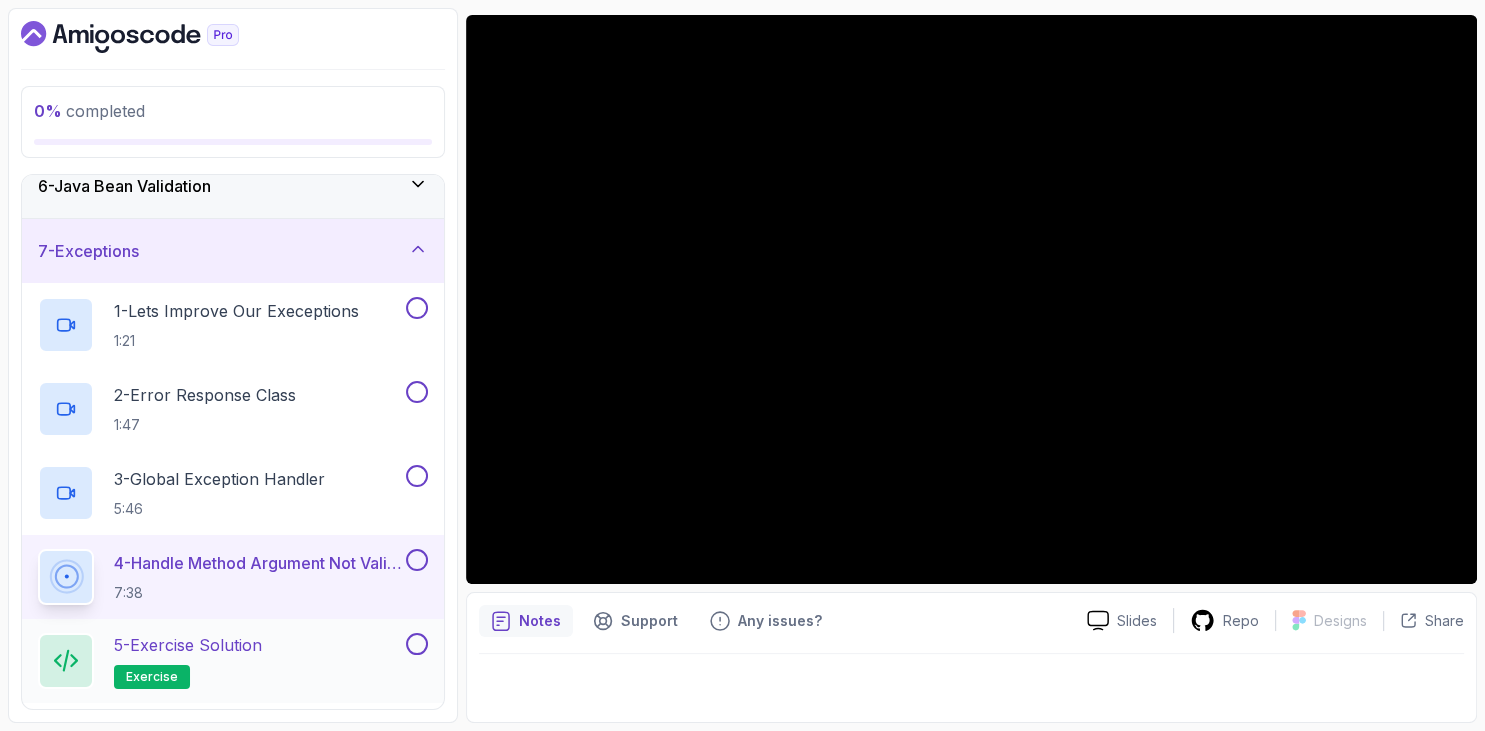 scroll, scrollTop: 162, scrollLeft: 0, axis: vertical 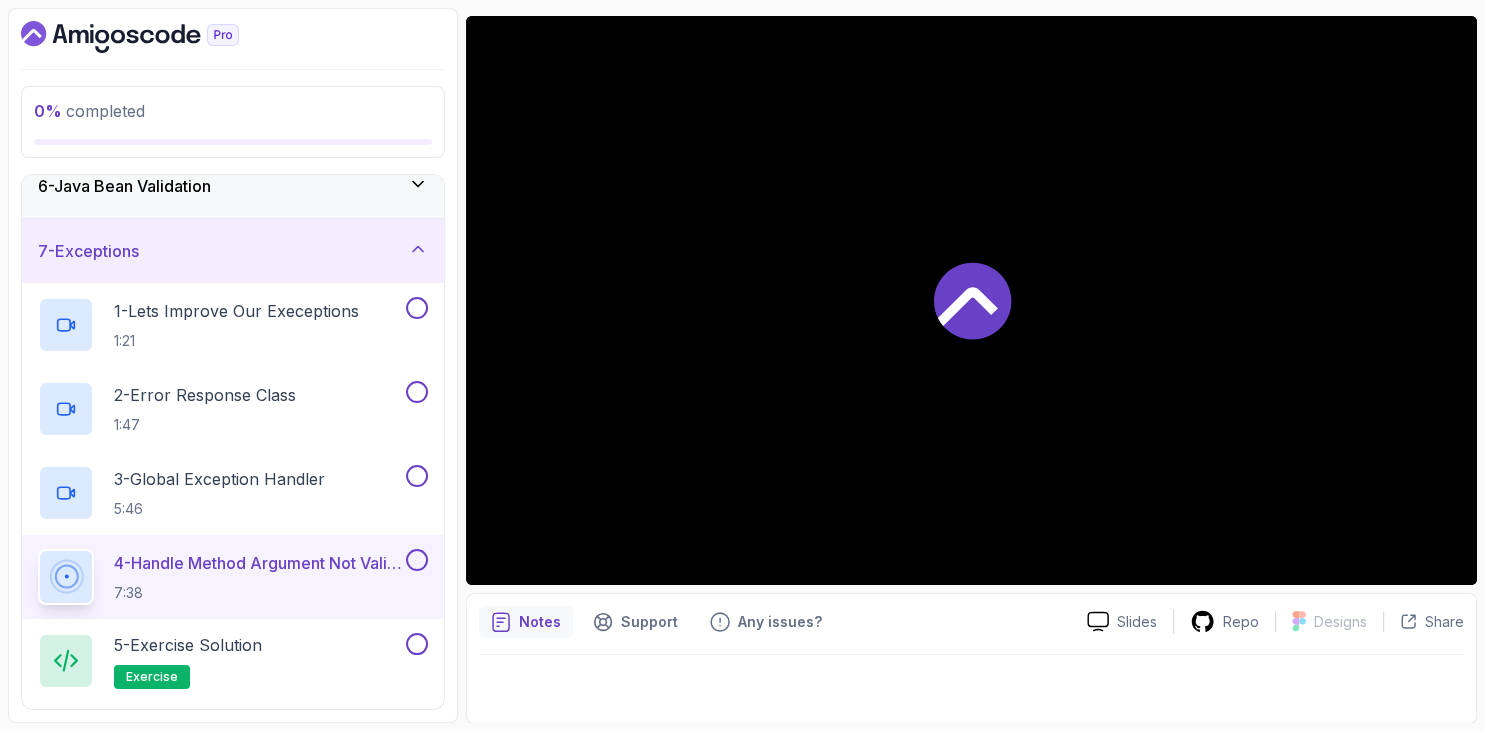 click on "0 % completed 1  -  Intro 2  -  Getting Started 3  -  Get Product By Id Exercise 4  -  More Endpoints 5  -  Update Product Exercise 6  -  Java Bean Validation 7  -  Exceptions 1  -  Lets Improve Our Execeptions 1:21 2  -  Error Response Class 1:47 3  -  Global Exception Handler 5:46 4  -  Handle Method Argument Not Valid Exception 7:38 5  -  Exercise Solution exercise 6  -  Exercise Solution solution 8  -  Outro" at bounding box center [233, 365] 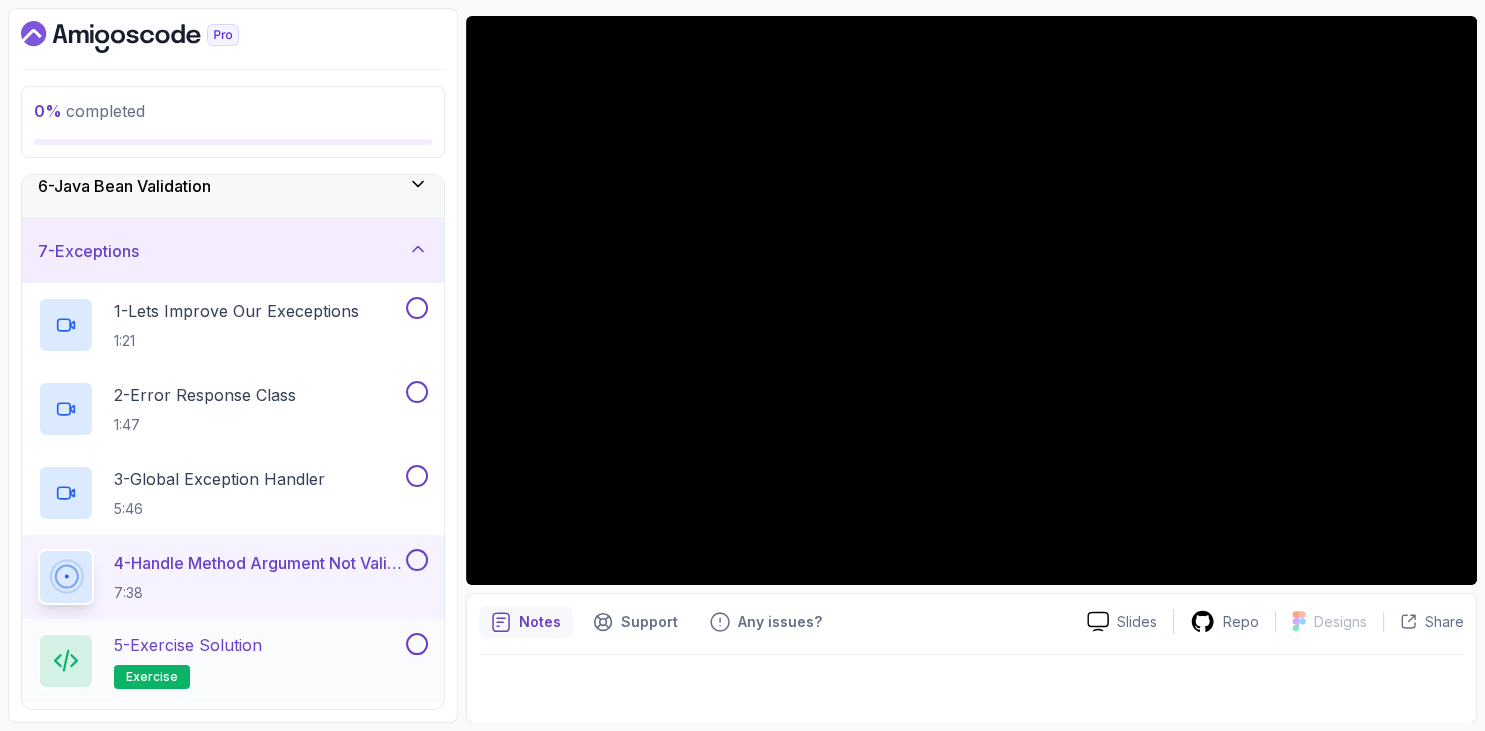 click on "5  -  Exercise Solution" at bounding box center [188, 645] 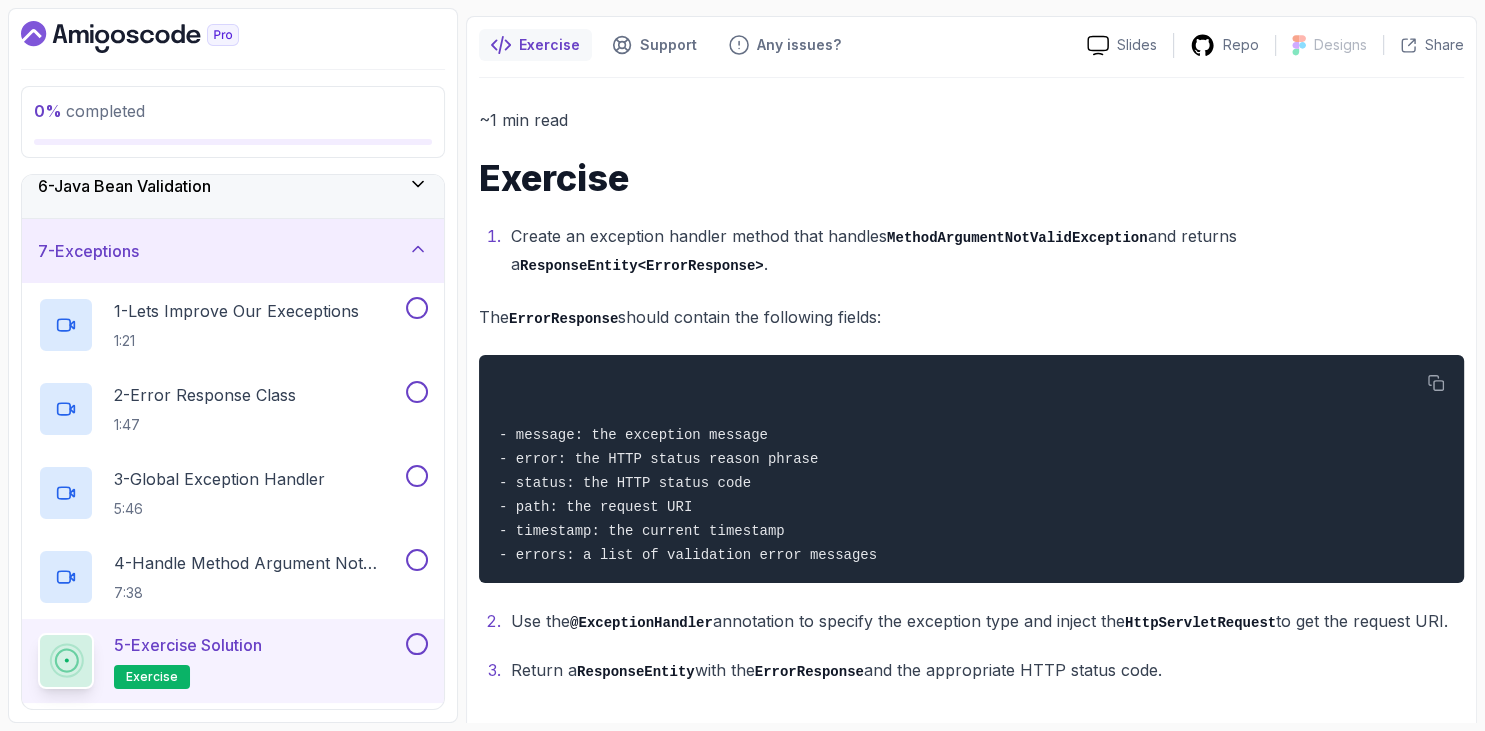 scroll, scrollTop: 155, scrollLeft: 0, axis: vertical 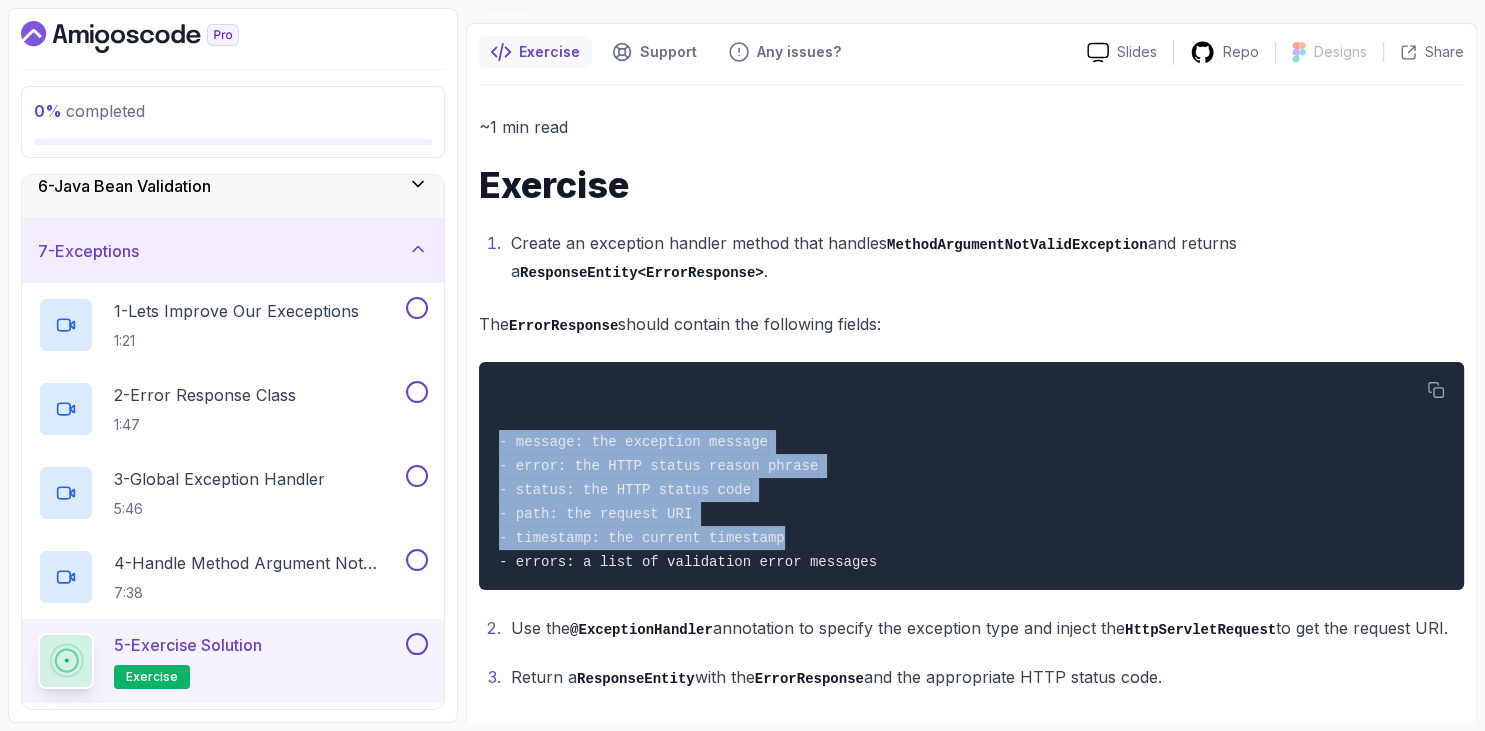 drag, startPoint x: 486, startPoint y: 191, endPoint x: 1231, endPoint y: 695, distance: 899.46704 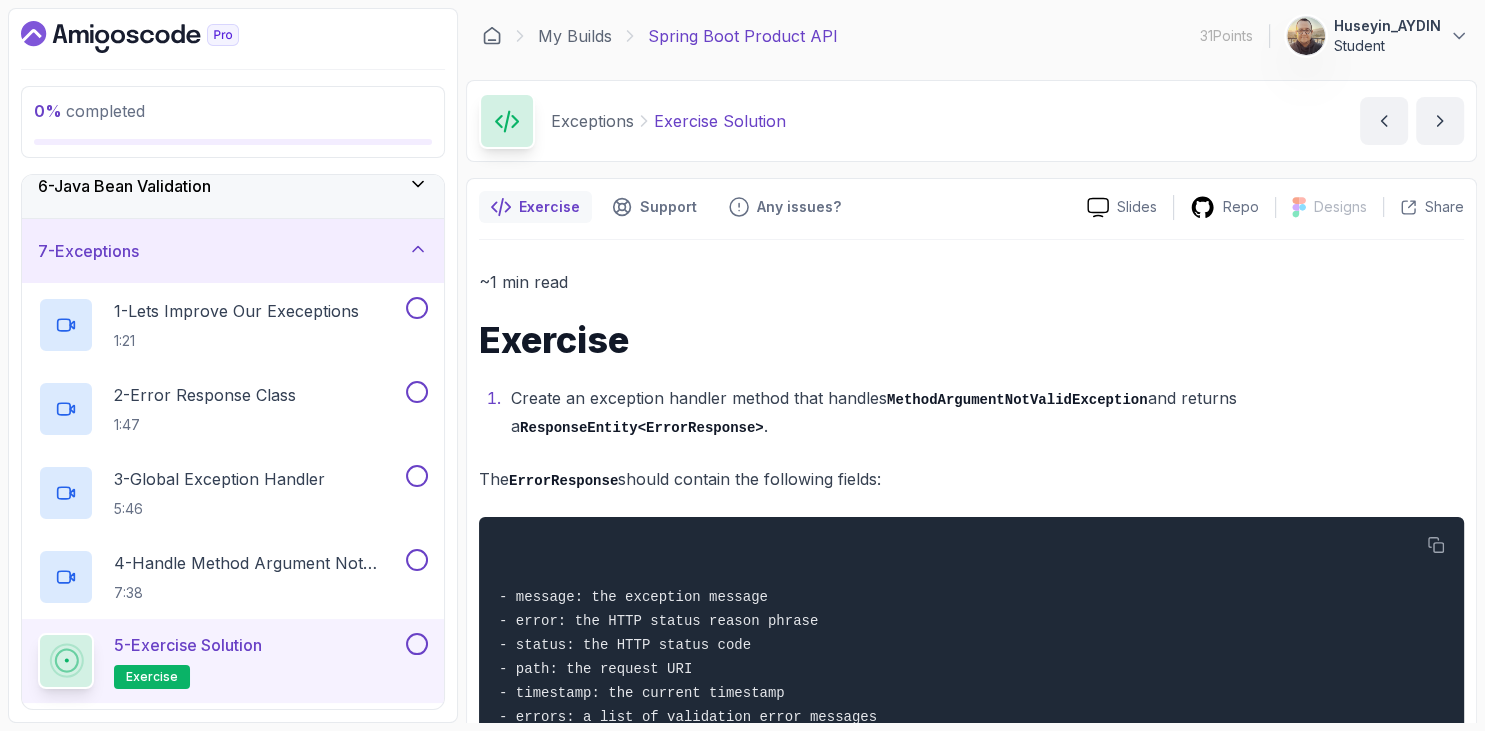scroll, scrollTop: 155, scrollLeft: 0, axis: vertical 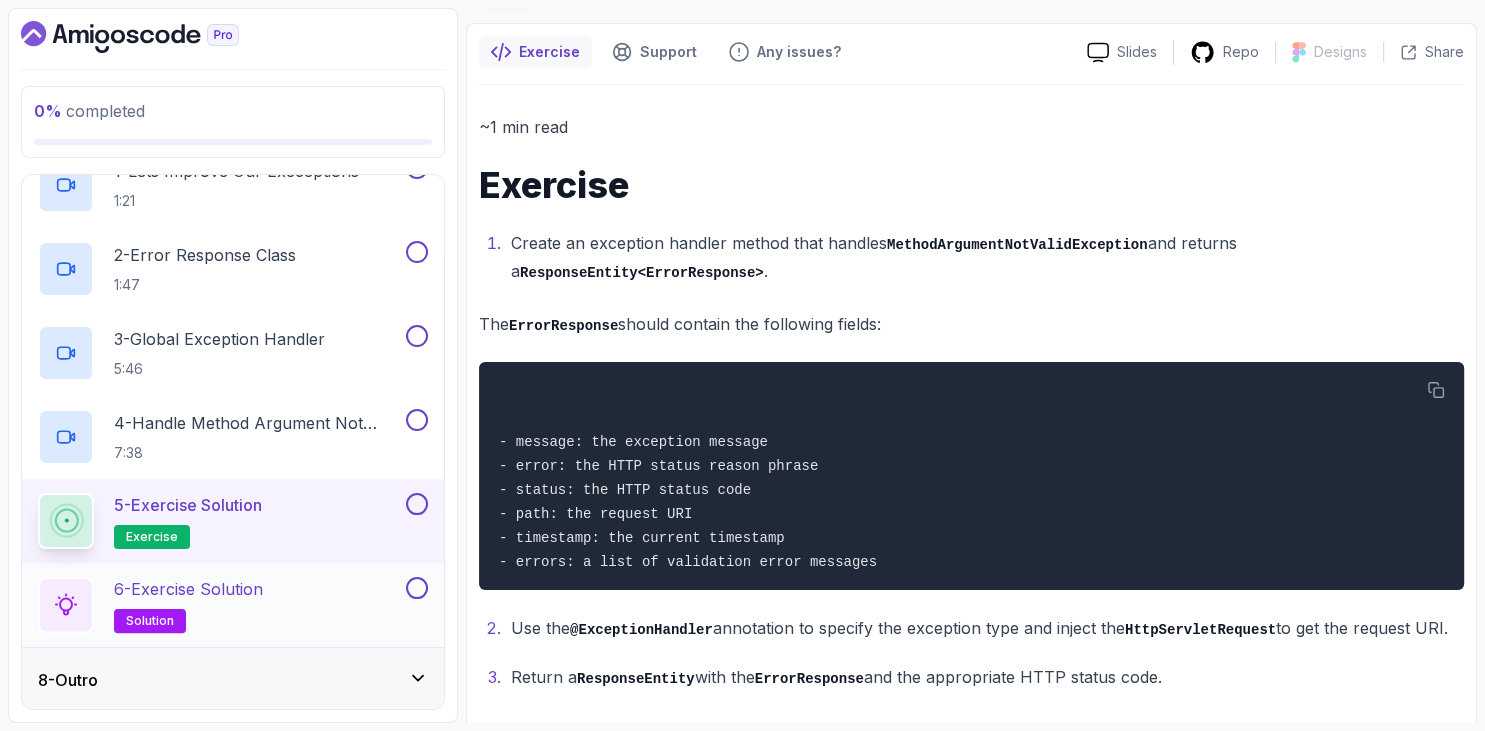 click on "6  -  Exercise Solution solution" at bounding box center [188, 605] 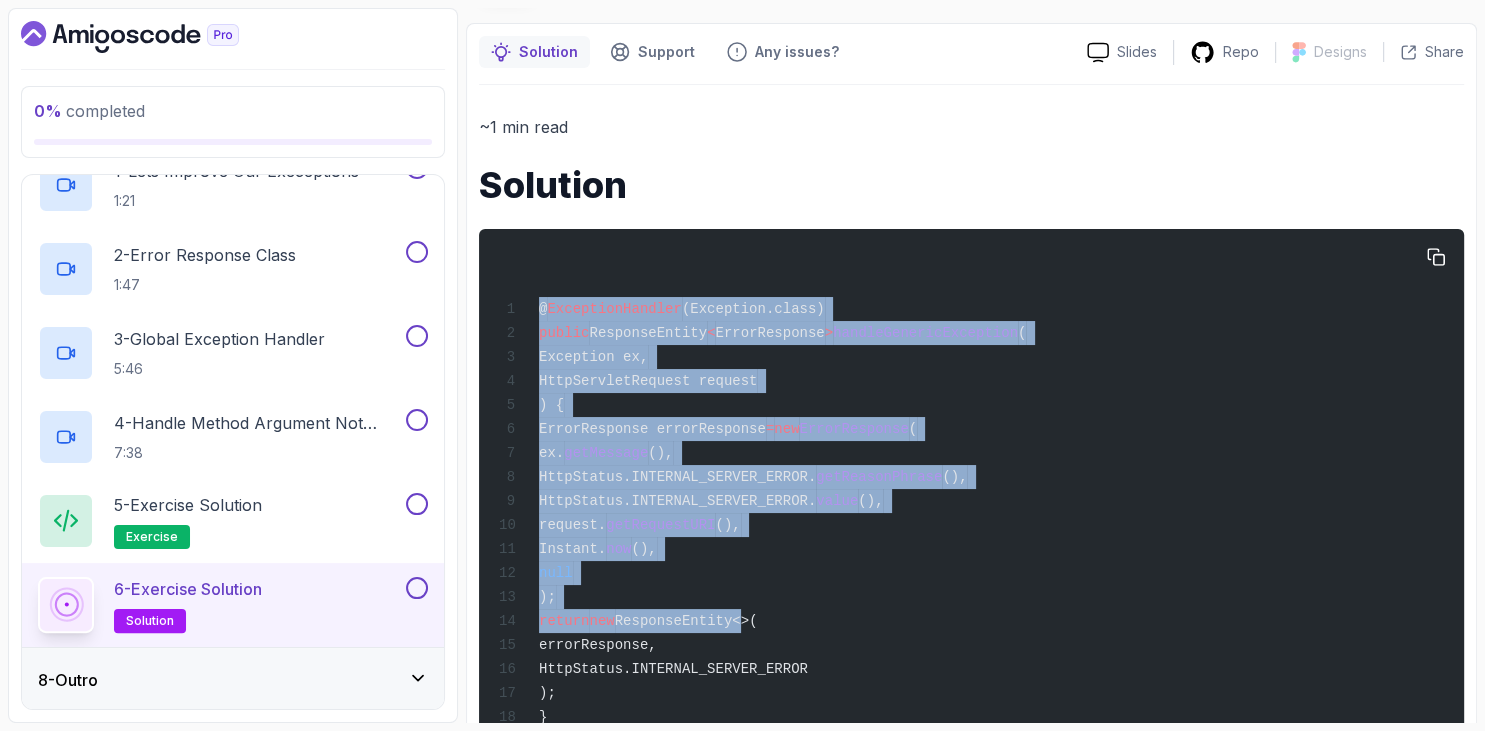 scroll, scrollTop: 340, scrollLeft: 0, axis: vertical 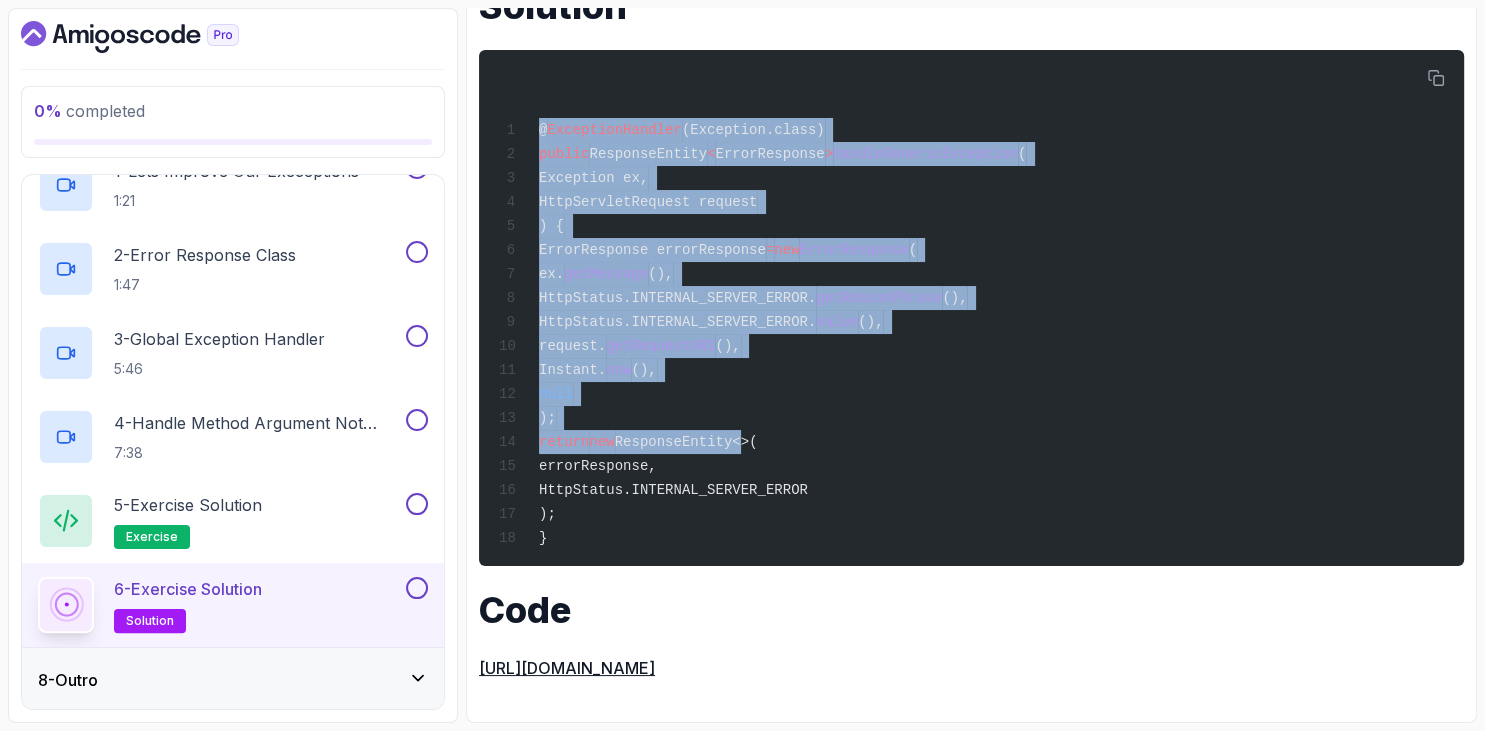 drag, startPoint x: 478, startPoint y: 186, endPoint x: 1484, endPoint y: 654, distance: 1109.5314 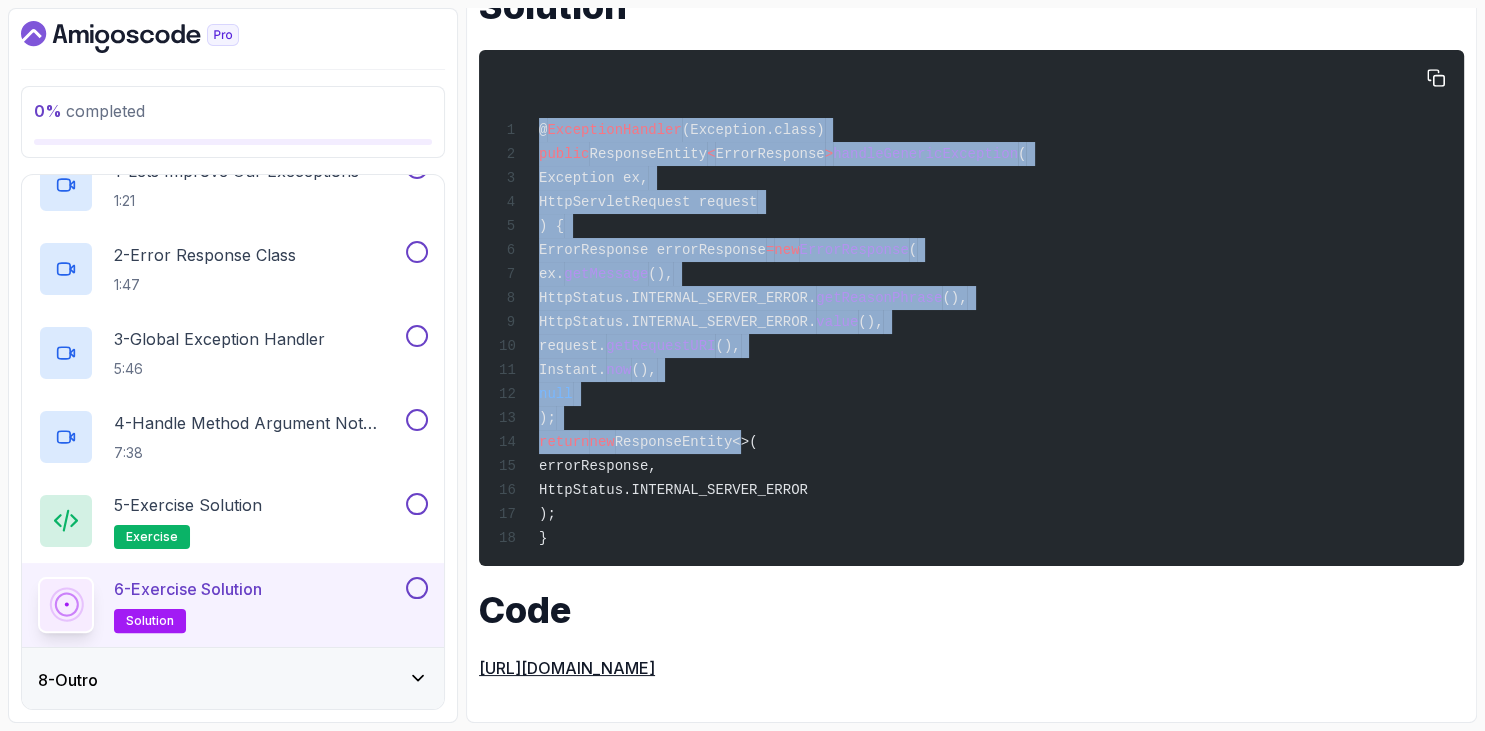 copy on "@ ExceptionHandler (Exception.class)
public  ResponseEntity < ErrorResponse >  handleGenericException (
Exception ex,
HttpServletRequest request
) {
ErrorResponse errorResponse  =  new  ErrorResponse (
ex. getMessage (),
HttpStatus.INTERNAL_SERVER_ERROR. getReasonPhrase (),
HttpStatus.INTERNAL_SERVER_ERROR. value (),
request. getRequestURI (),
Instant. now (),
null
);
return  new  ResponseEntity<>(
errorResponse,
HttpStatus.INTERNAL_SERVER_ERROR
);
}
Code
[URL][DOMAIN_NAME]" 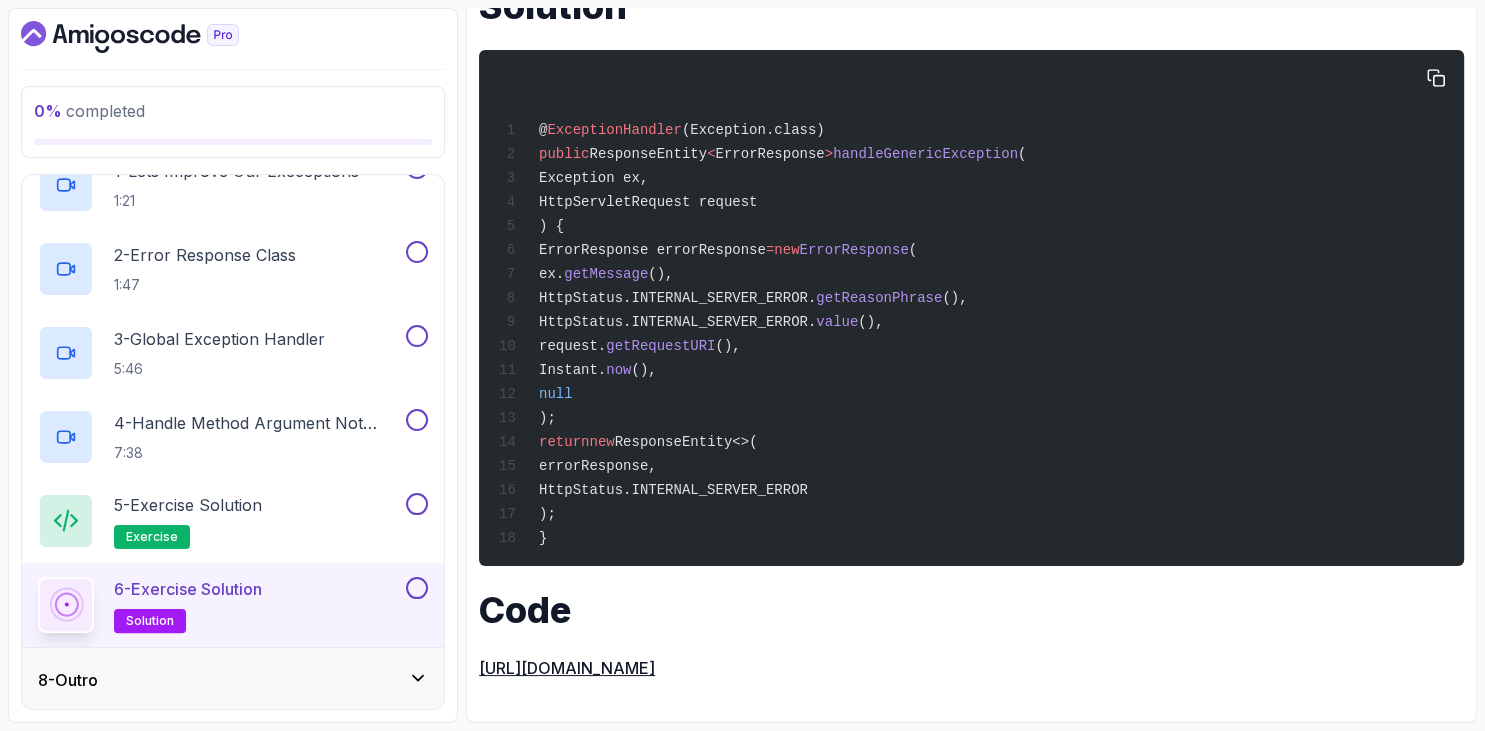 scroll, scrollTop: 0, scrollLeft: 0, axis: both 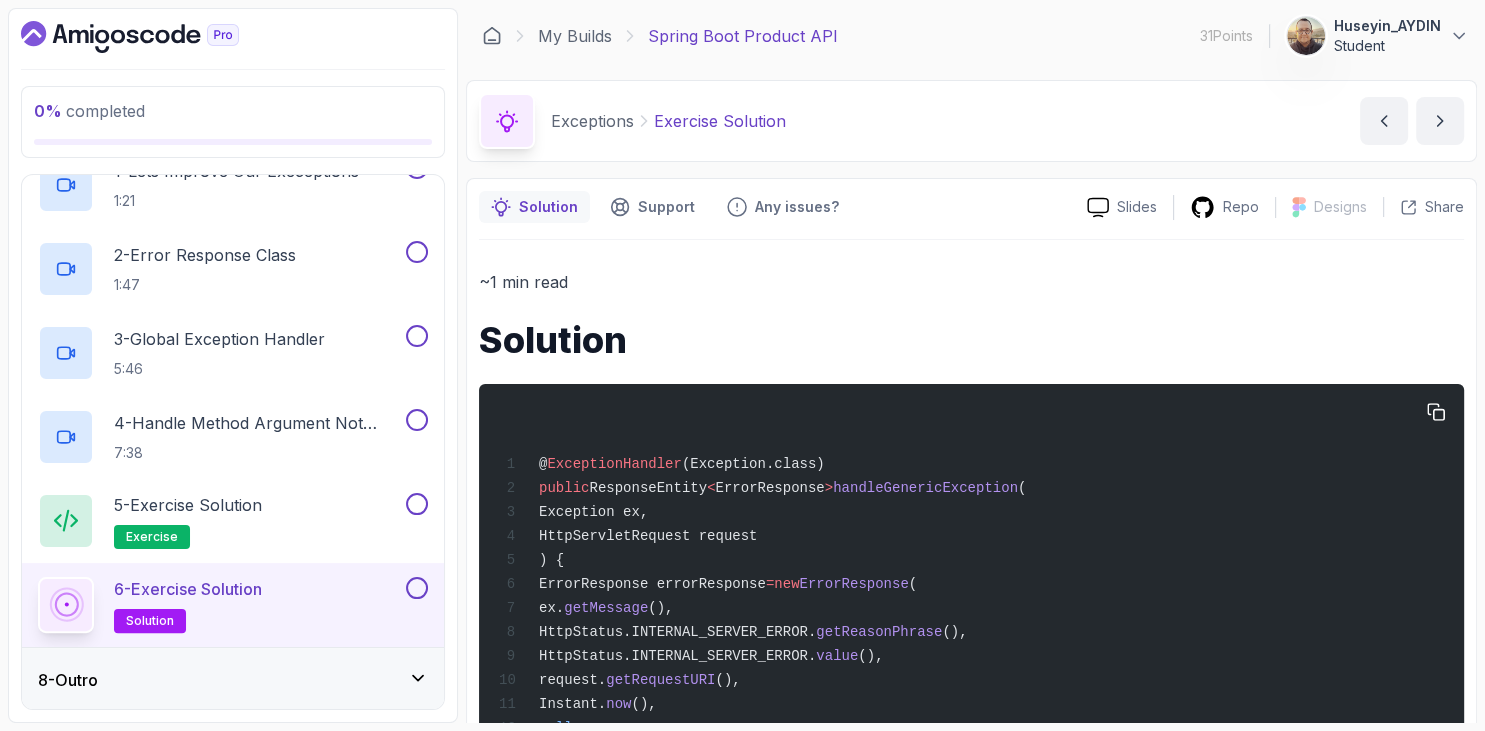 click on "@ ExceptionHandler (Exception.class)
public  ResponseEntity < ErrorResponse >  handleGenericException (
Exception ex,
HttpServletRequest request
) {
ErrorResponse errorResponse  =  new  ErrorResponse (
ex. getMessage (),
HttpStatus.INTERNAL_SERVER_ERROR. getReasonPhrase (),
HttpStatus.INTERNAL_SERVER_ERROR. value (),
request. getRequestURI (),
Instant. now (),
null
);
return  new  ResponseEntity<>(
errorResponse,
HttpStatus.INTERNAL_SERVER_ERROR
);
}" at bounding box center [971, 642] 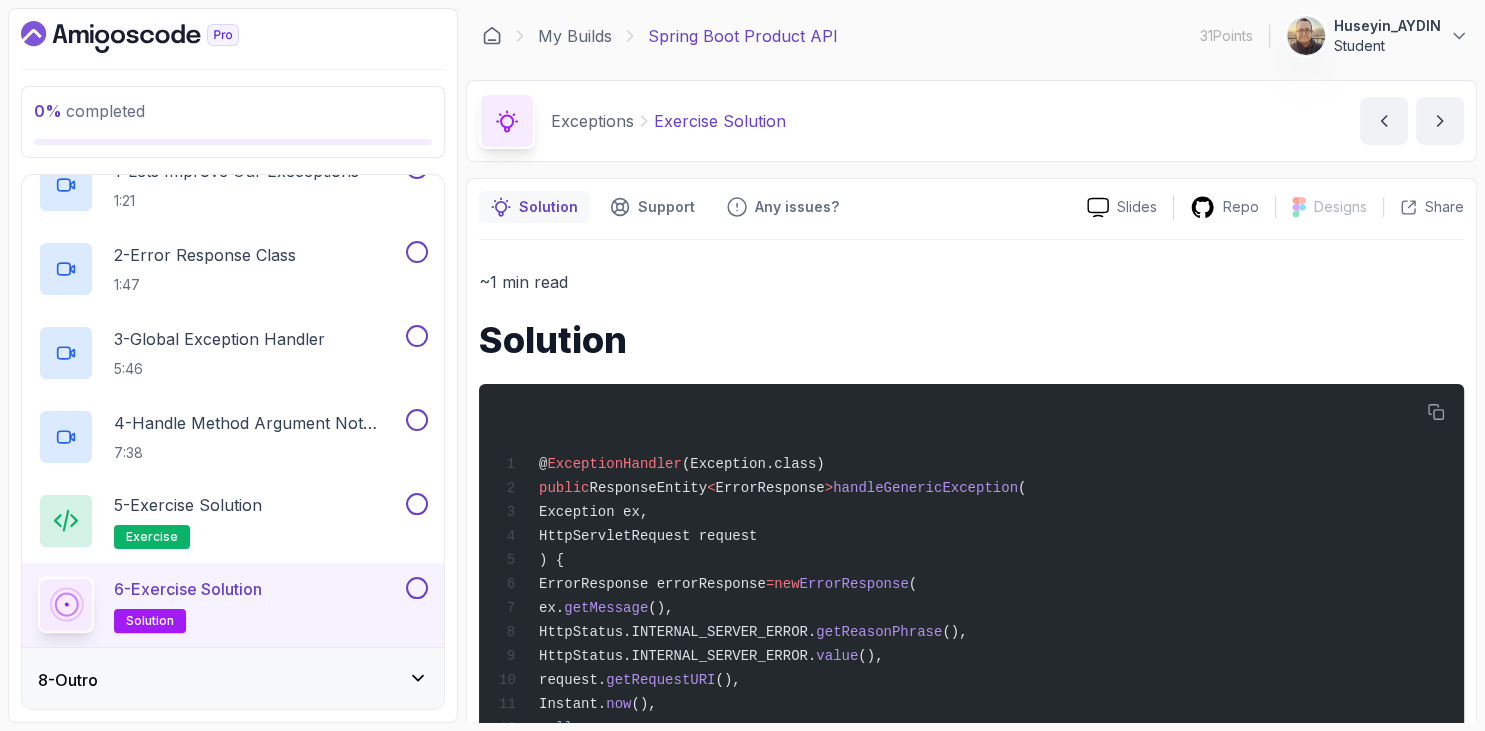 click on "8  -  Outro" at bounding box center (233, 680) 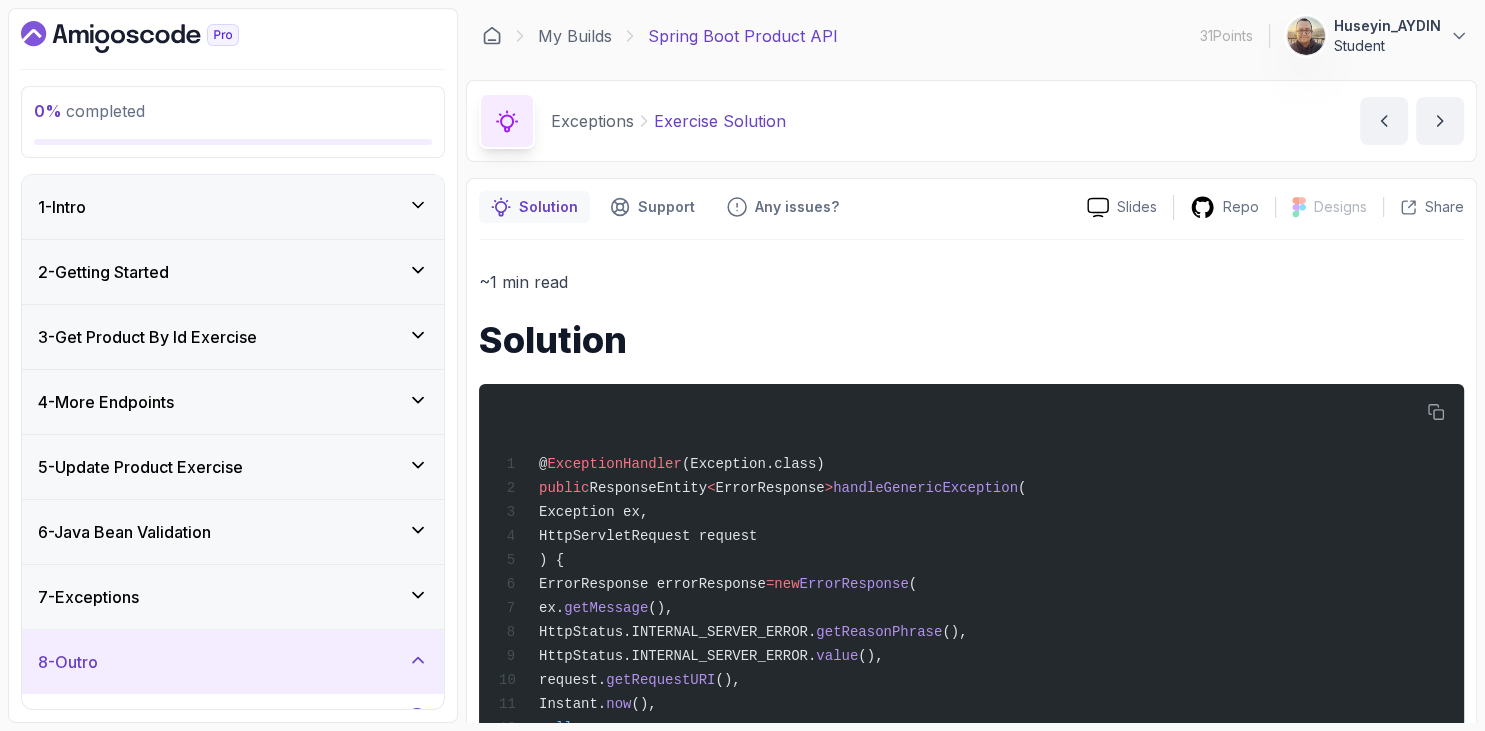 scroll, scrollTop: 234, scrollLeft: 0, axis: vertical 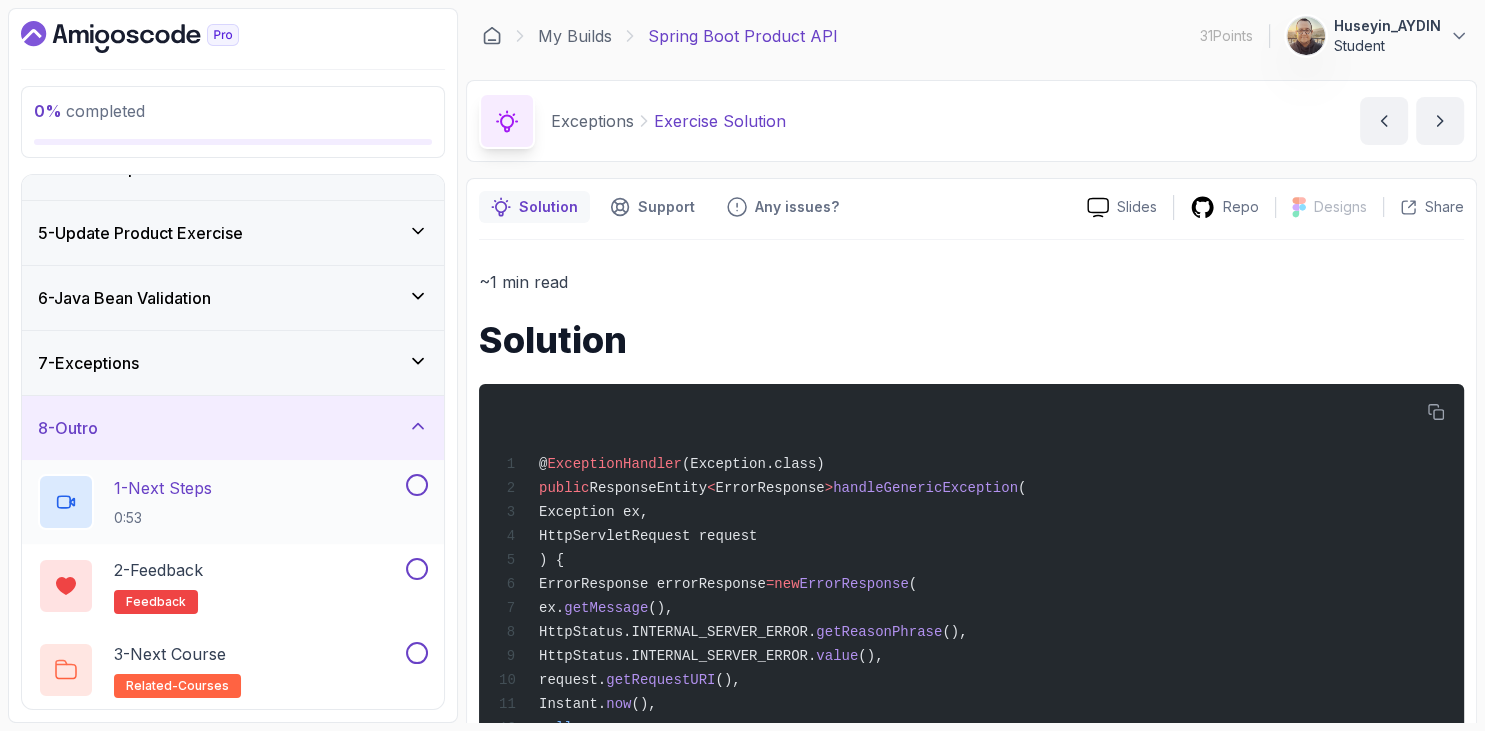 click on "1  -  Next Steps" at bounding box center (163, 488) 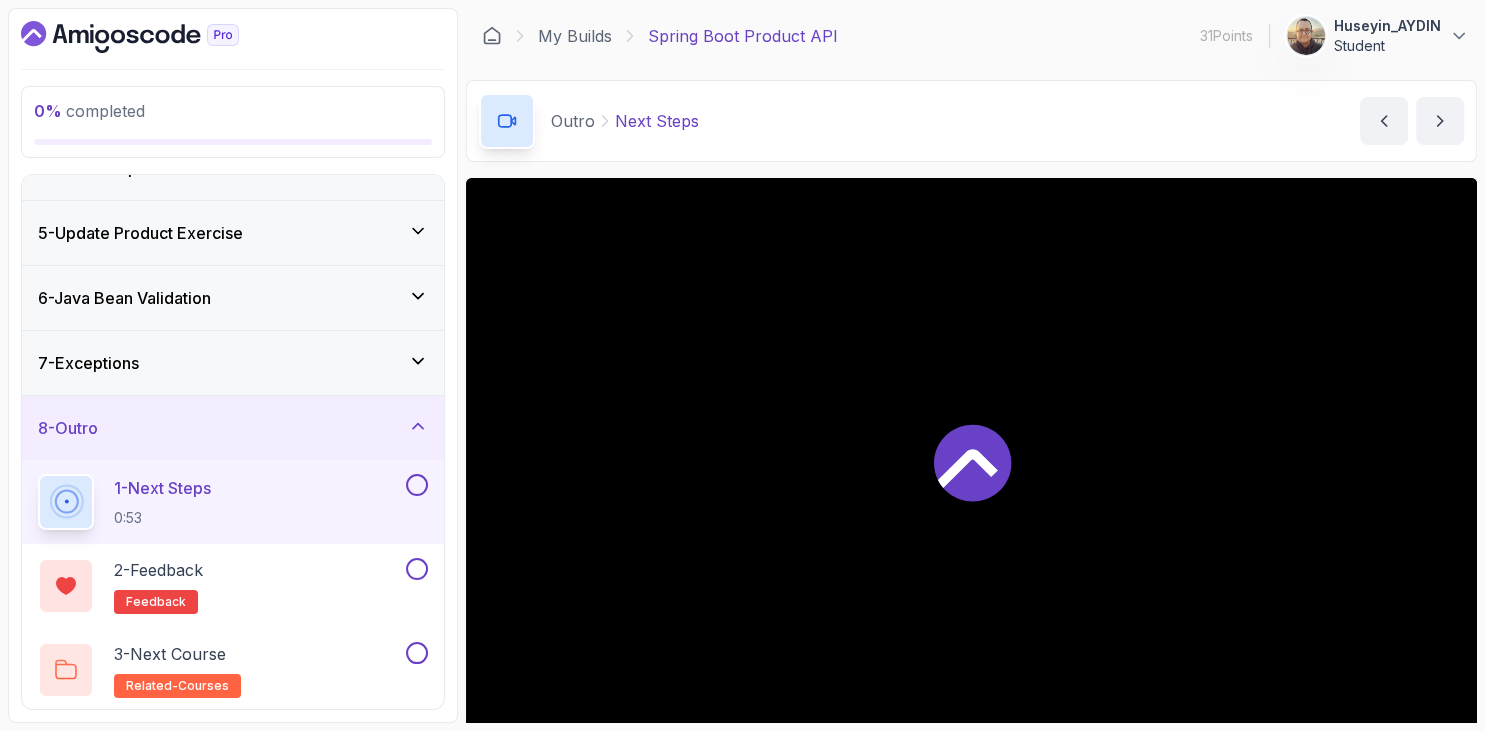 click on "0 % completed 1  -  Intro 2  -  Getting Started 3  -  Get Product By Id Exercise 4  -  More Endpoints 5  -  Update Product Exercise 6  -  Java Bean Validation 7  -  Exceptions 8  -  Outro 1  -  Next Steps 0:53 2  -  Feedback feedback 3  -  Next Course related-courses" at bounding box center (233, 365) 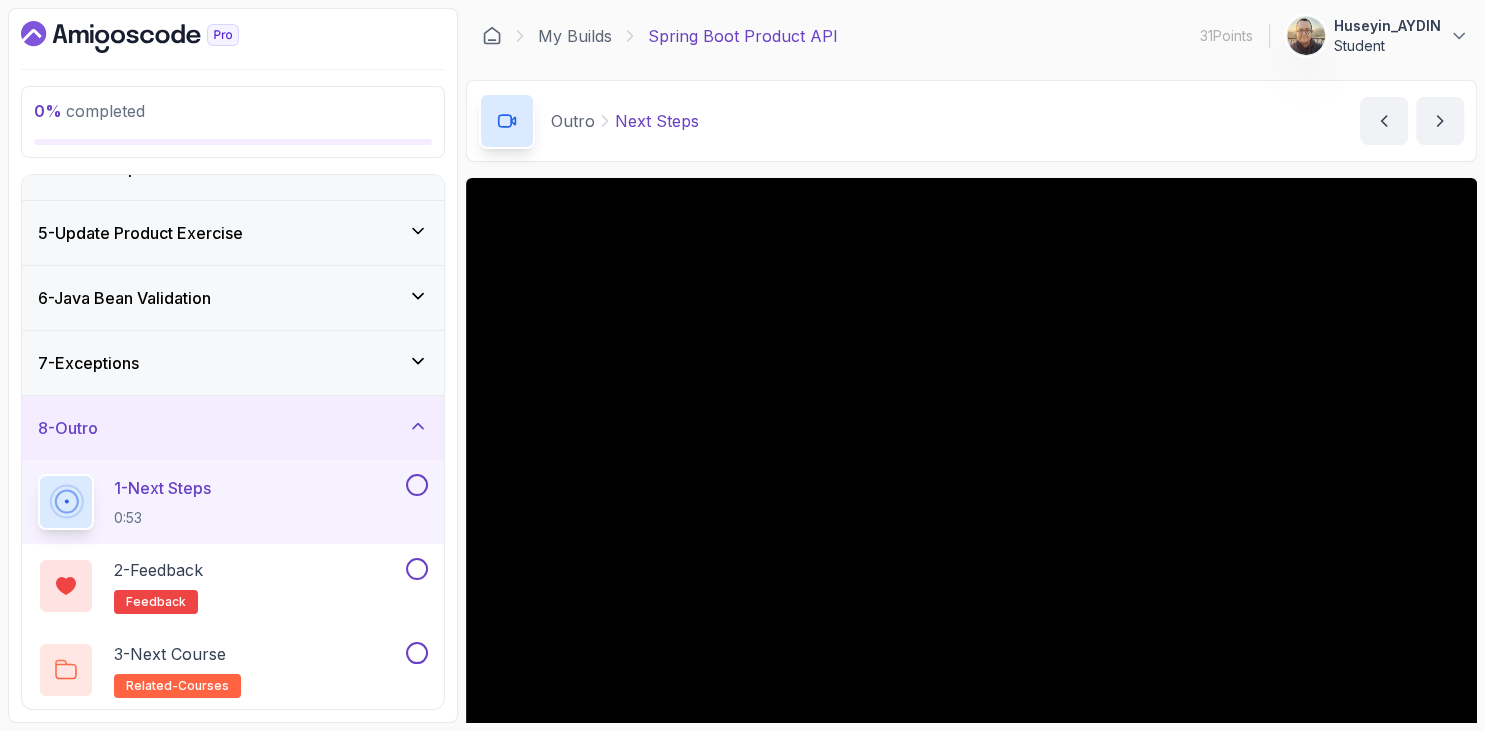 scroll, scrollTop: 162, scrollLeft: 0, axis: vertical 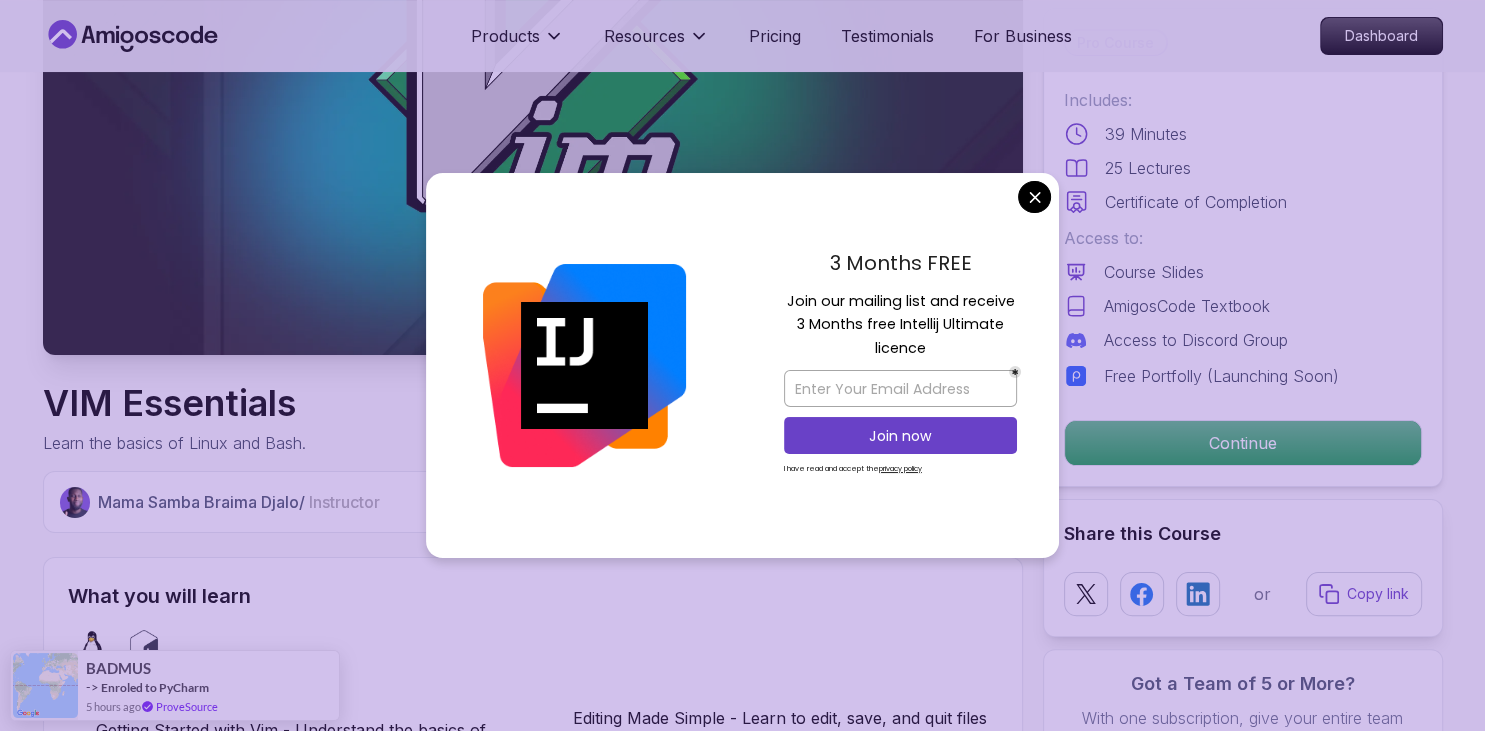 click on "Products Resources Pricing Testimonials For Business Dashboard Products Resources Pricing Testimonials For Business Dashboard VIM Essentials Learn the basics of Linux and Bash. Mama Samba Braima Djalo  /   Instructor Pro Course Includes: 39 Minutes 25 Lectures Certificate of Completion Access to: Course Slides AmigosCode Textbook Access to Discord Group Free Portfolly (Launching Soon) Continue Share this Course or Copy link Got a Team of 5 or More? With one subscription, give your entire team access to all courses and features. Check our Business Plan Mama Samba Braima Djalo  /   Instructor What you will learn linux bash Getting Started with Vim - Understand the basics of Vim, insert mode, and essential navigation techniques. Editing Made Simple - Learn to edit, save, and quit files efficiently, mastering commands for search and replace. Customization - Customize your Vim experience with `.vimrc` and explore visual mode for advanced text manipulation. Master the Art of Vim: From Basics to Proficiency" at bounding box center (742, 2688) 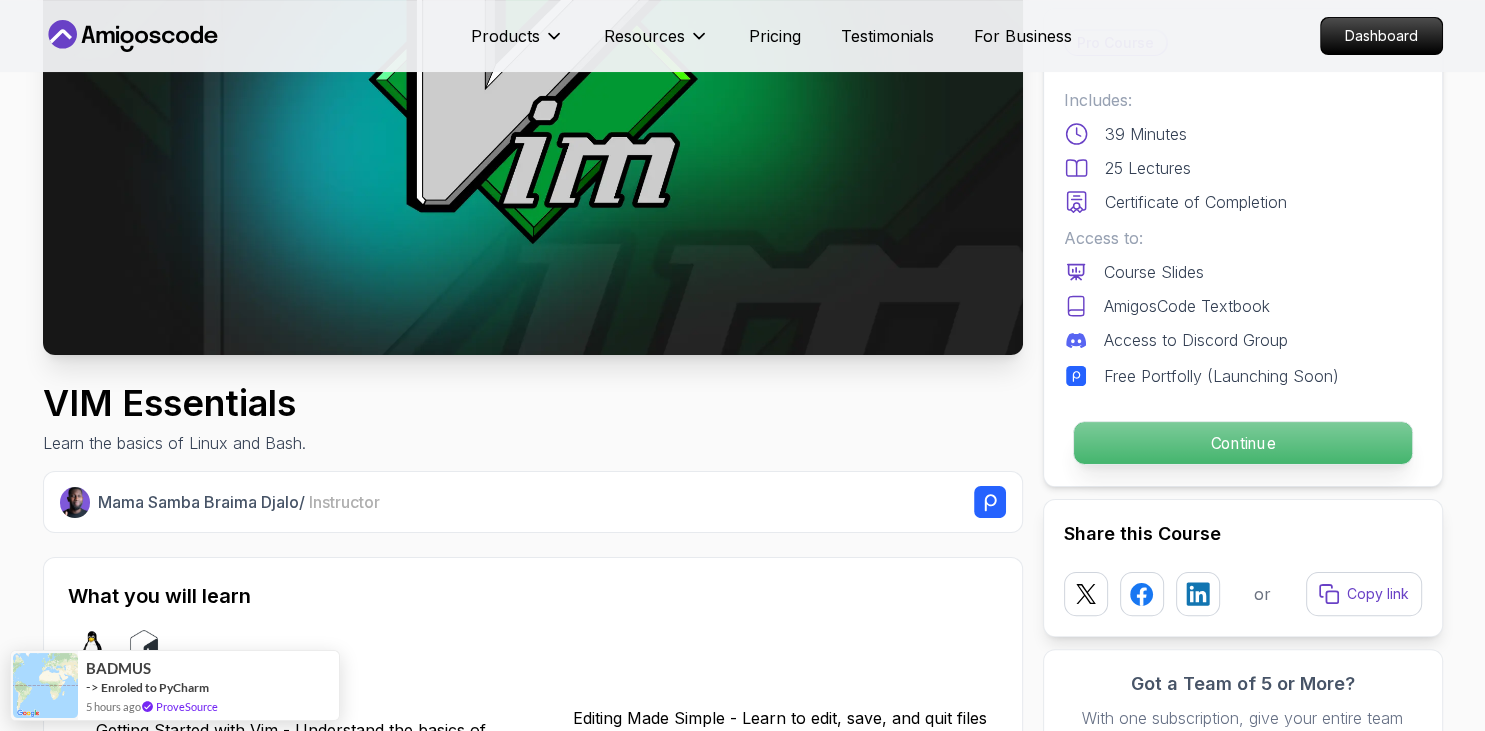 click on "Continue" at bounding box center [1242, 443] 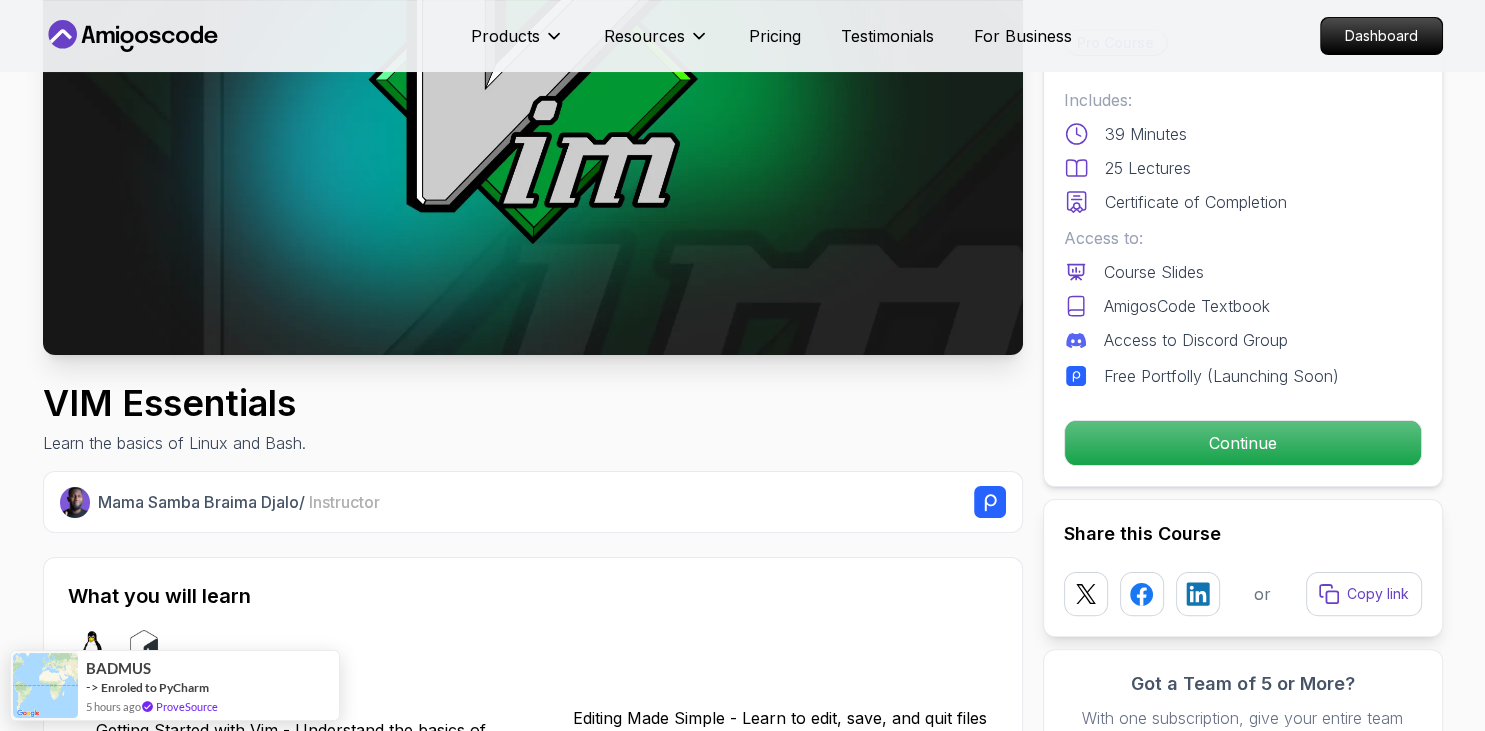scroll, scrollTop: 0, scrollLeft: 0, axis: both 